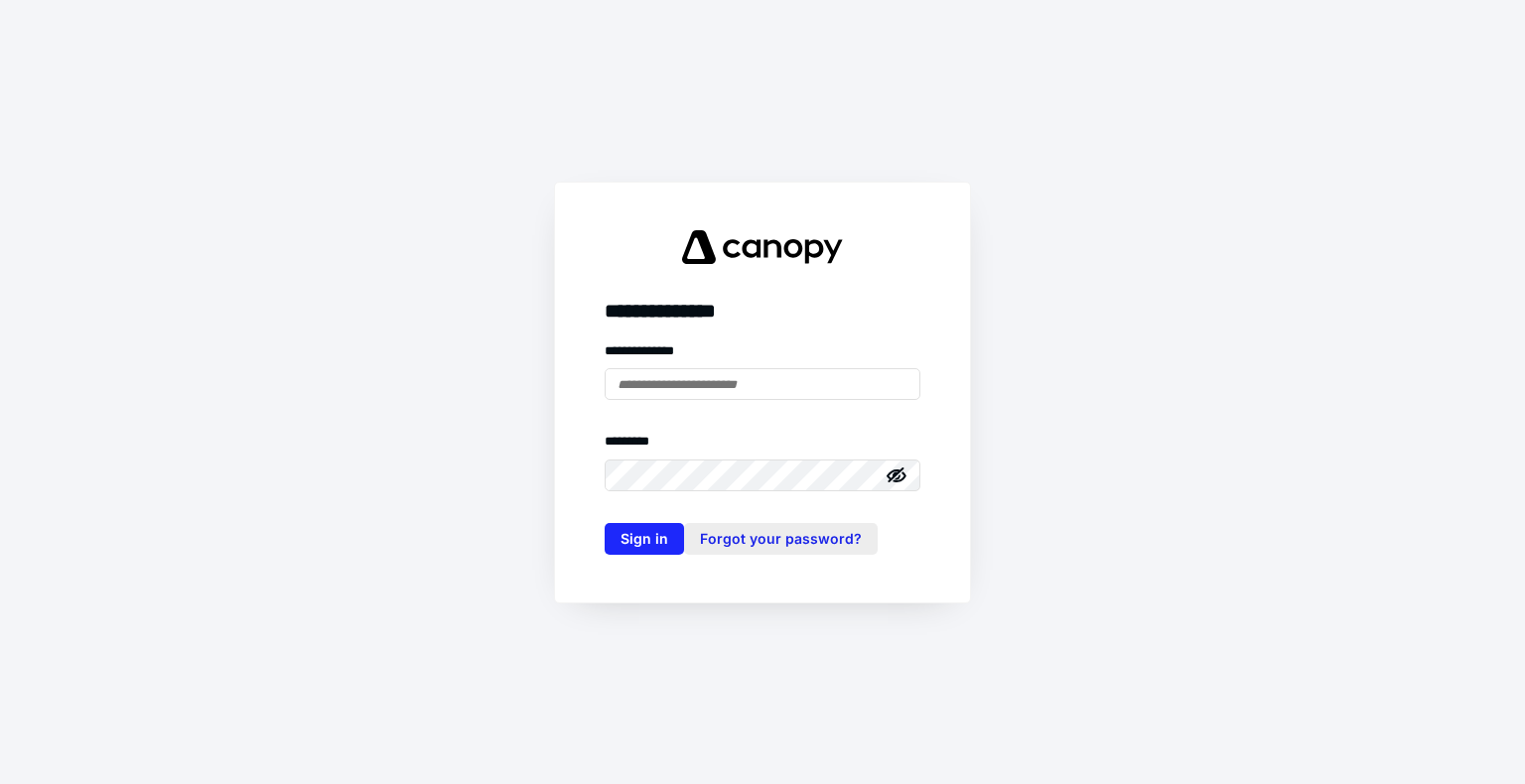 scroll, scrollTop: 0, scrollLeft: 0, axis: both 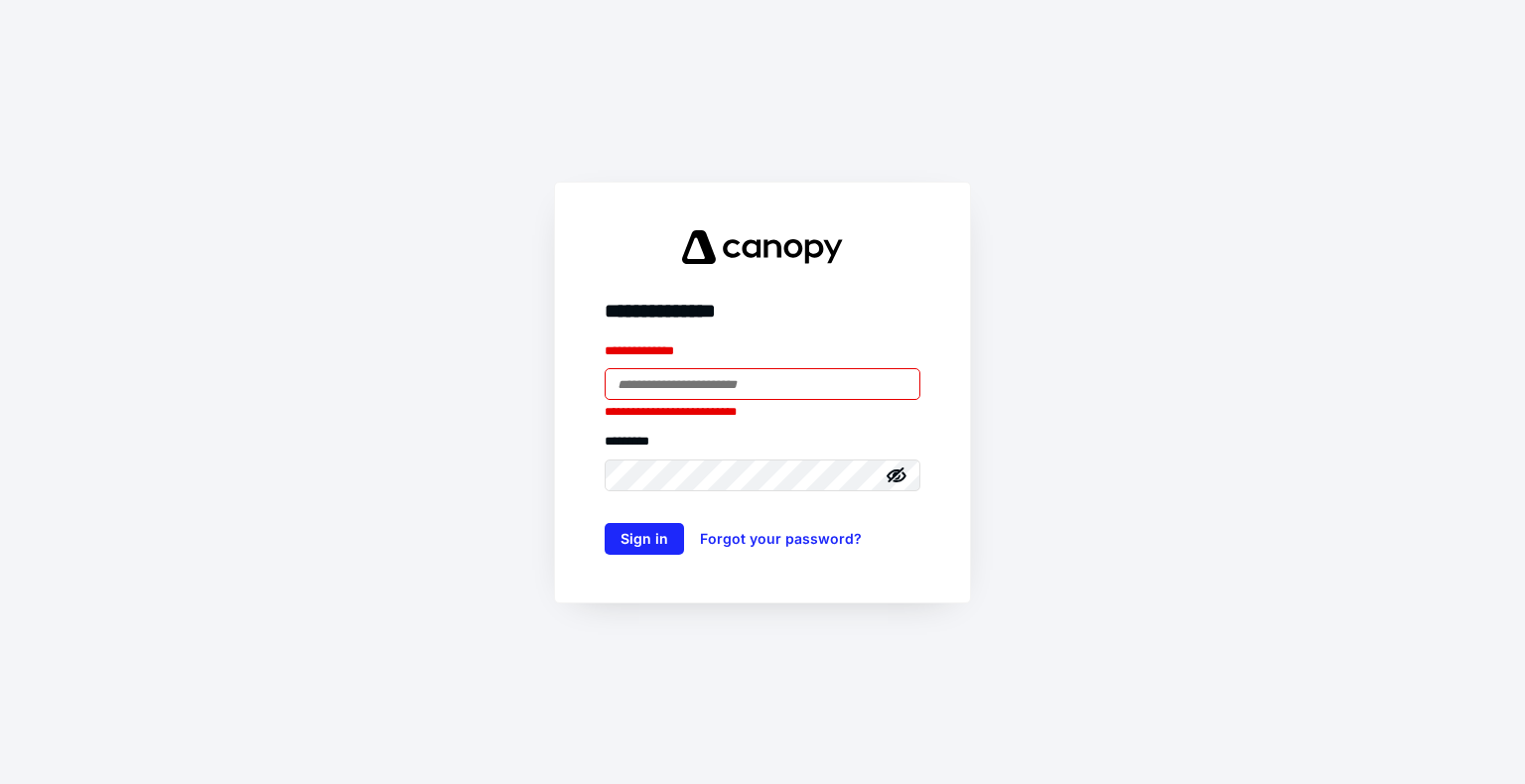 click at bounding box center [897, 384] 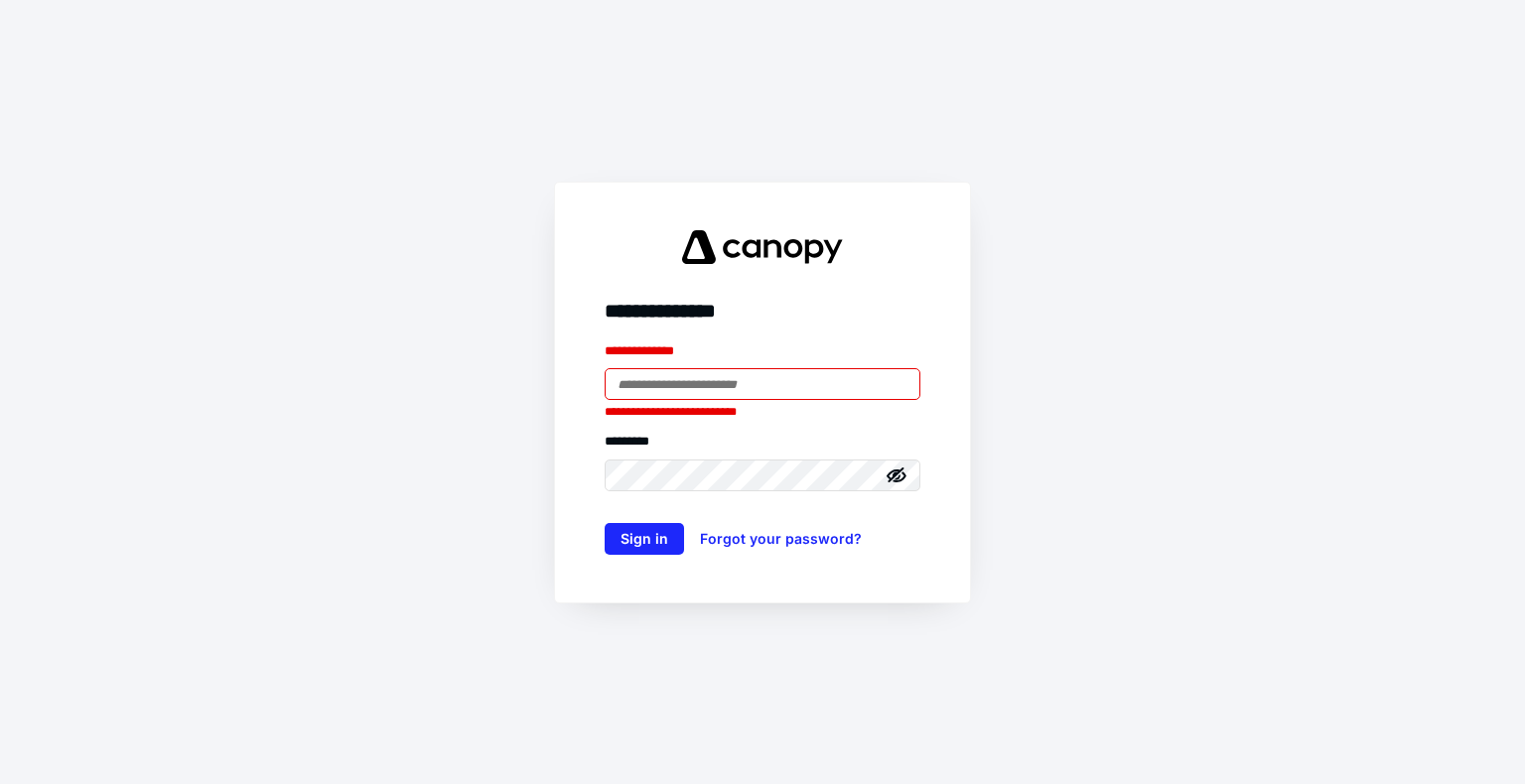 type on "**********" 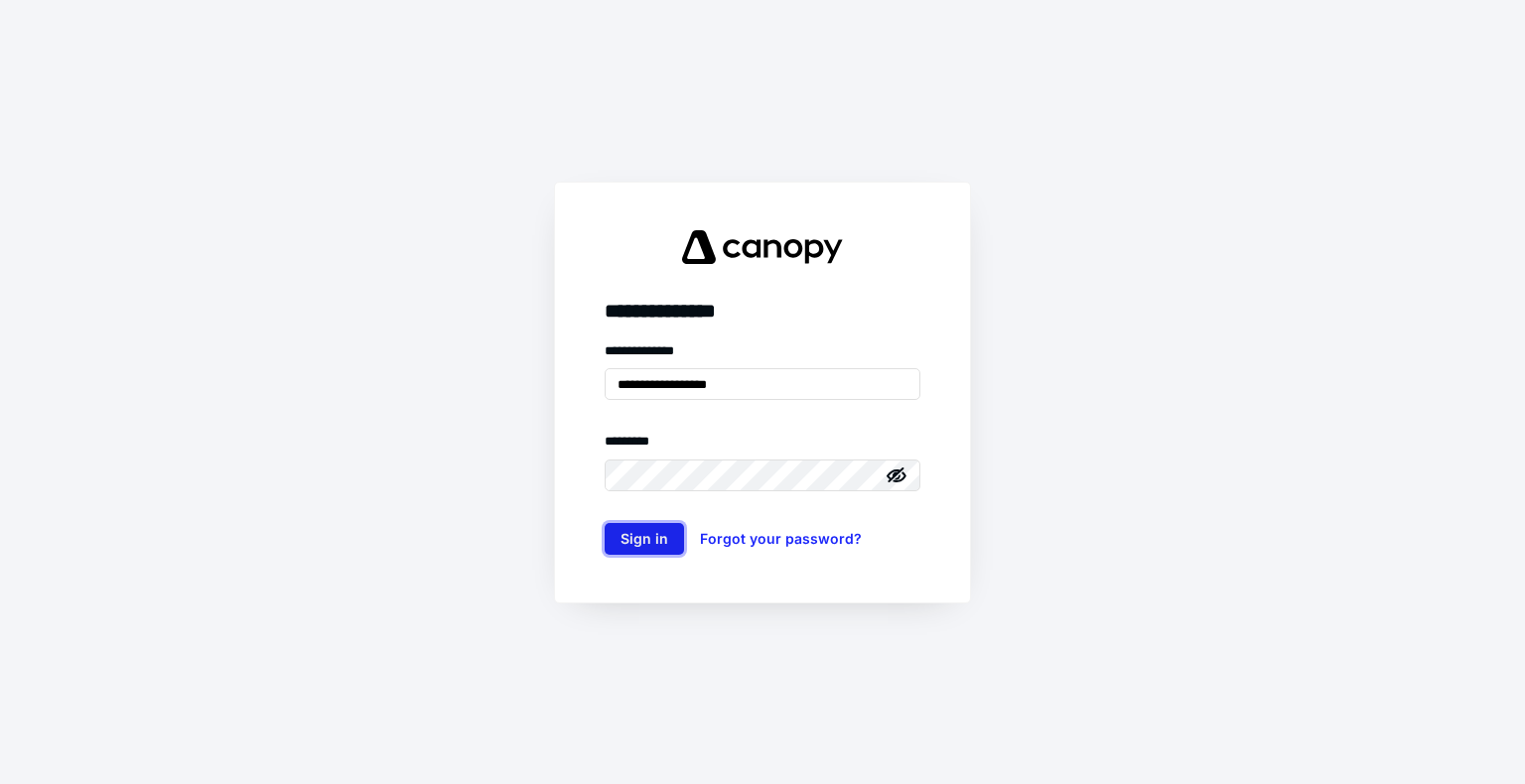 click on "Sign in" at bounding box center (644, 539) 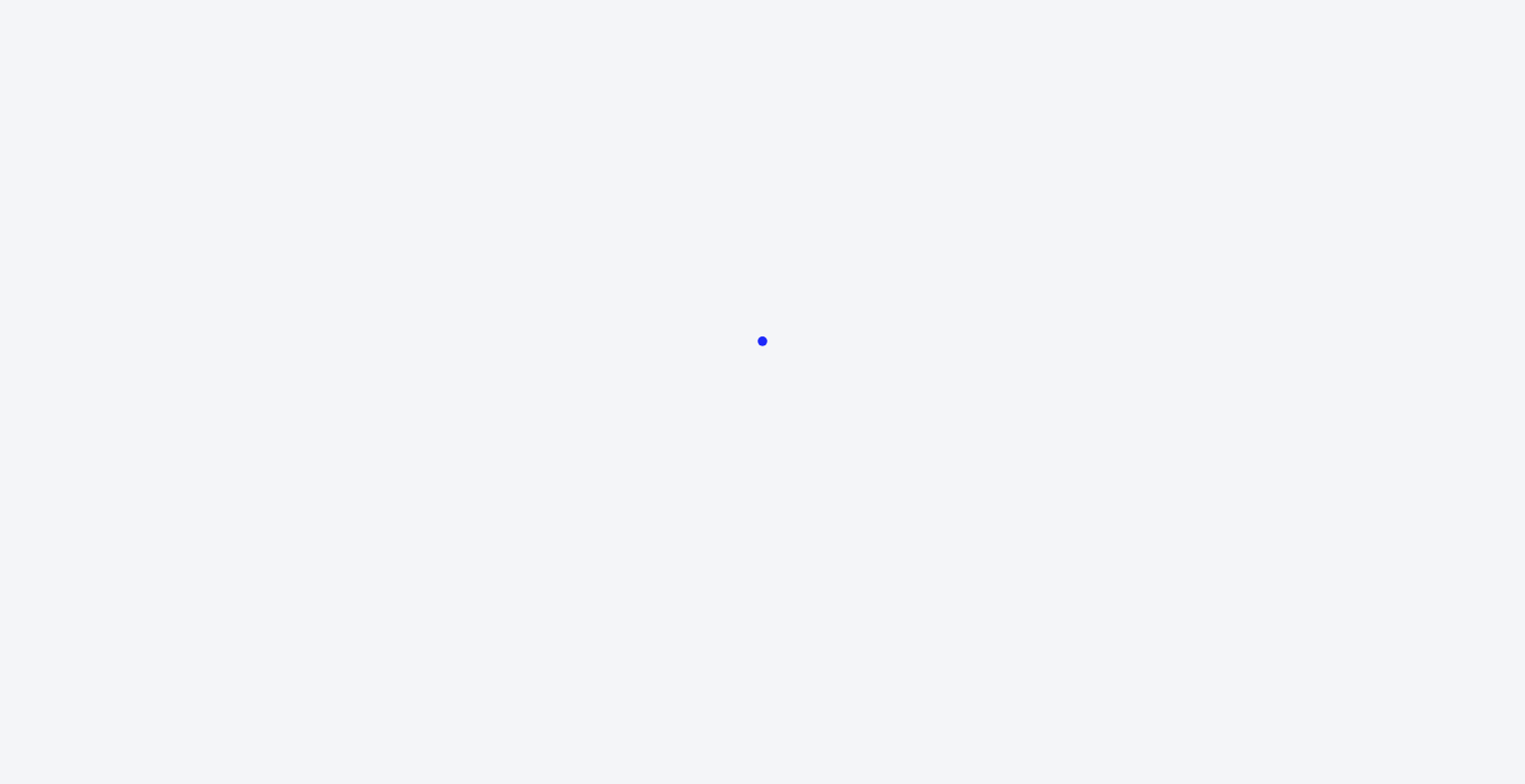 scroll, scrollTop: 0, scrollLeft: 0, axis: both 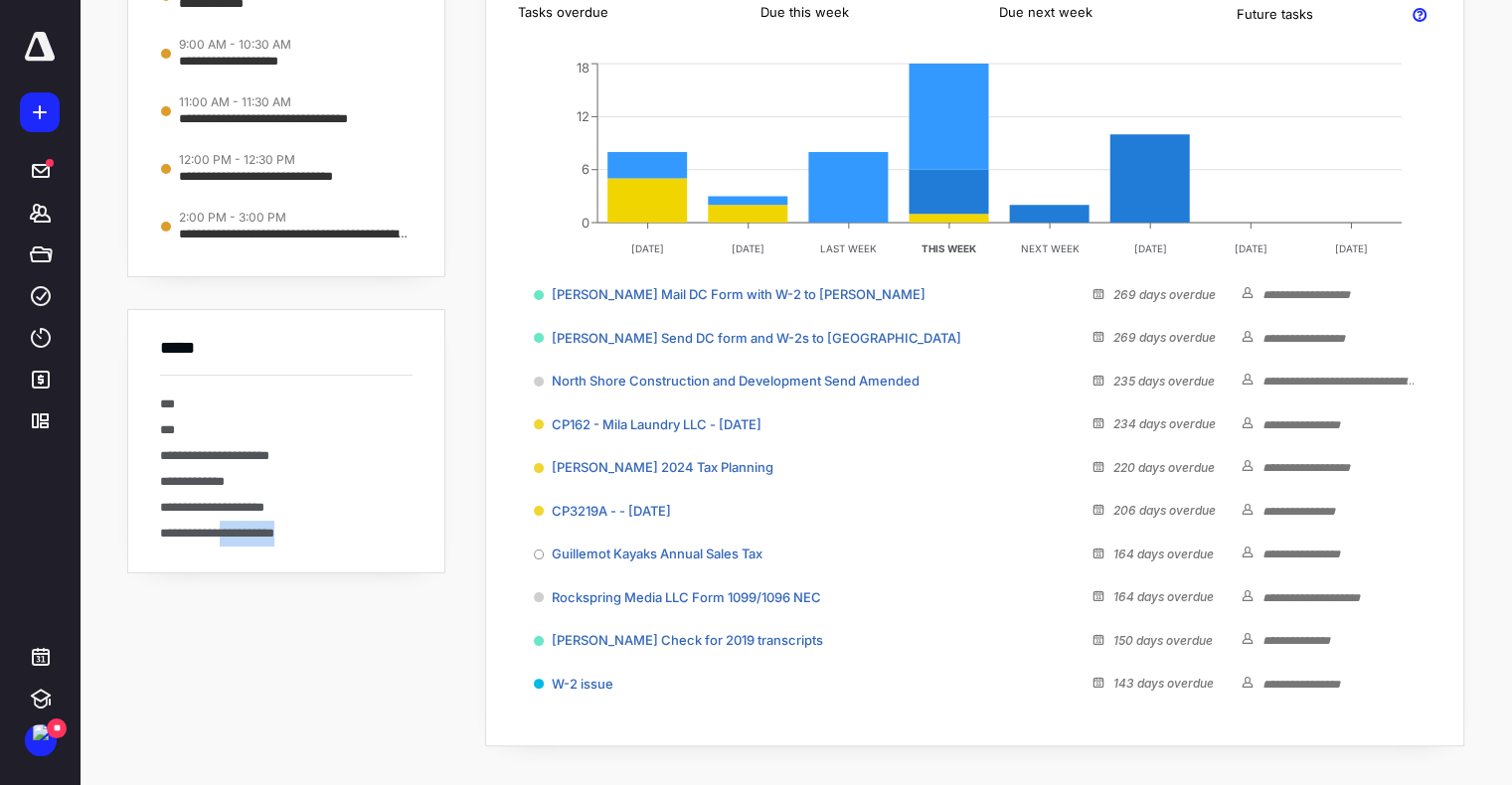 drag, startPoint x: 379, startPoint y: 648, endPoint x: 289, endPoint y: 676, distance: 94.254973 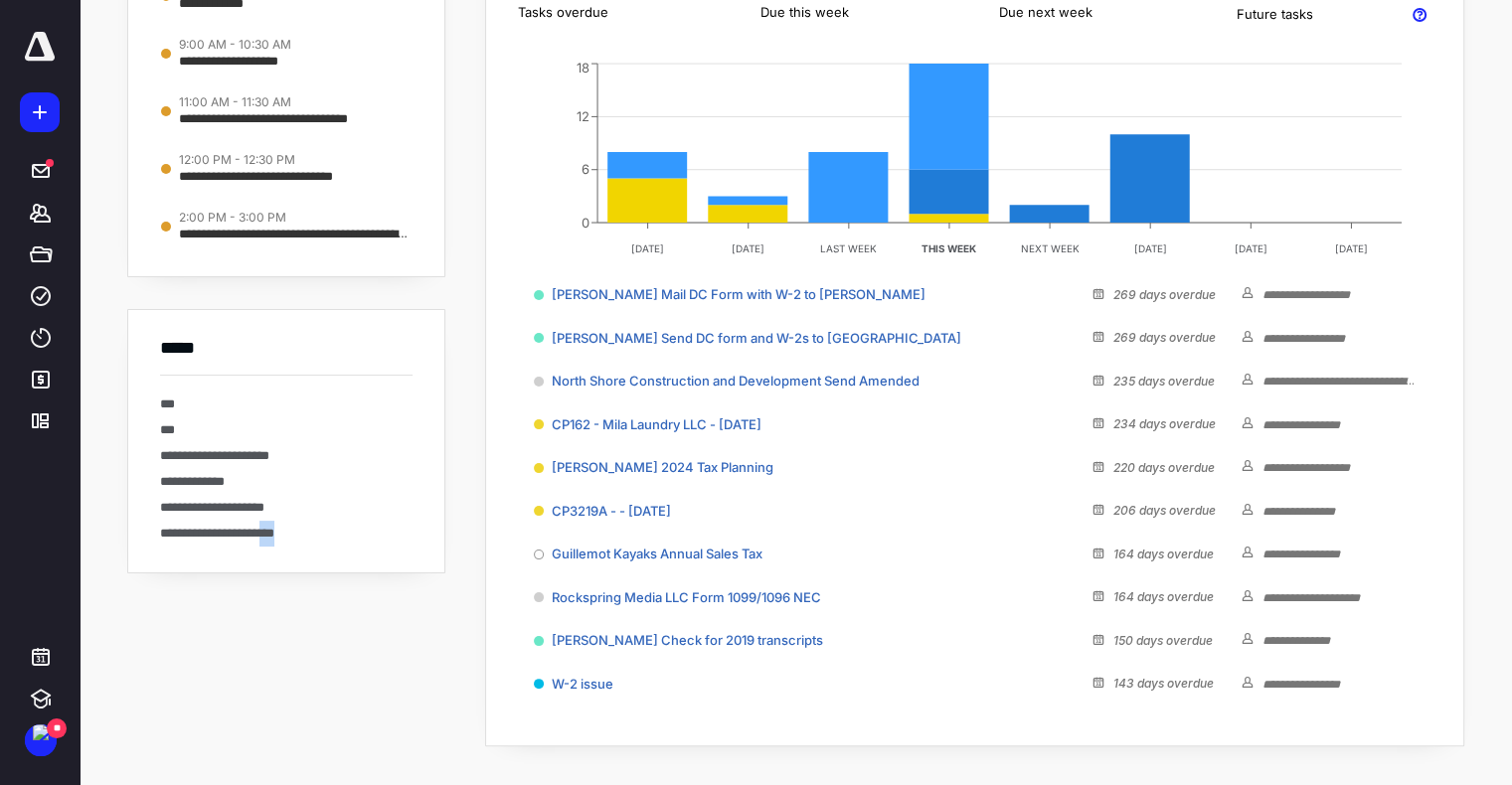 click on "**********" at bounding box center (286, 302) 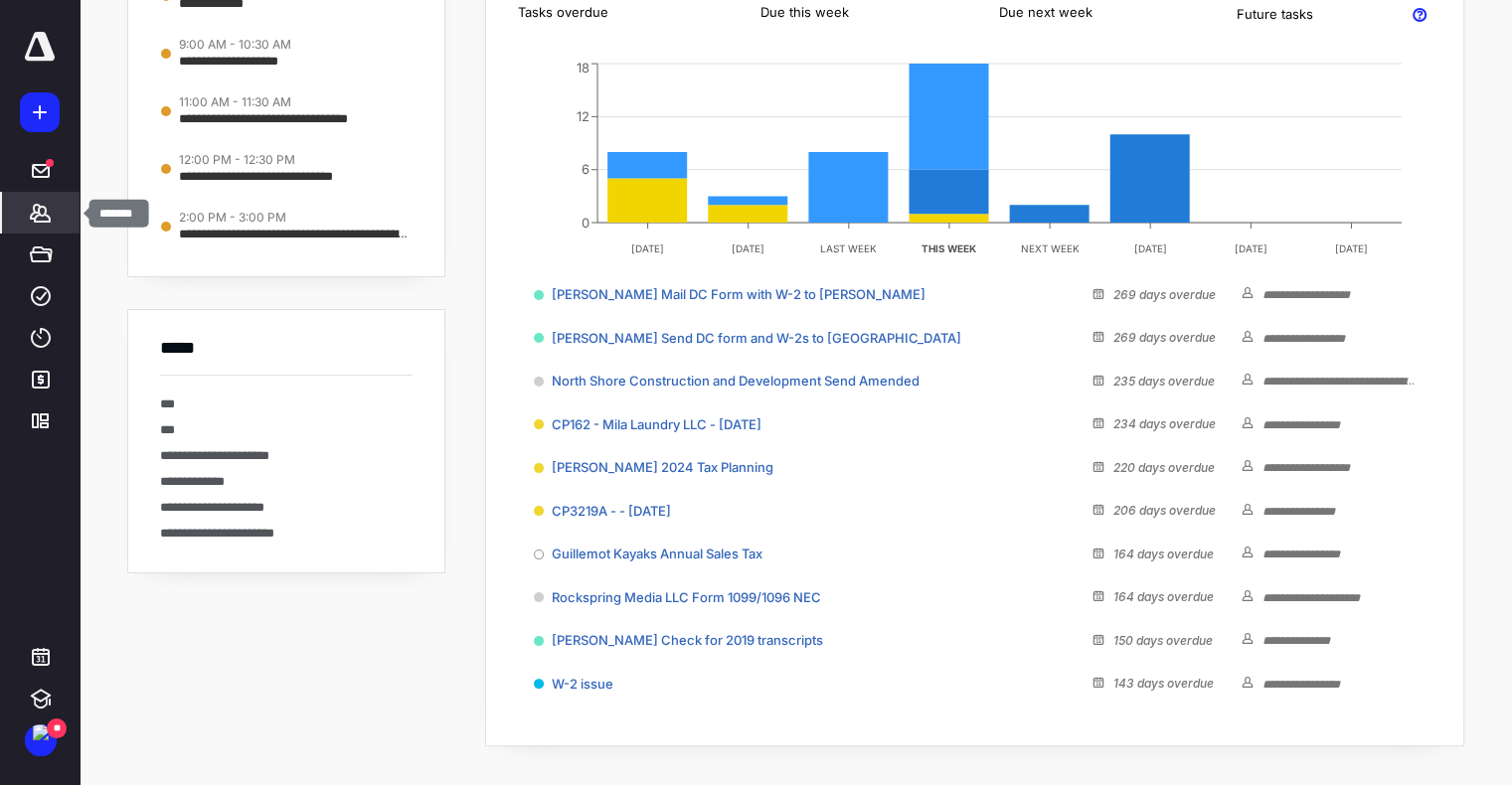 click on "*******" at bounding box center [41, 213] 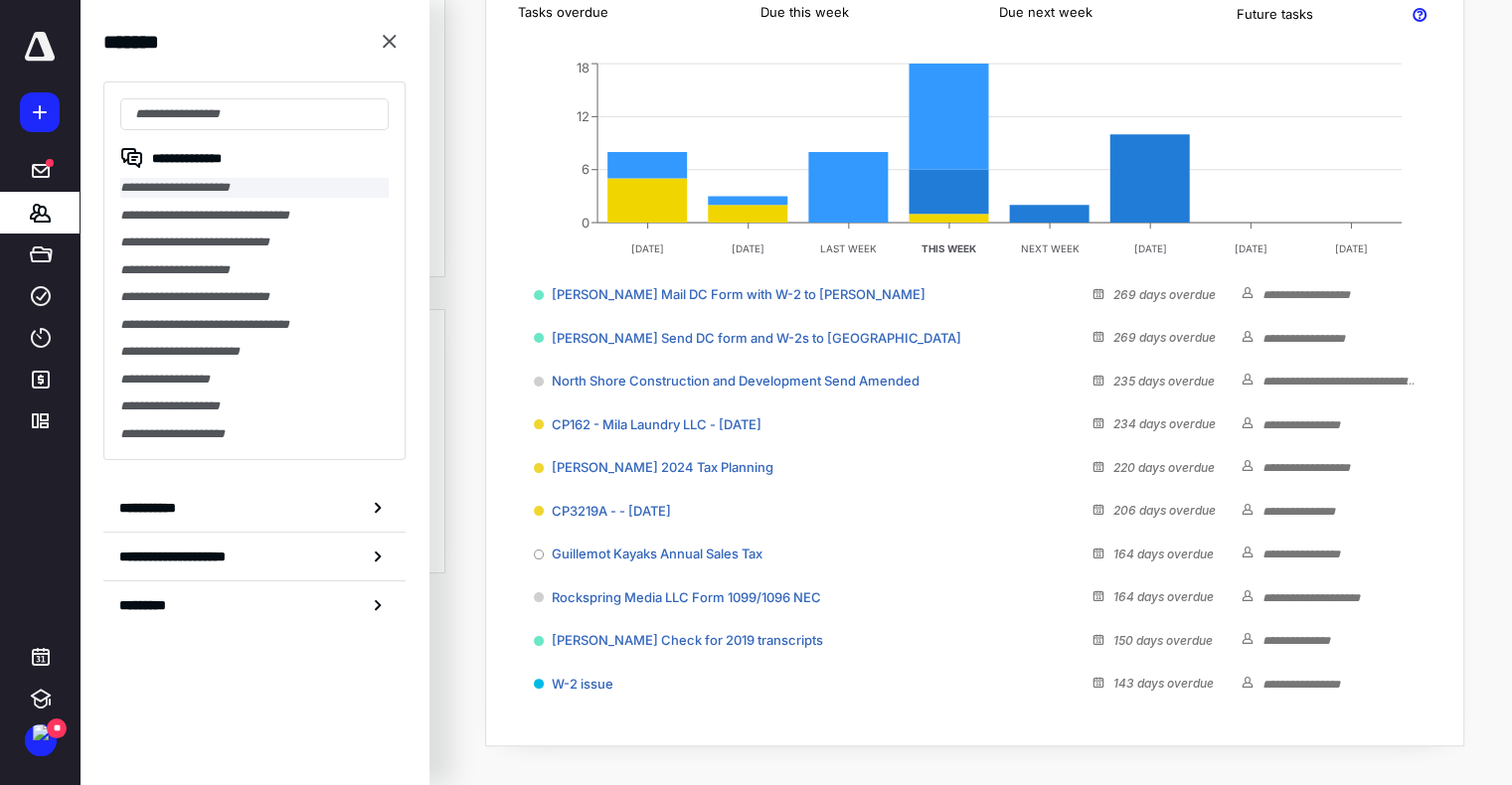 click on "**********" at bounding box center [254, 188] 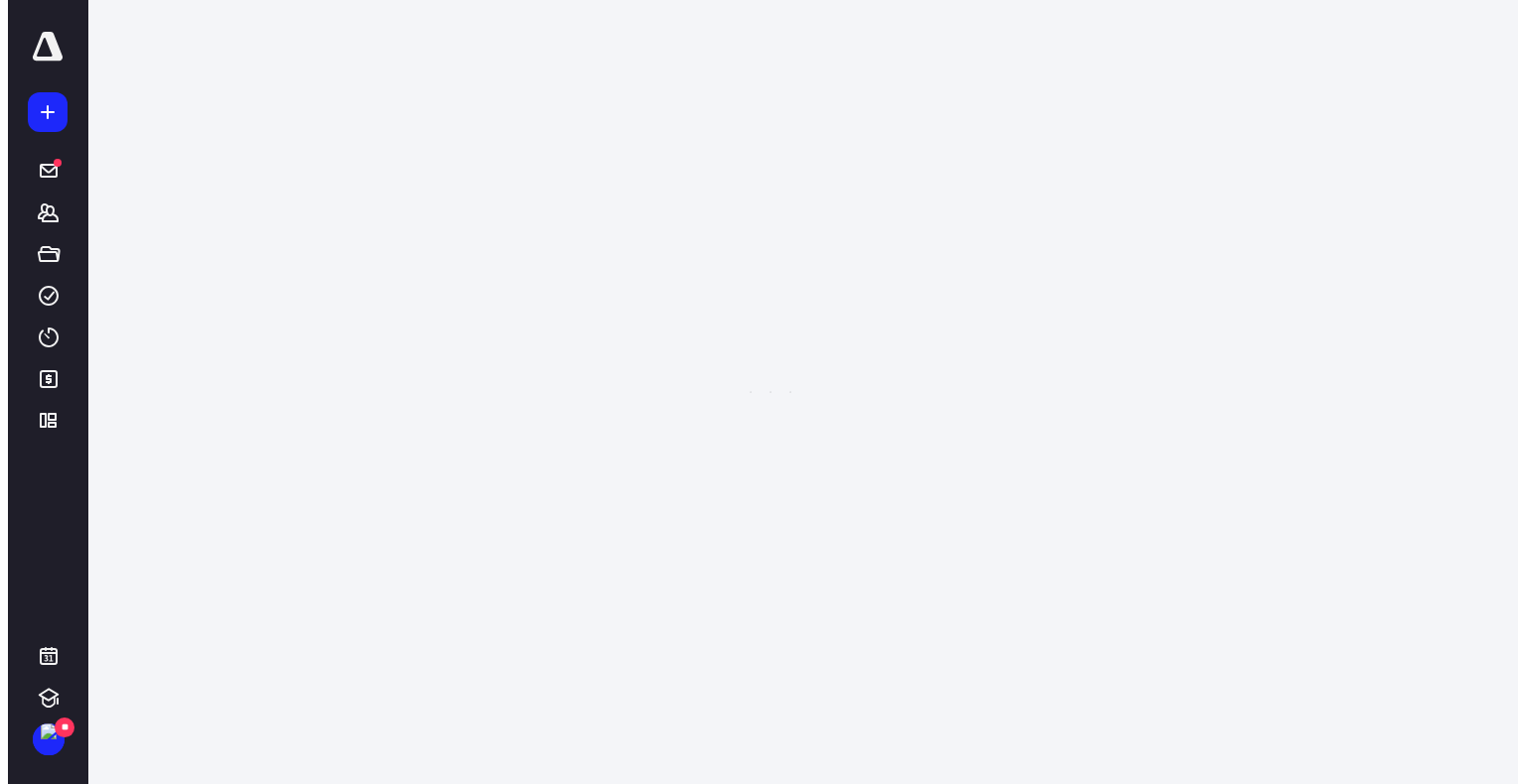 scroll, scrollTop: 0, scrollLeft: 0, axis: both 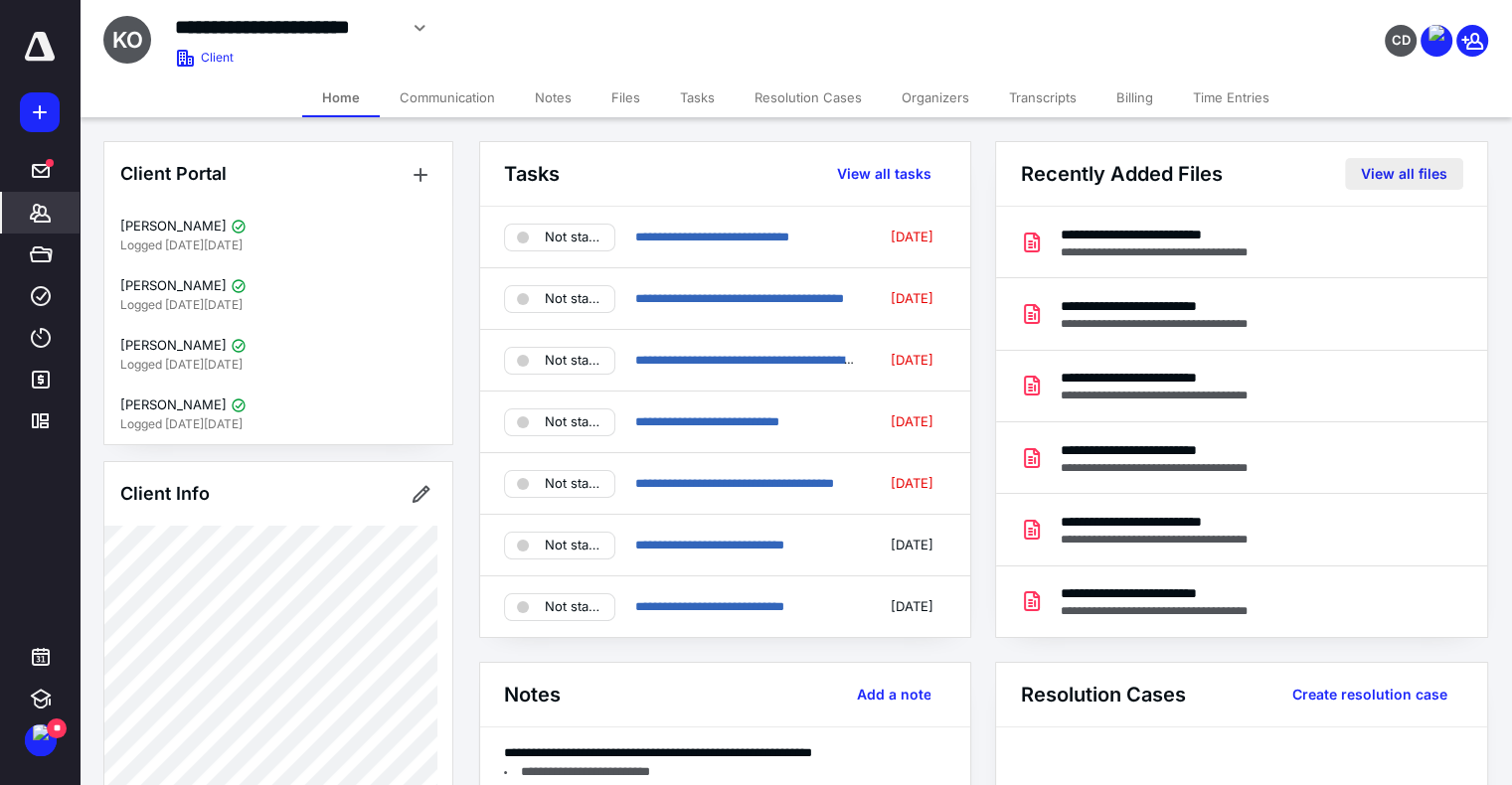 click on "View all files" at bounding box center (1404, 174) 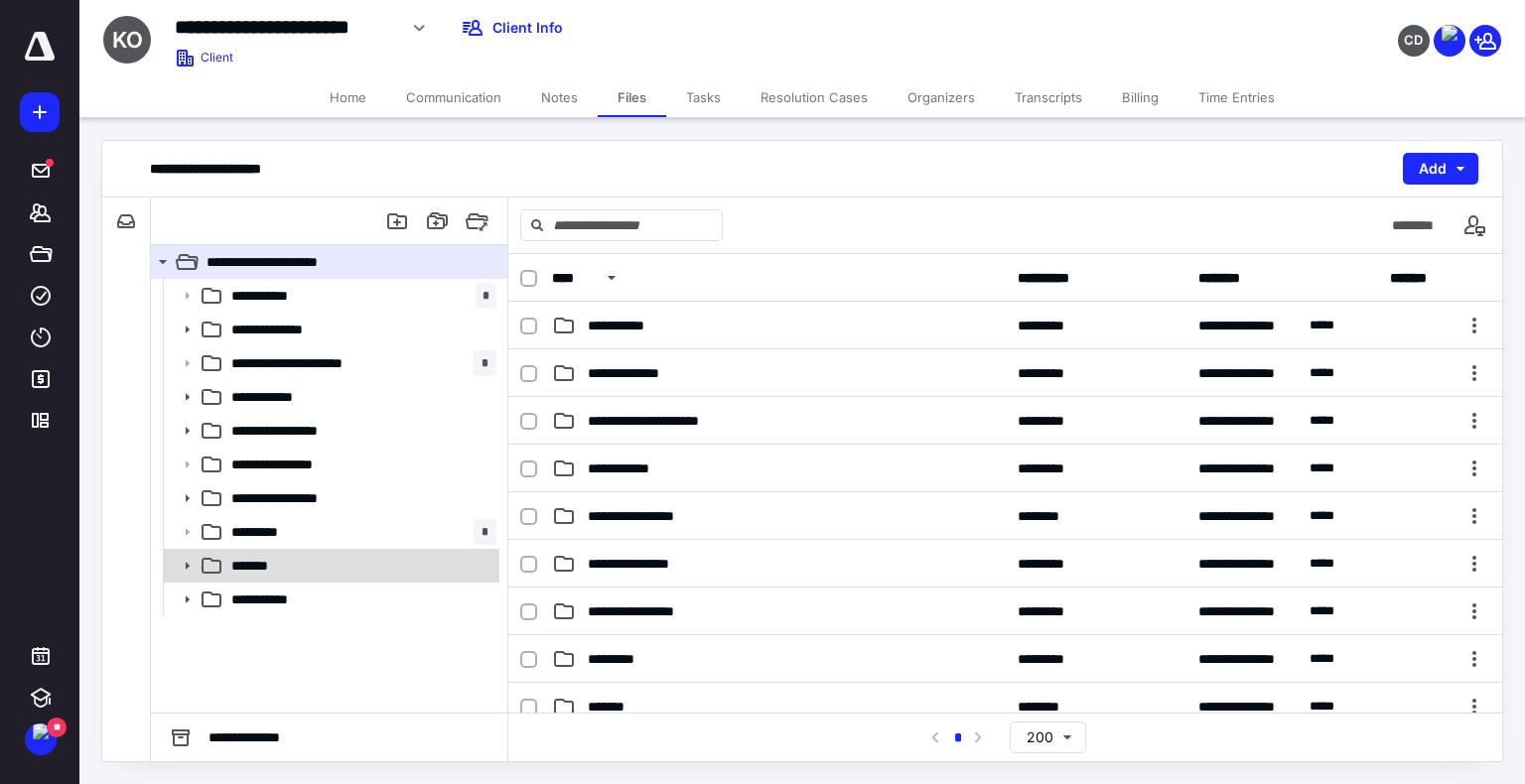 click on "*******" at bounding box center [359, 566] 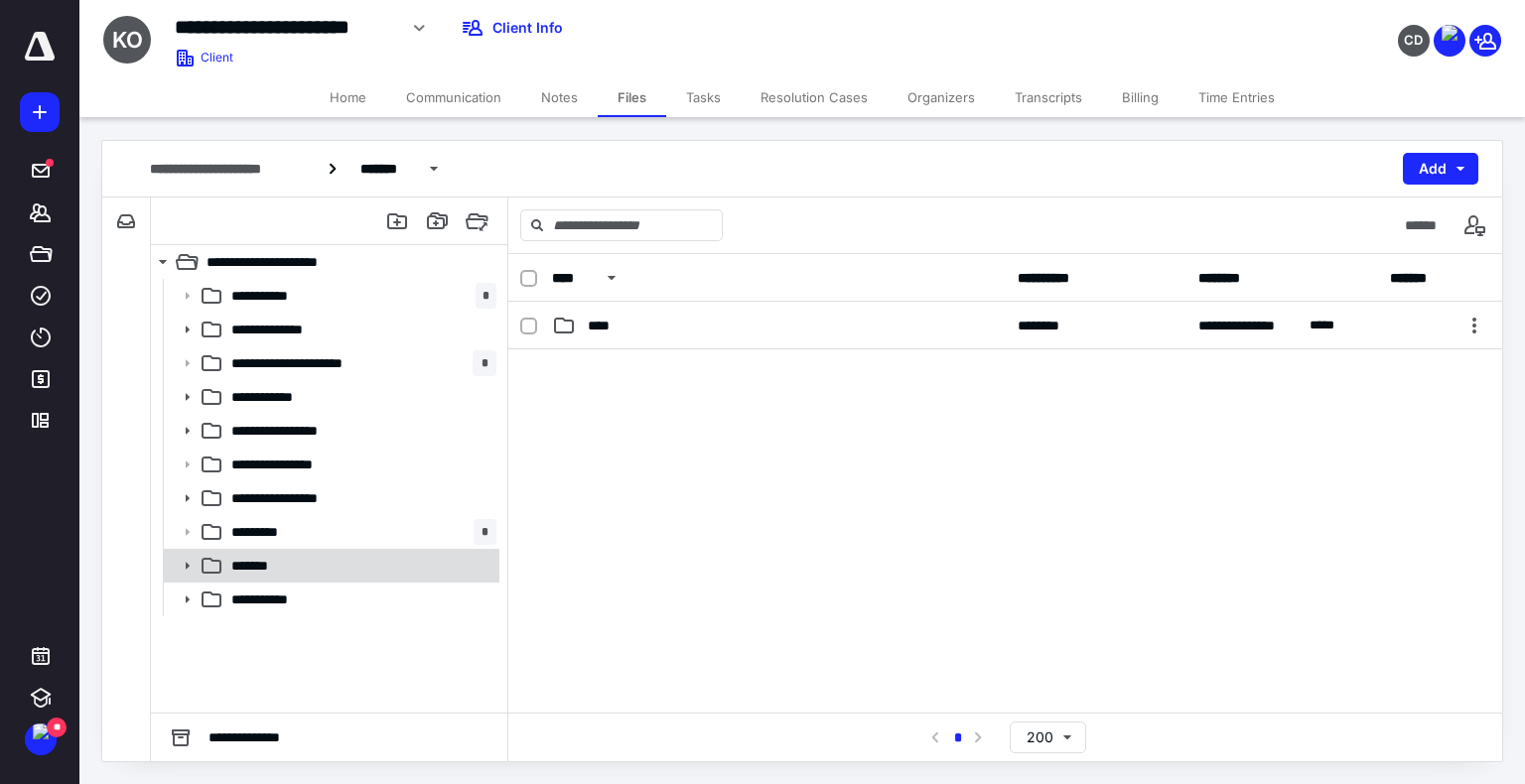click 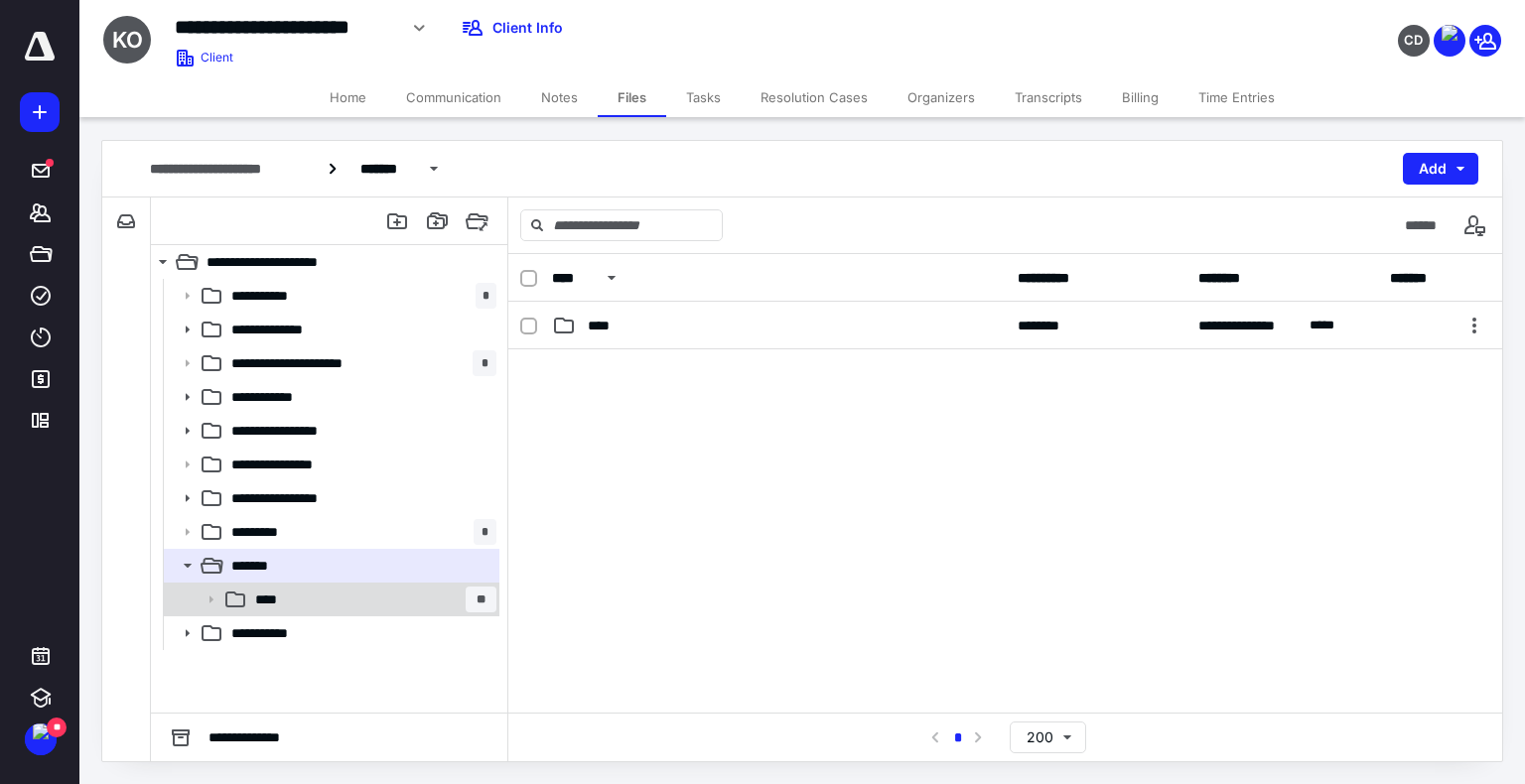 click on "**** **" at bounding box center (371, 599) 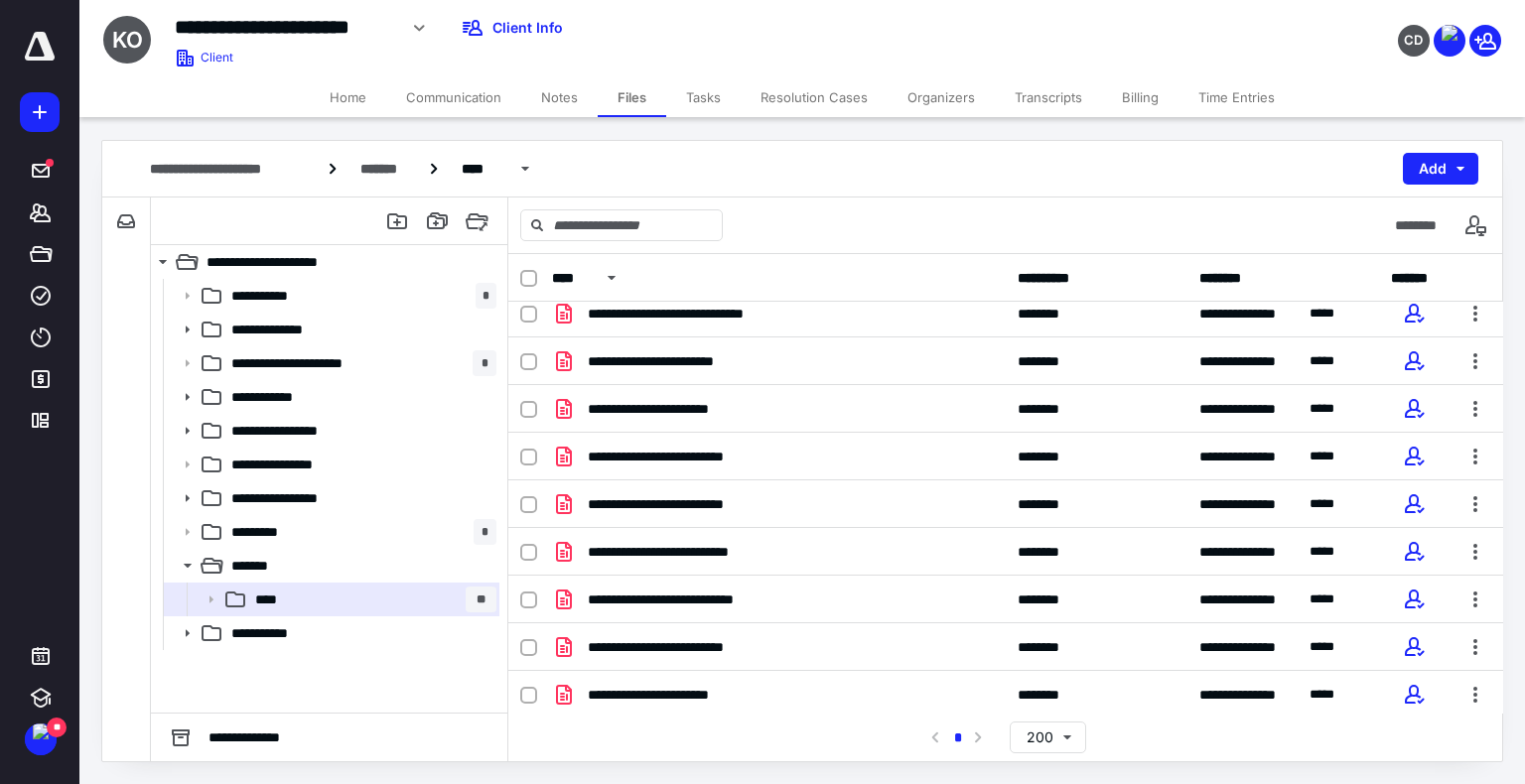 scroll, scrollTop: 0, scrollLeft: 0, axis: both 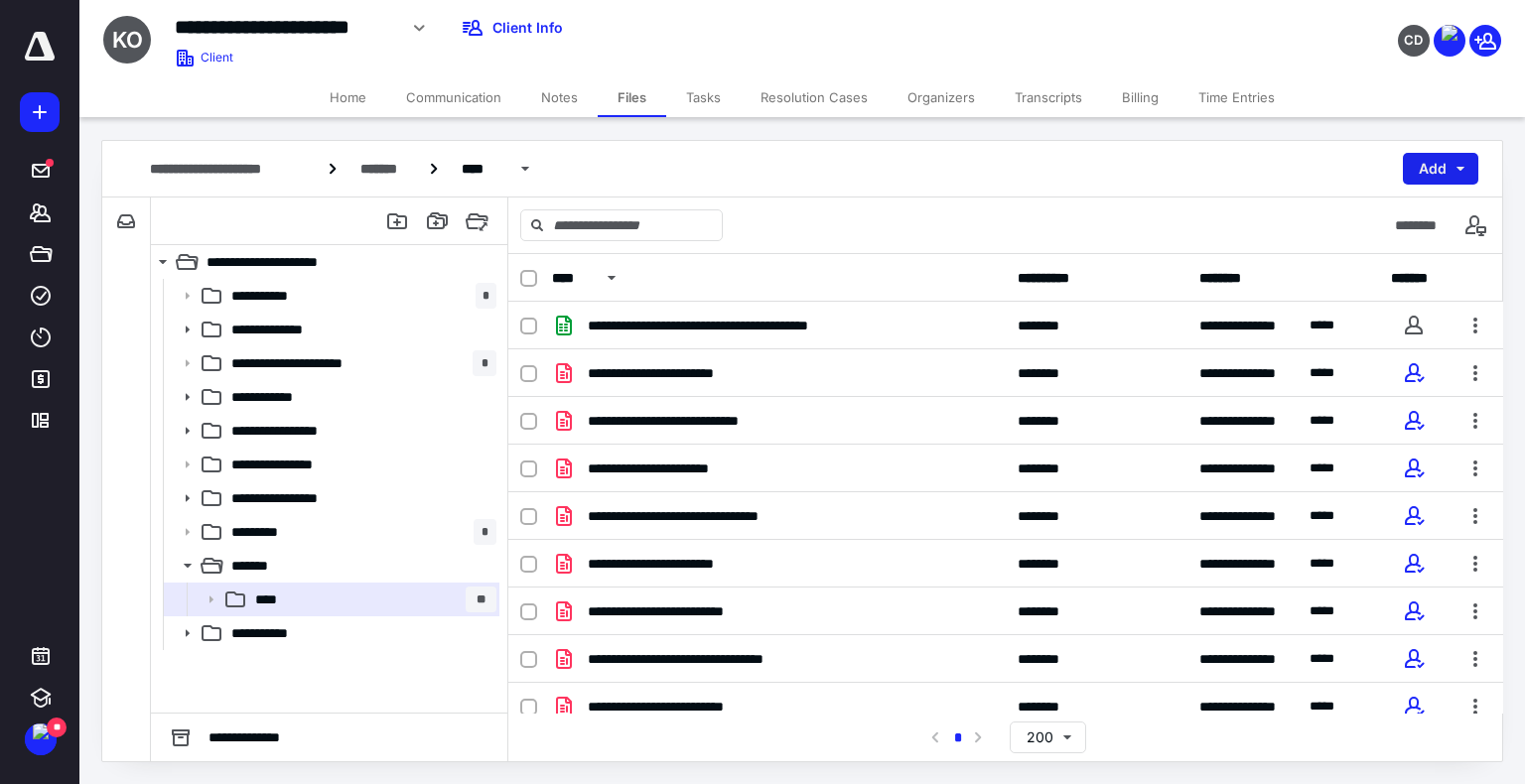 click on "Add" at bounding box center (1441, 169) 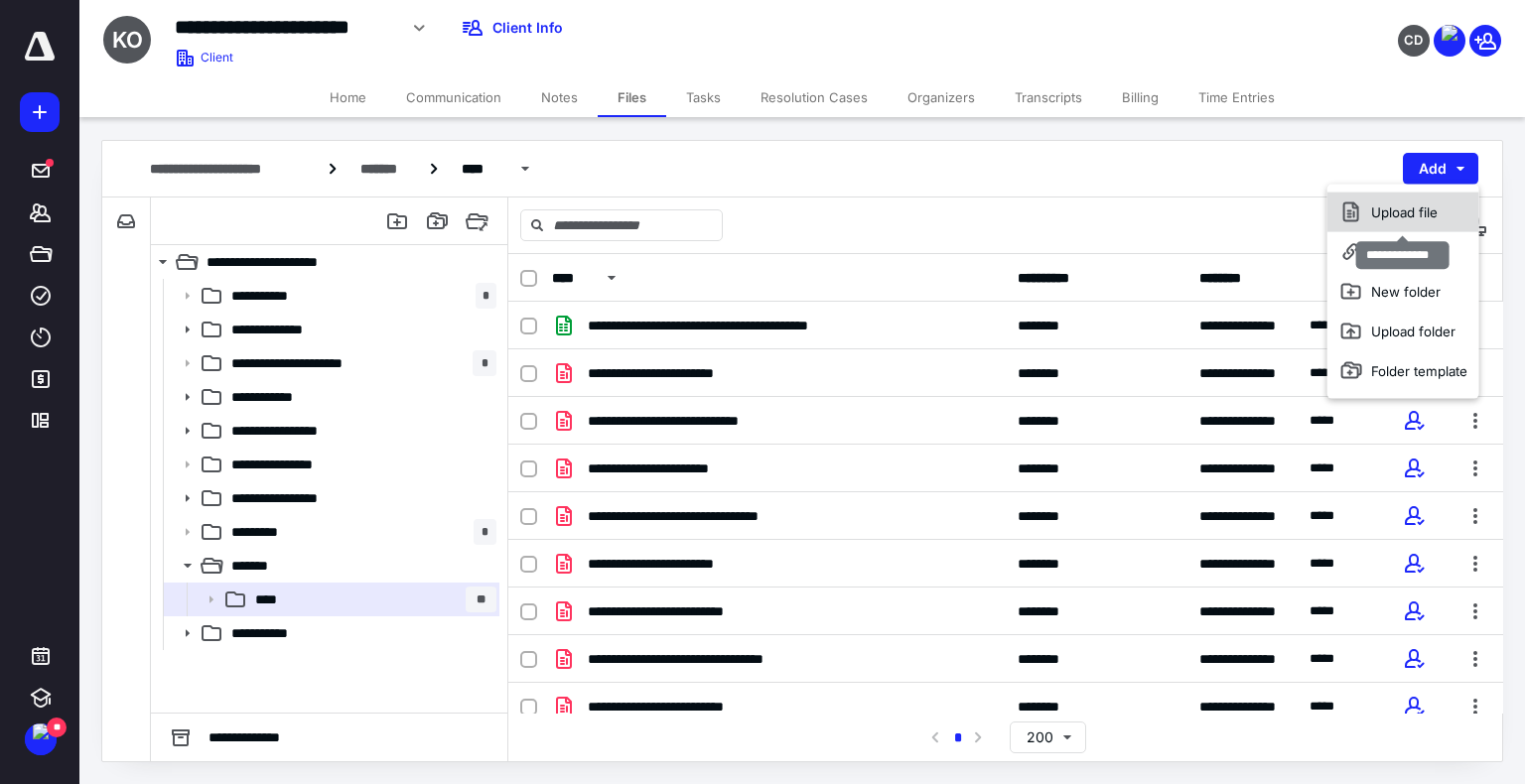 click on "Upload file" at bounding box center (1403, 212) 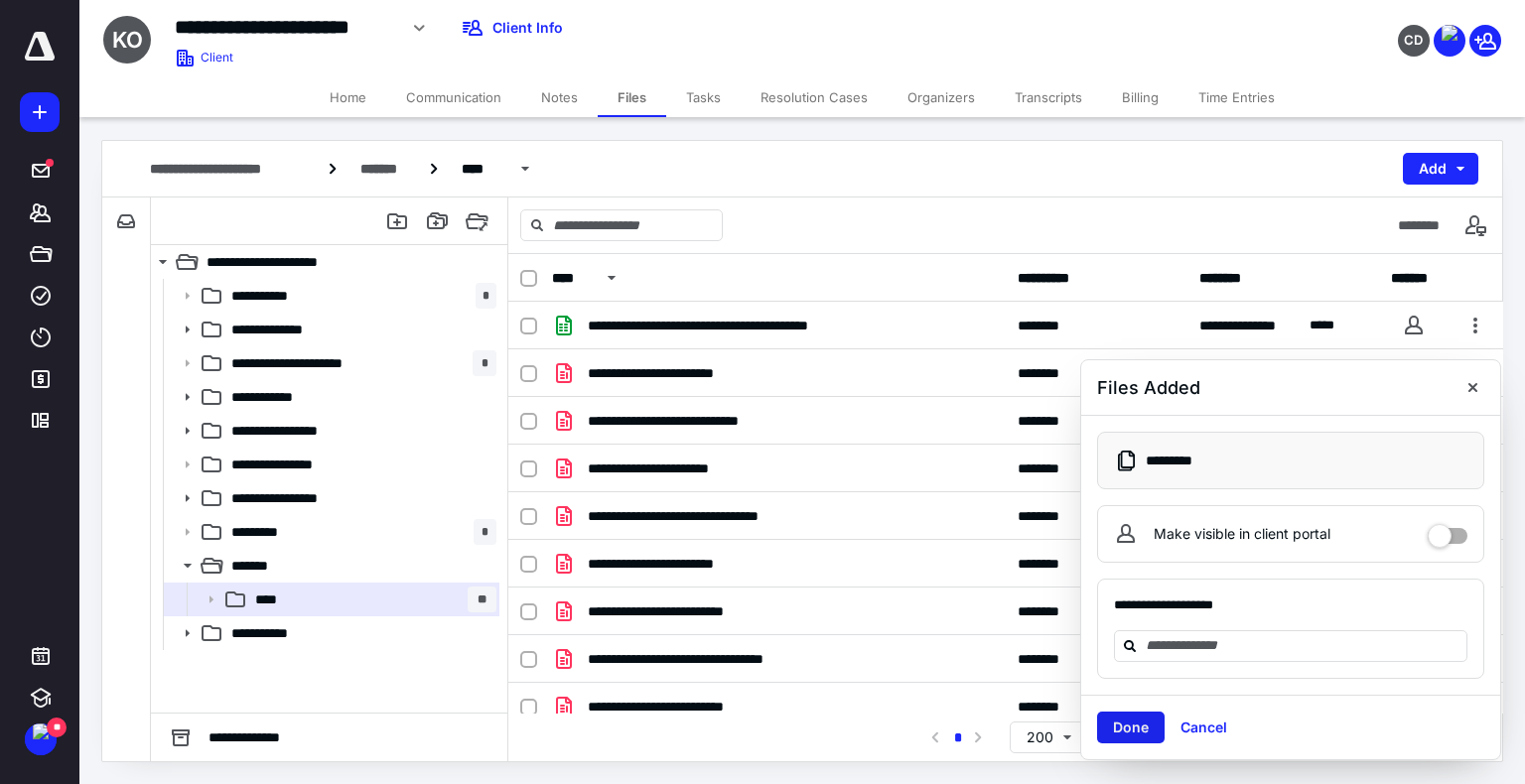 click on "Done" at bounding box center (1131, 727) 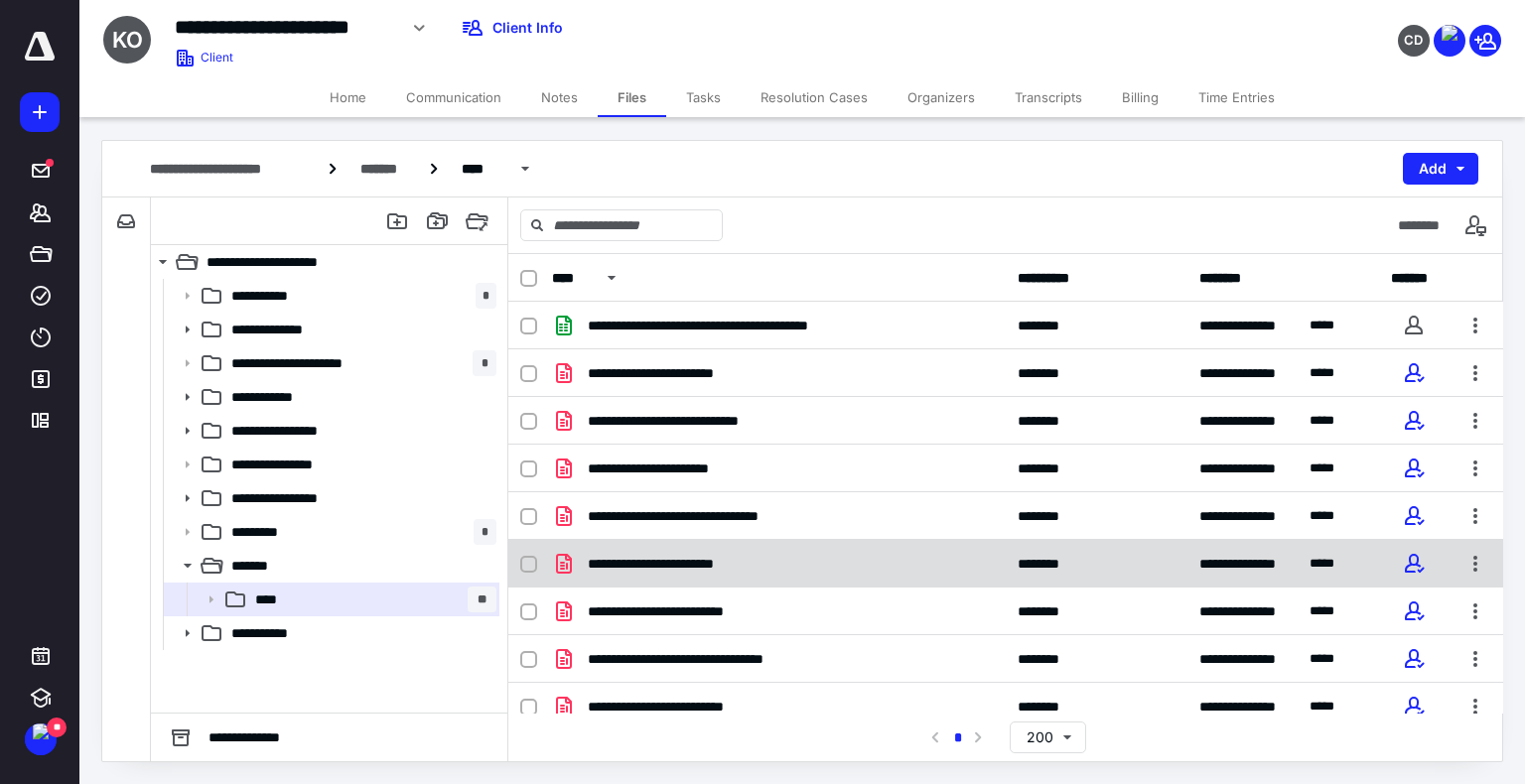 scroll, scrollTop: 584, scrollLeft: 0, axis: vertical 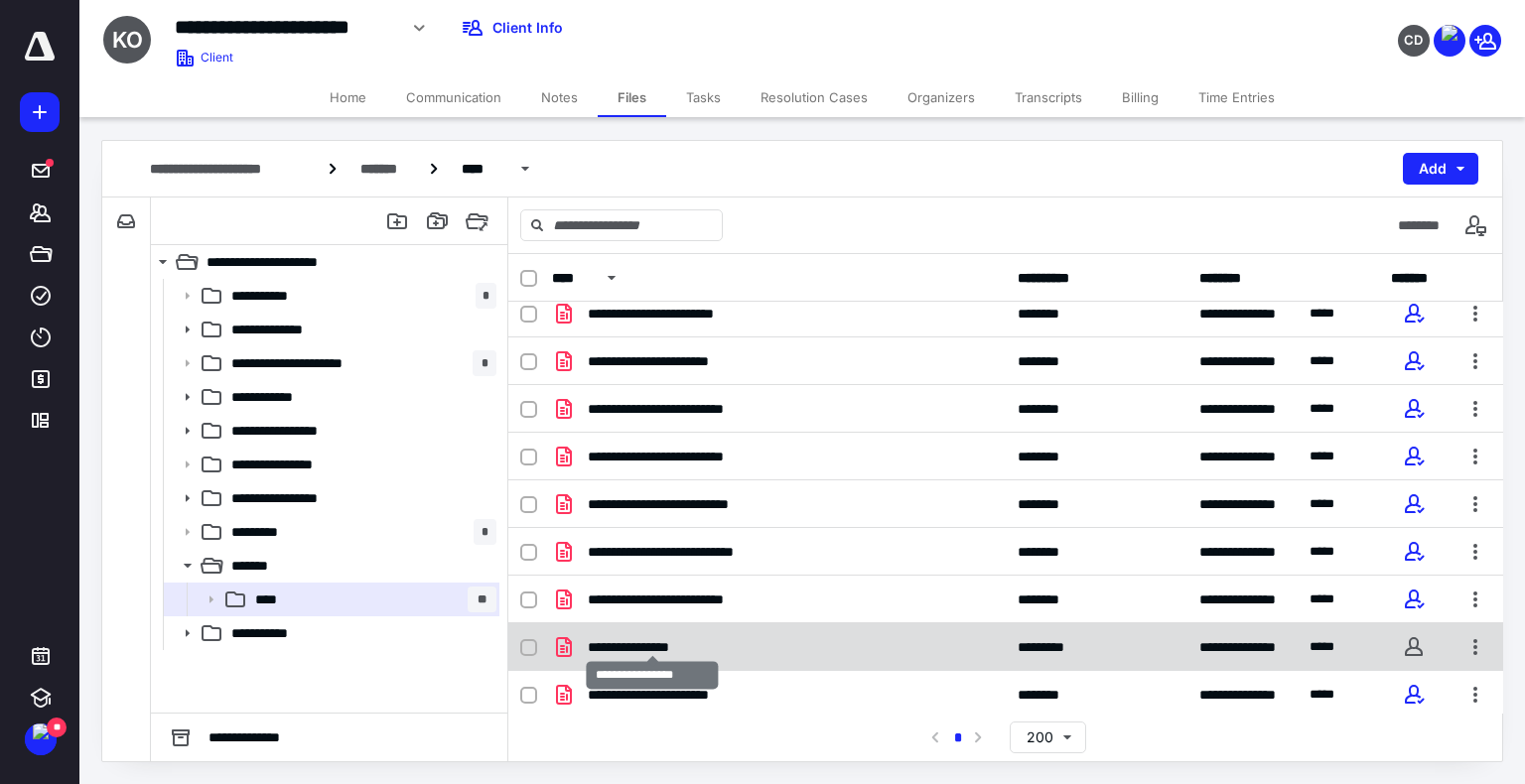 click on "**********" at bounding box center (652, 647) 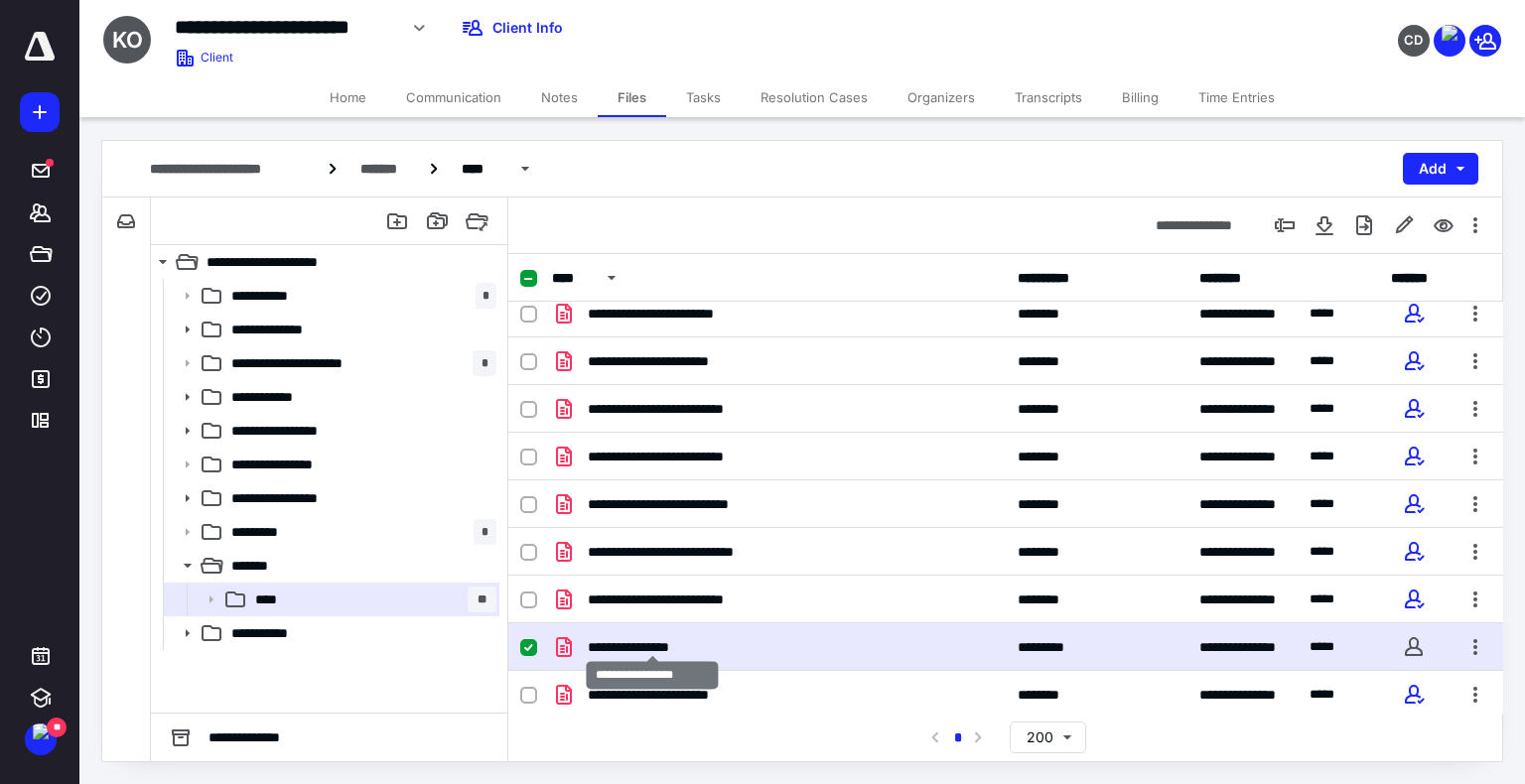 click on "**********" at bounding box center [652, 647] 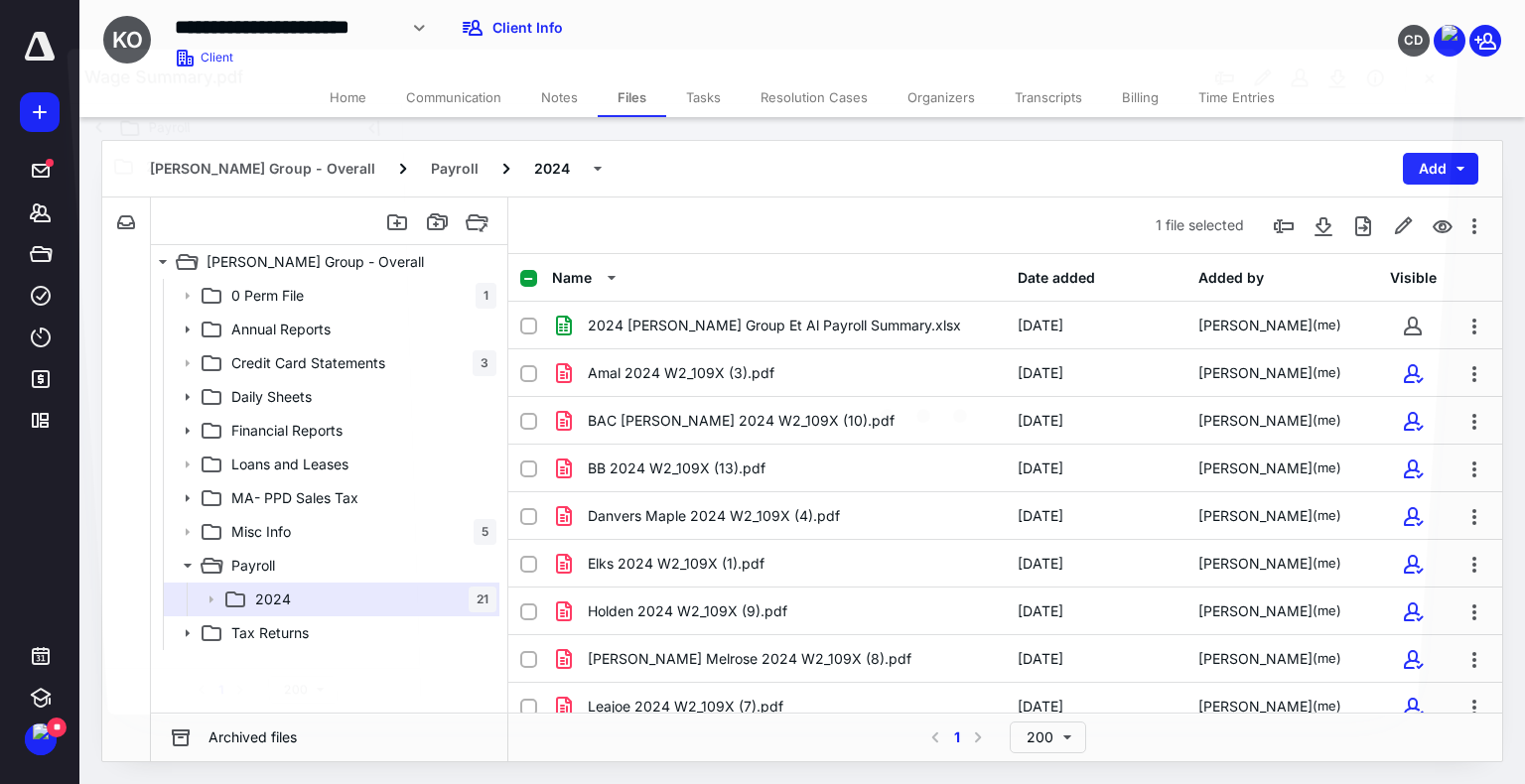 scroll, scrollTop: 584, scrollLeft: 0, axis: vertical 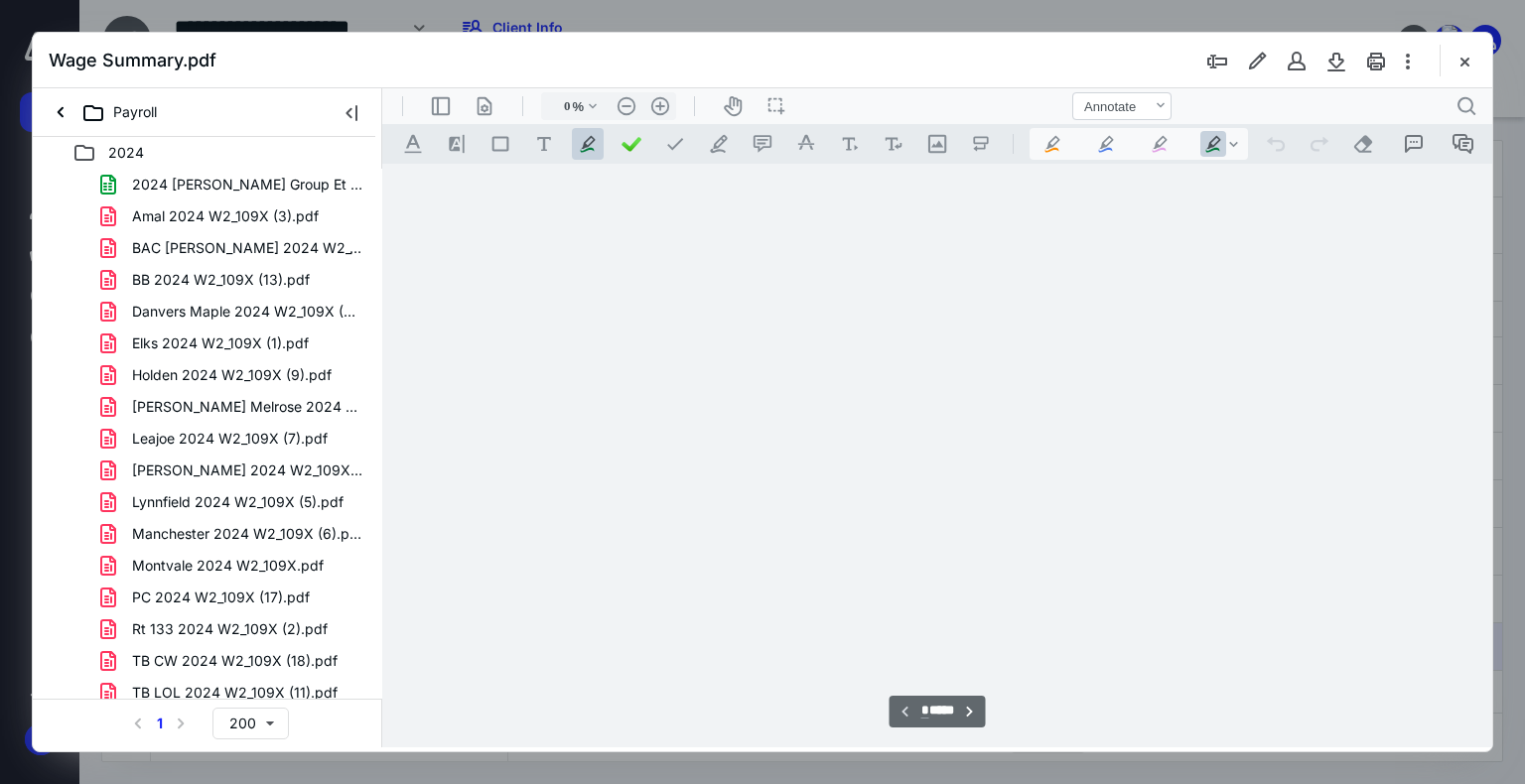 type on "95" 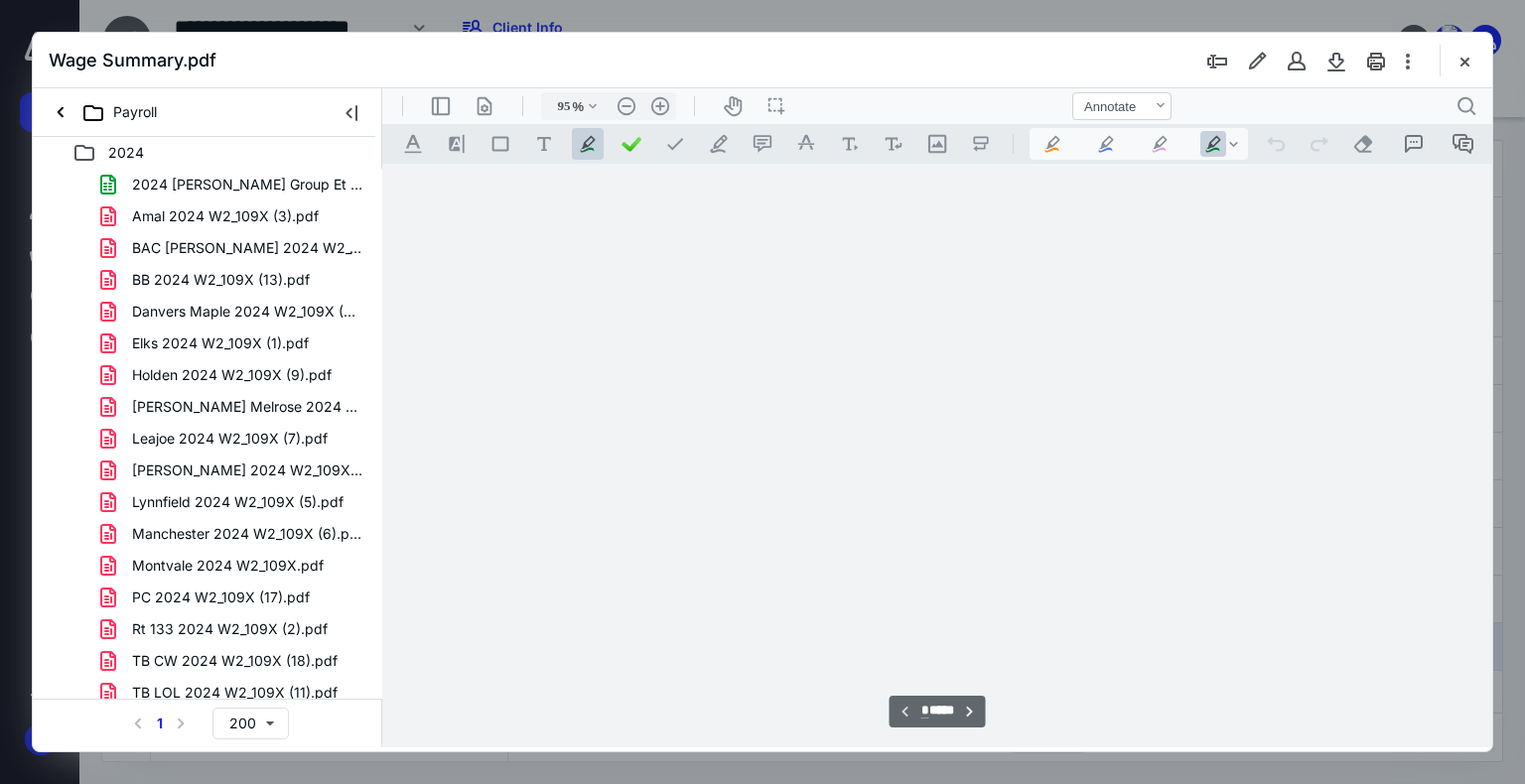 scroll, scrollTop: 79, scrollLeft: 0, axis: vertical 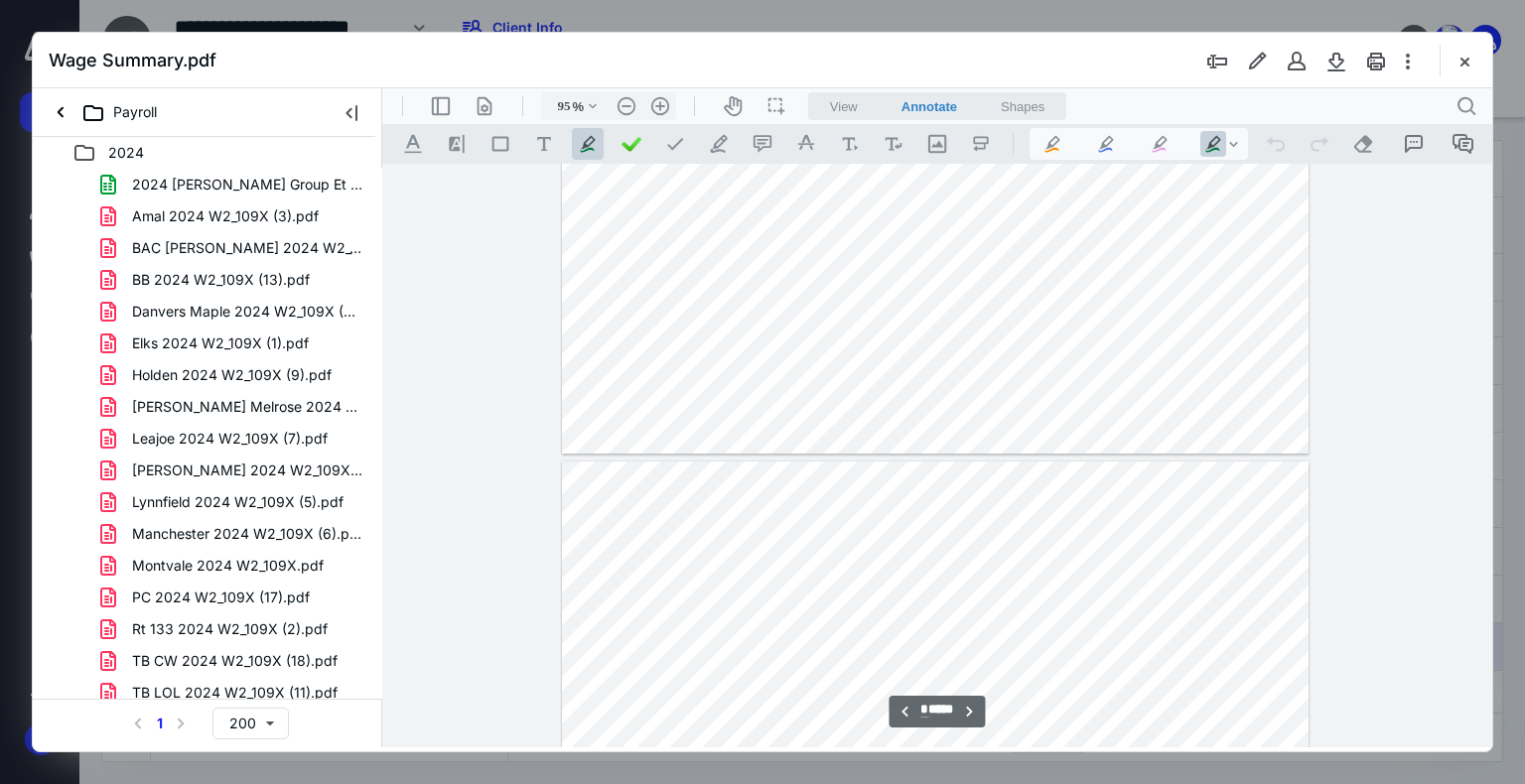 type on "*" 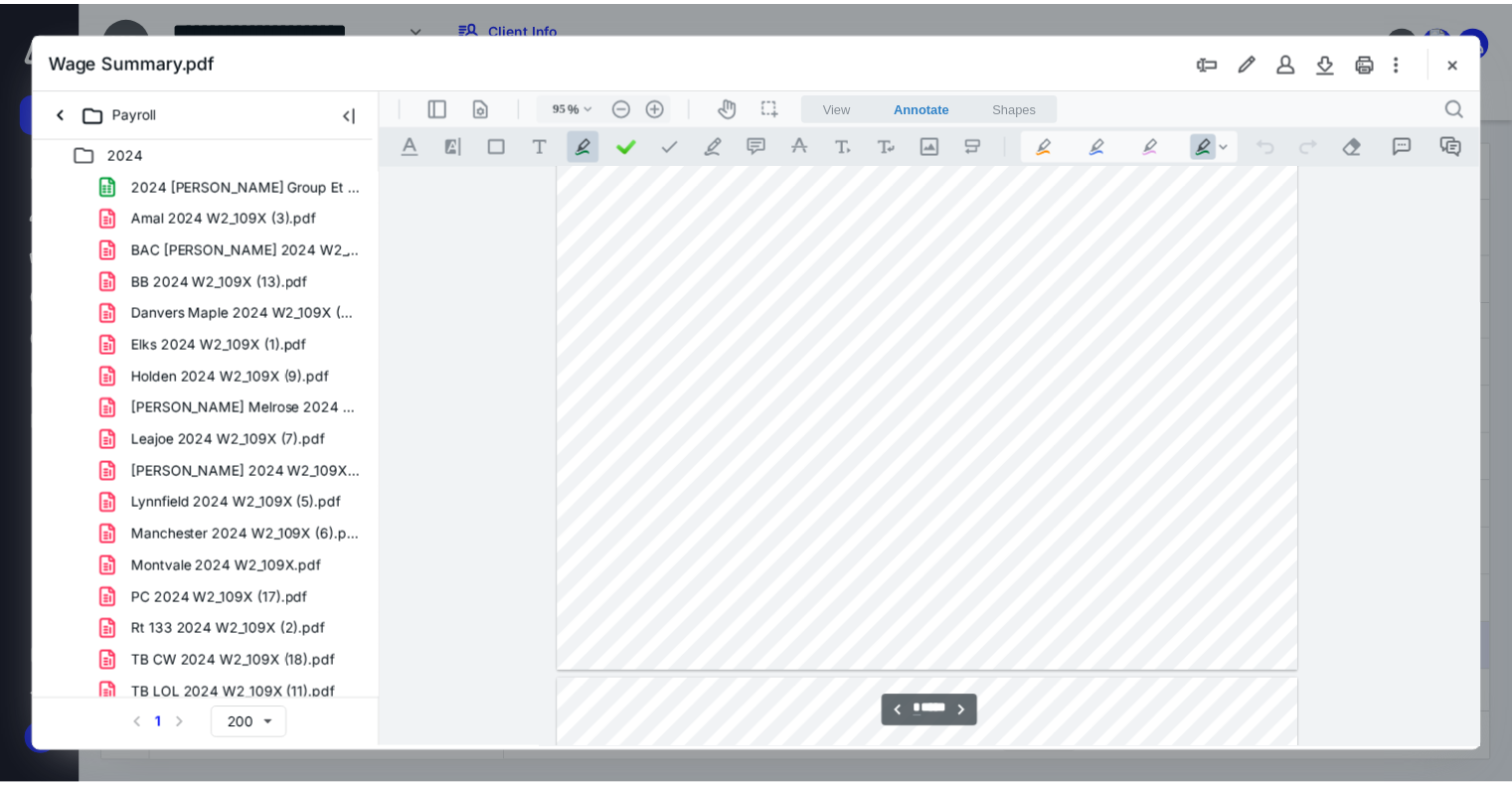 scroll, scrollTop: 1228, scrollLeft: 0, axis: vertical 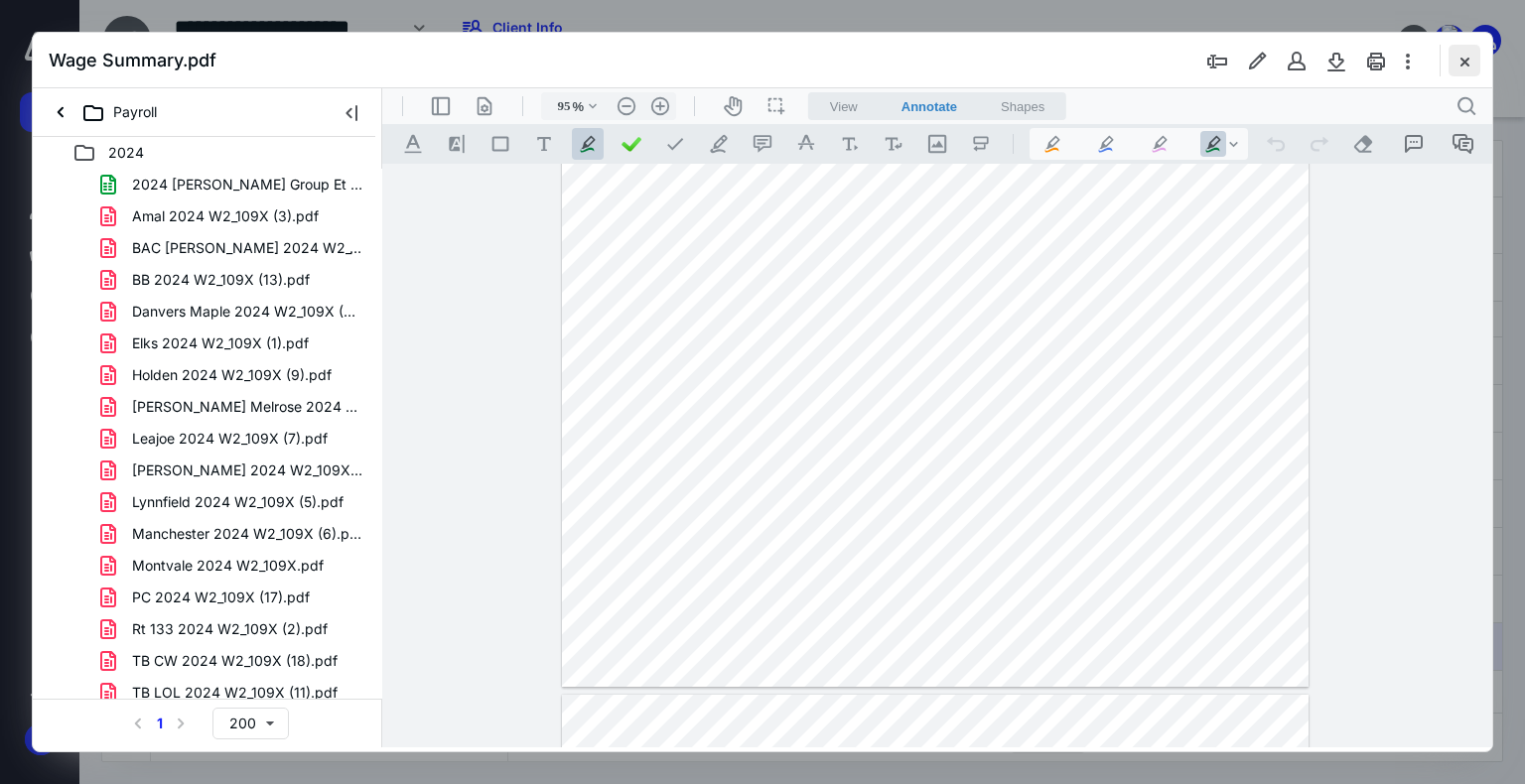 click at bounding box center [1464, 61] 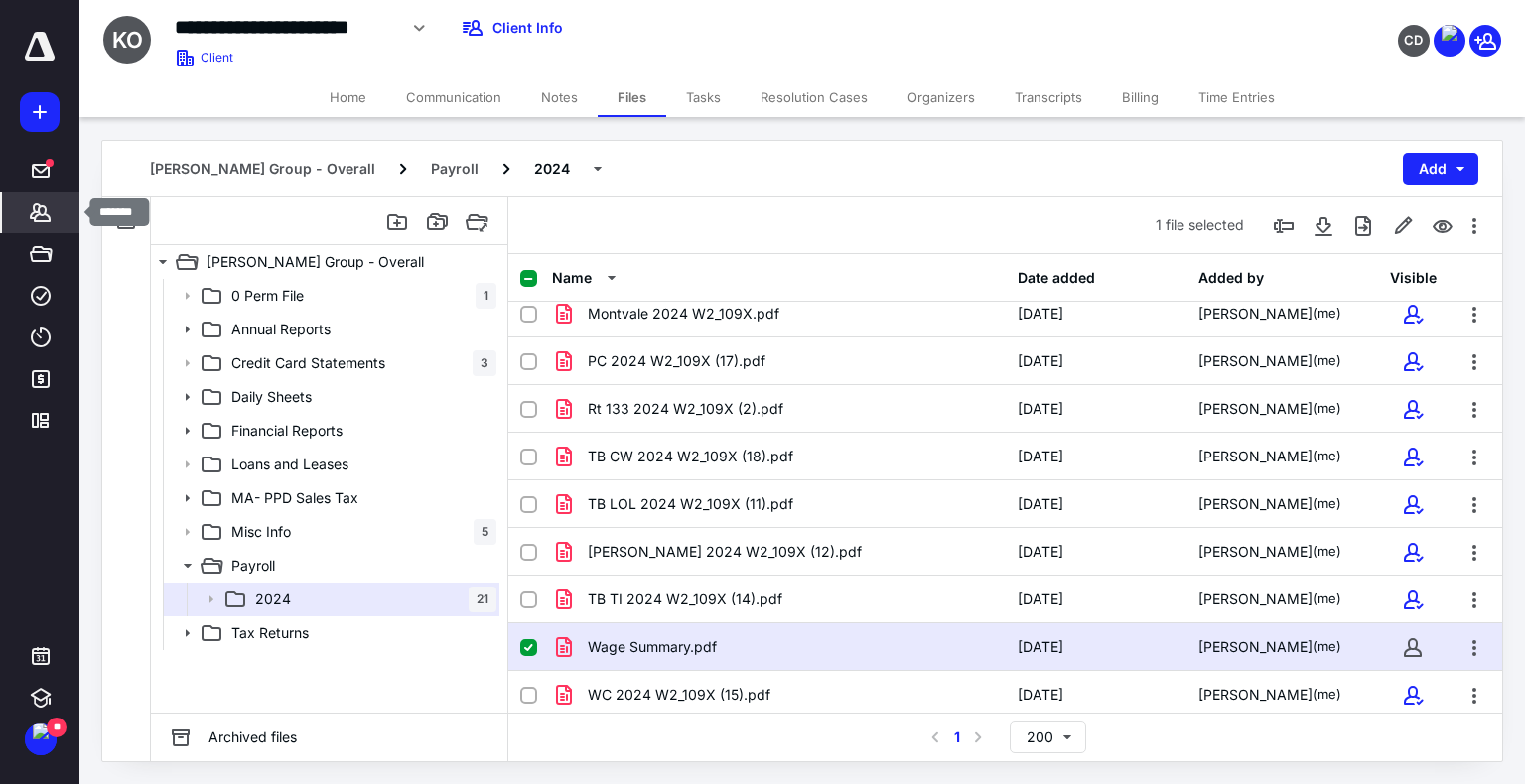 click 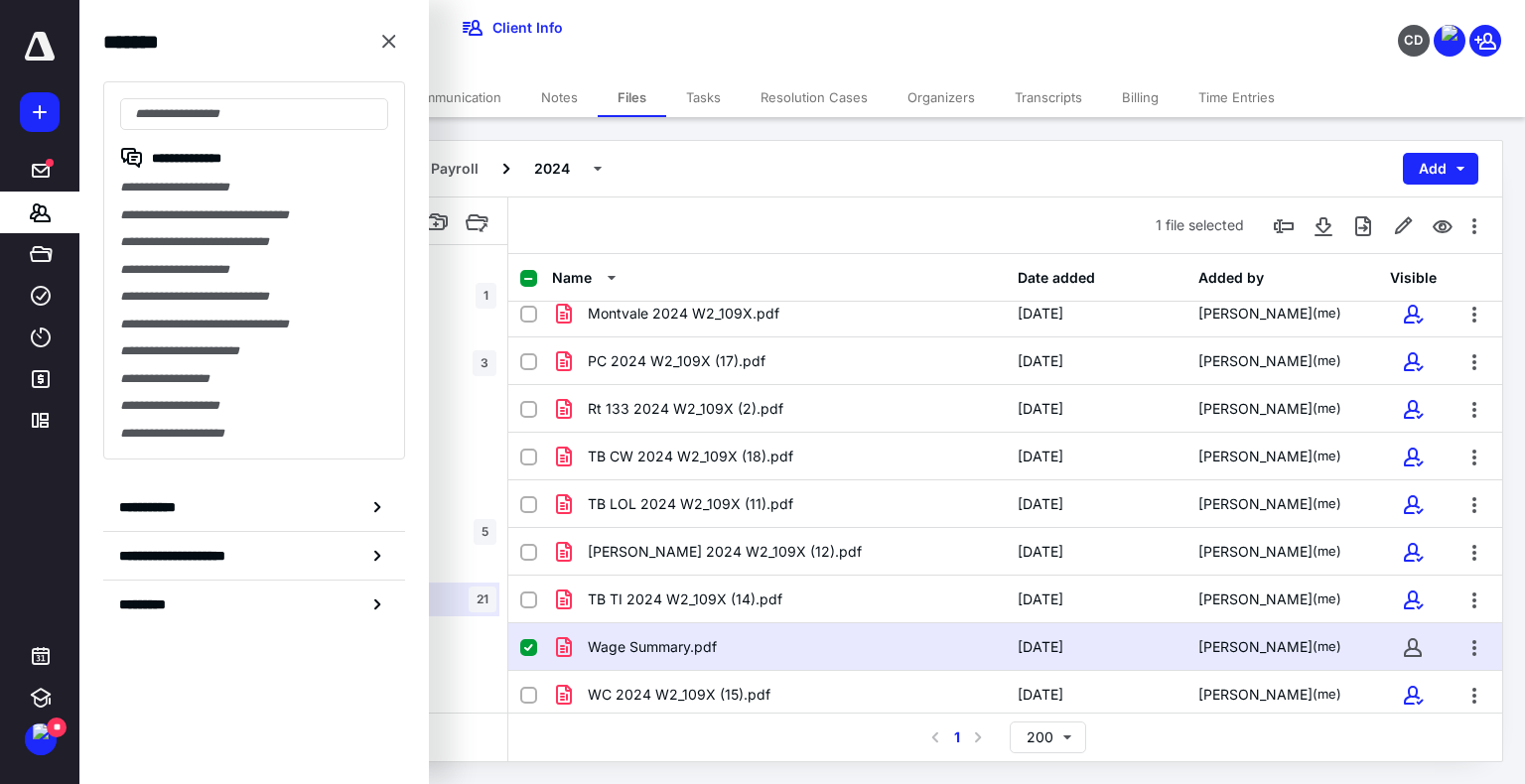 click at bounding box center [40, 47] 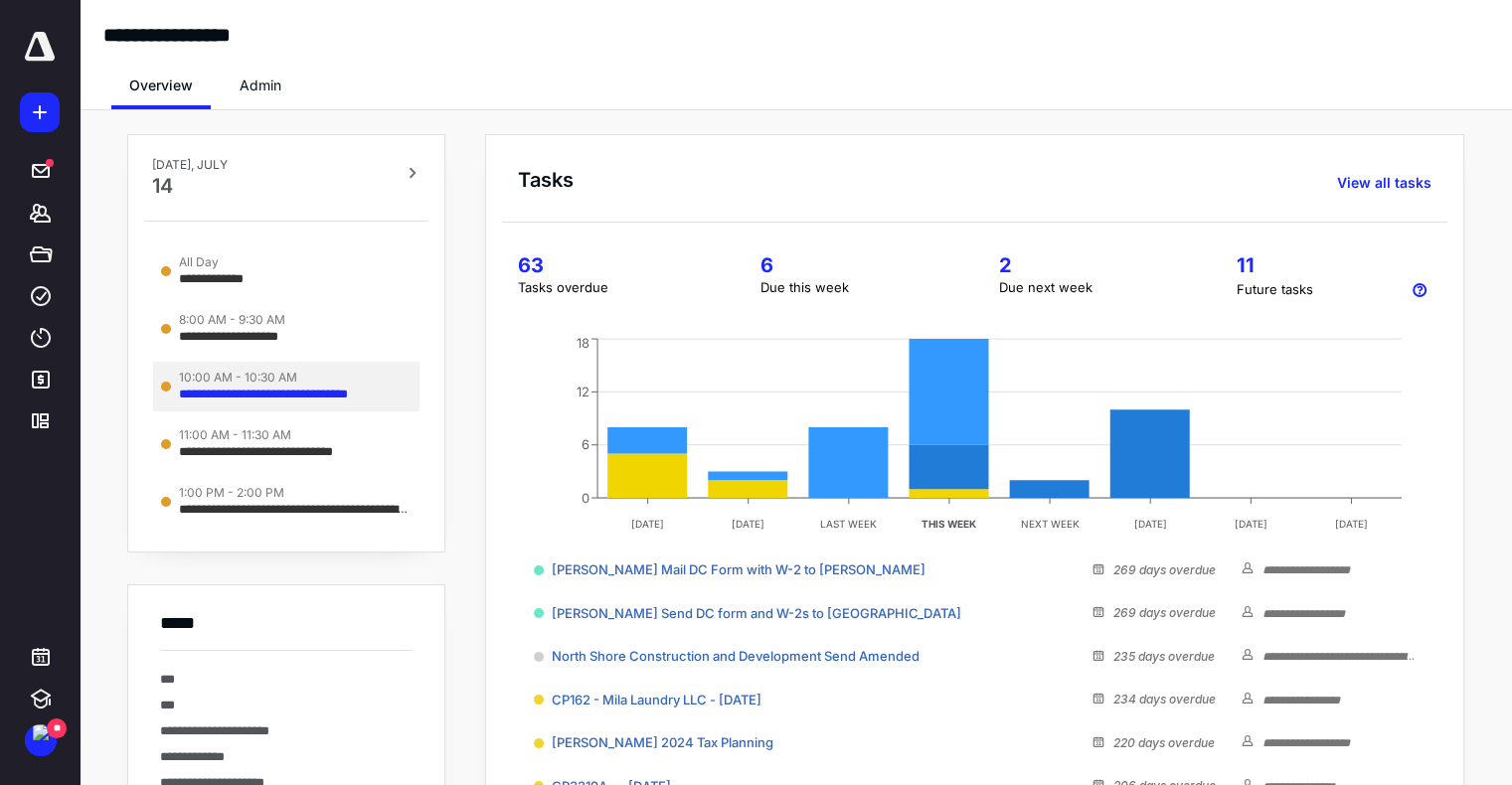 click on "**********" at bounding box center (283, 394) 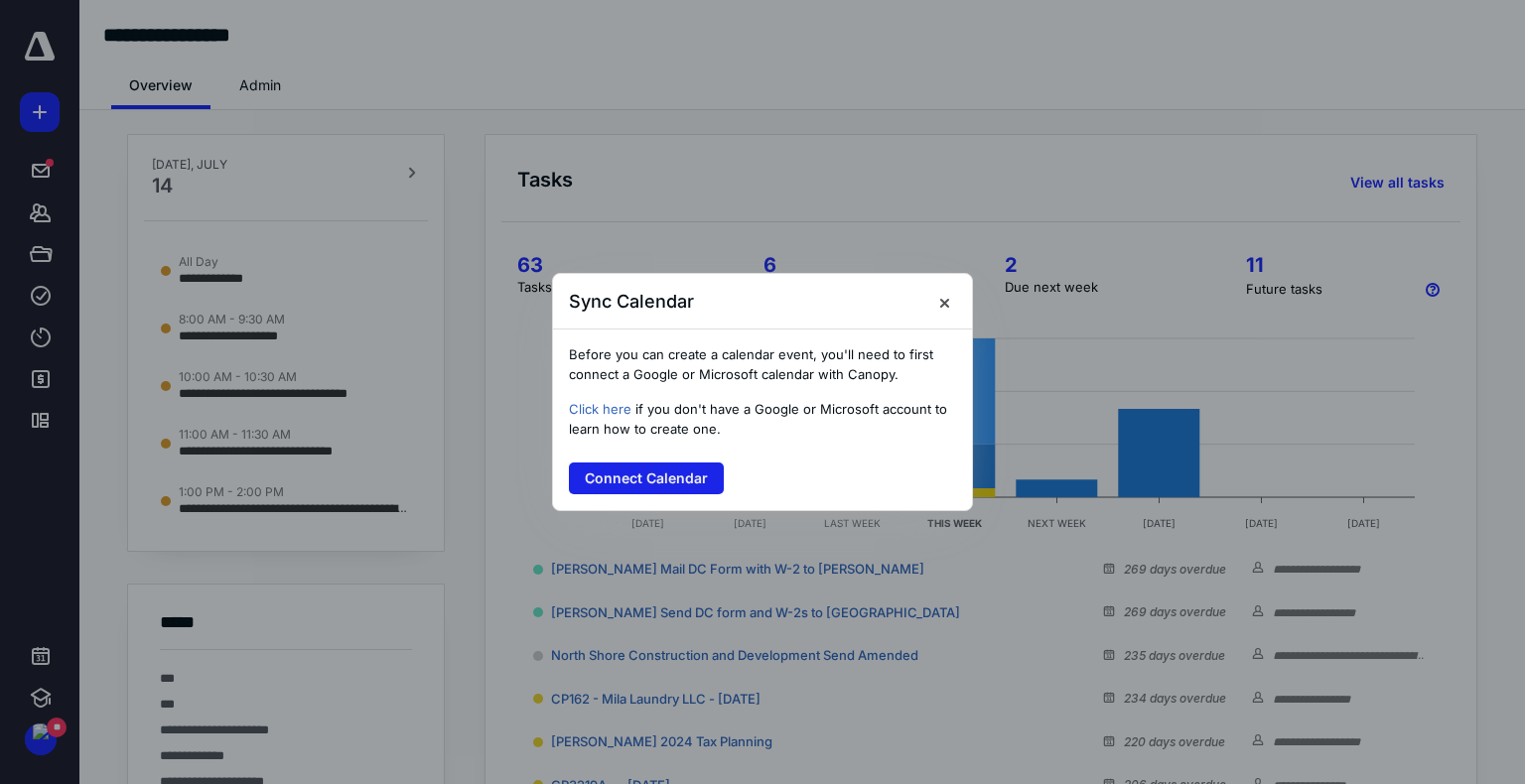 click on "Connect Calendar" at bounding box center (646, 478) 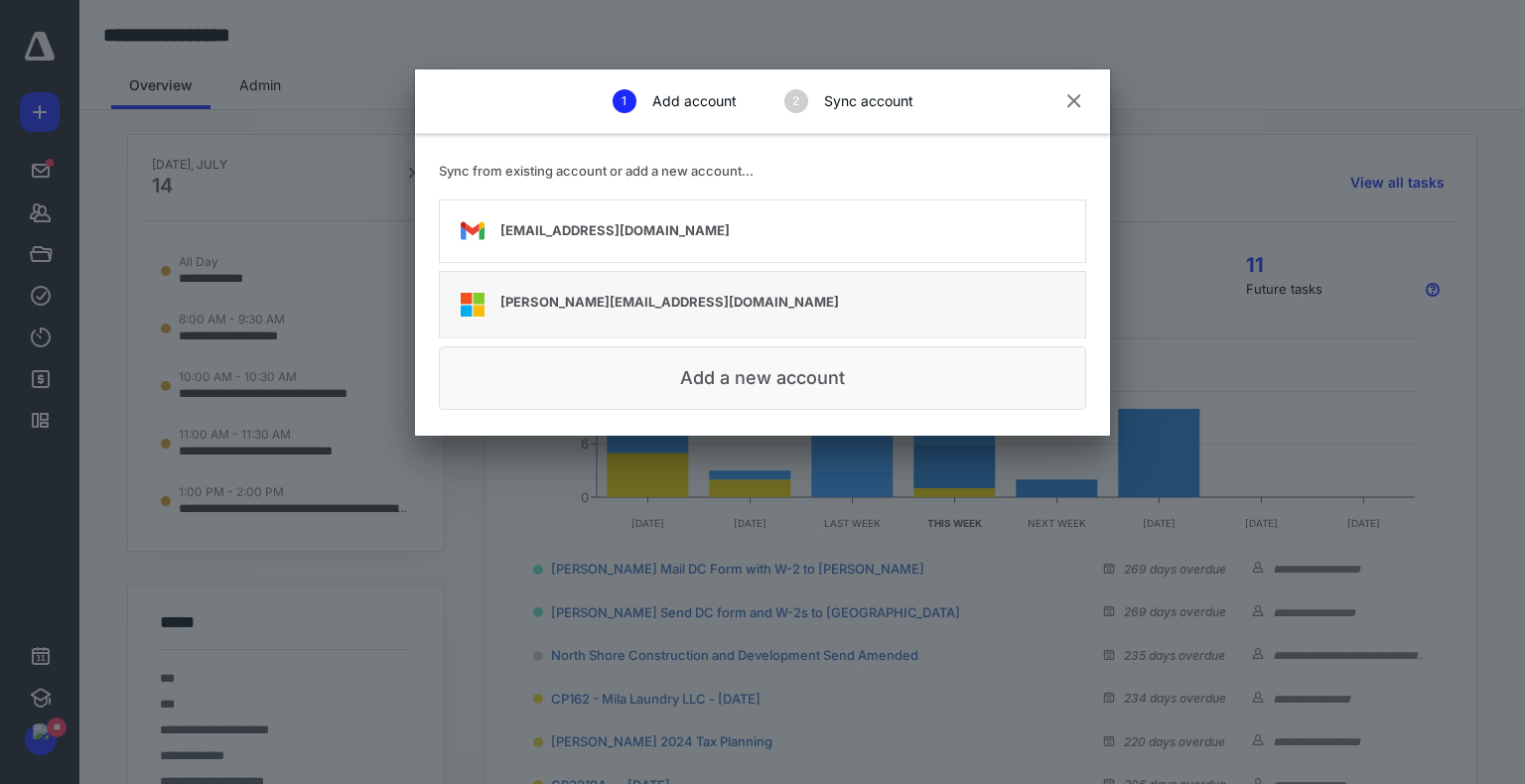 click on "heather@cmd-ct.com" at bounding box center (762, 305) 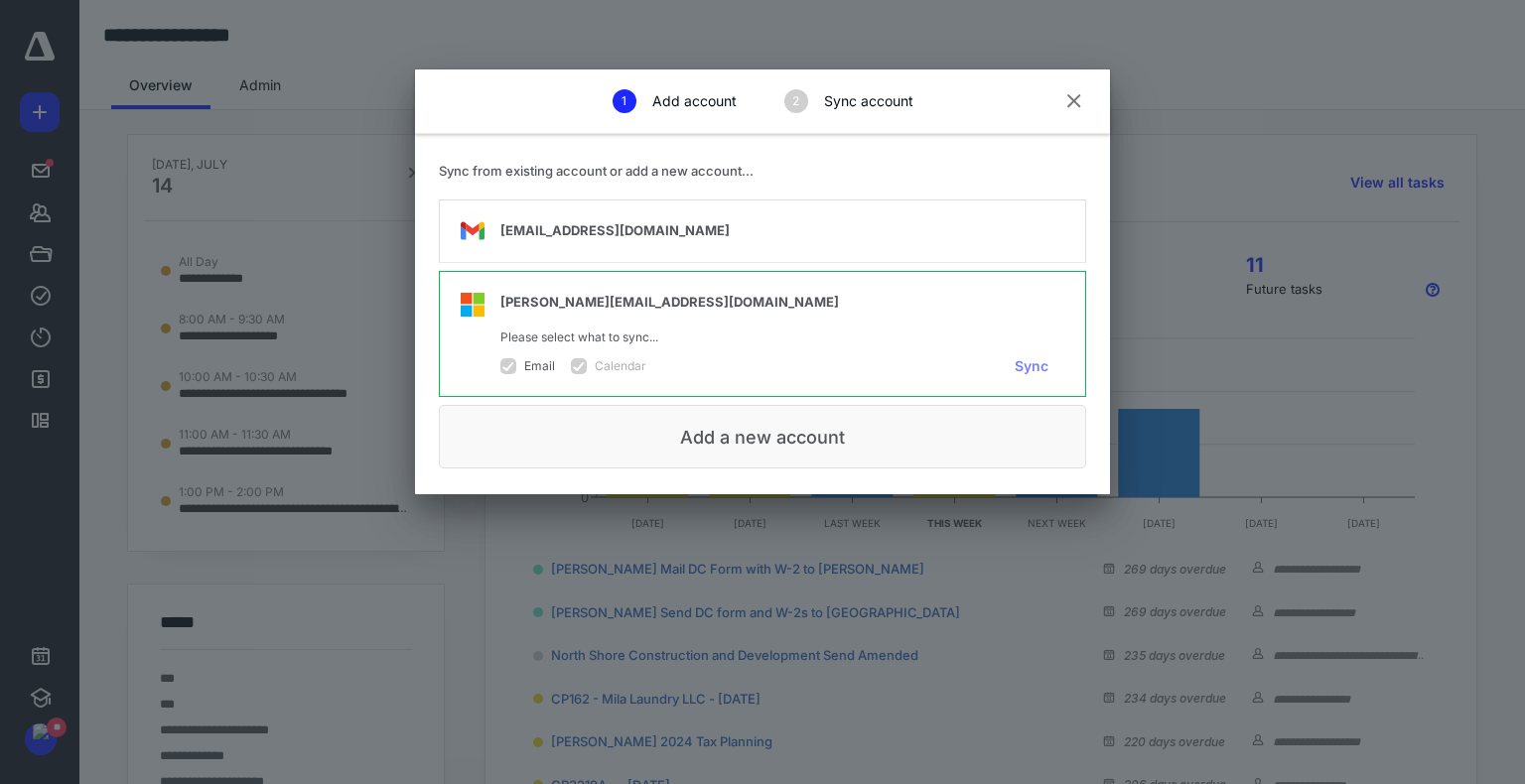 click on "Sync" at bounding box center [1032, 366] 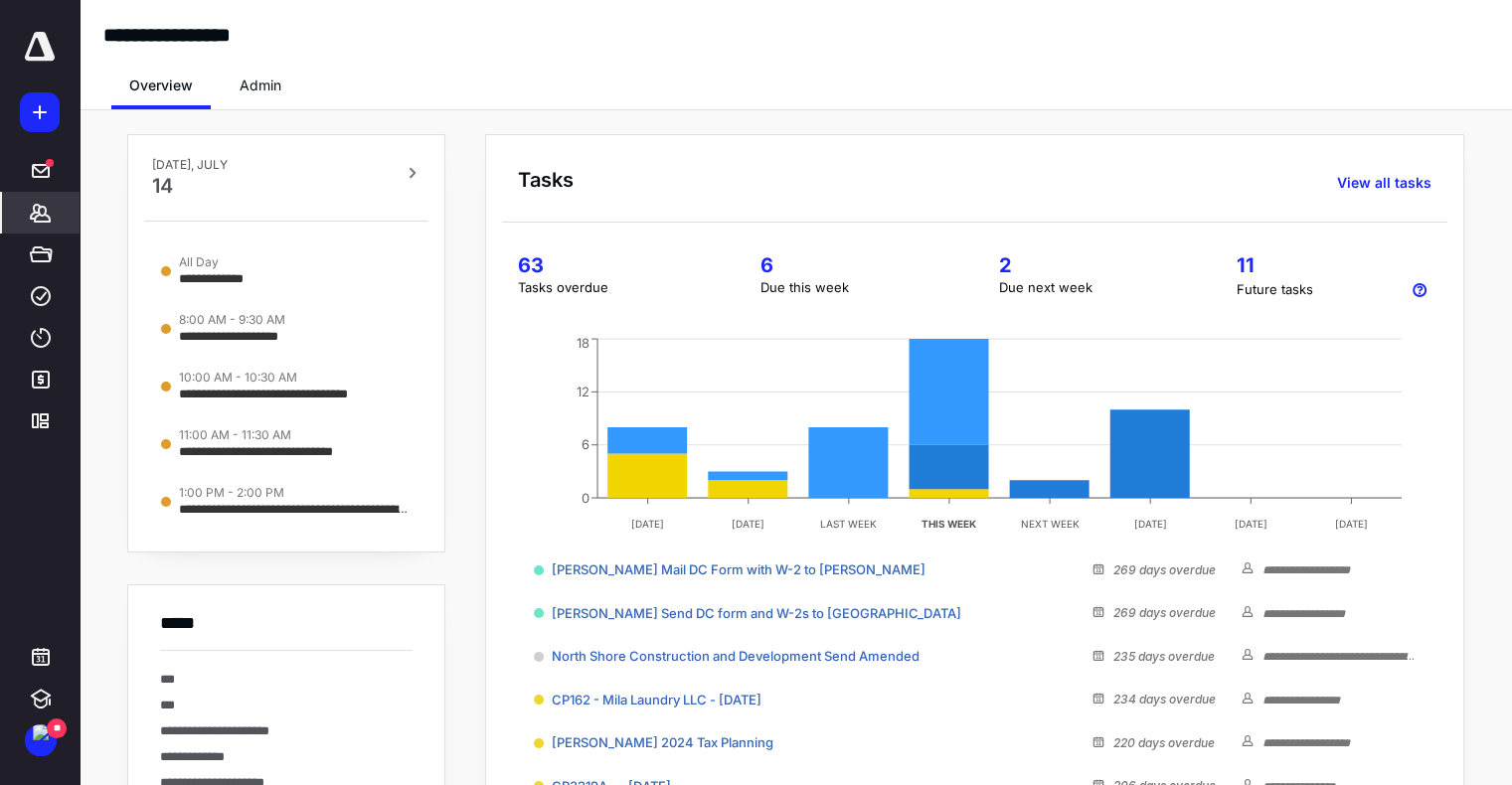 click 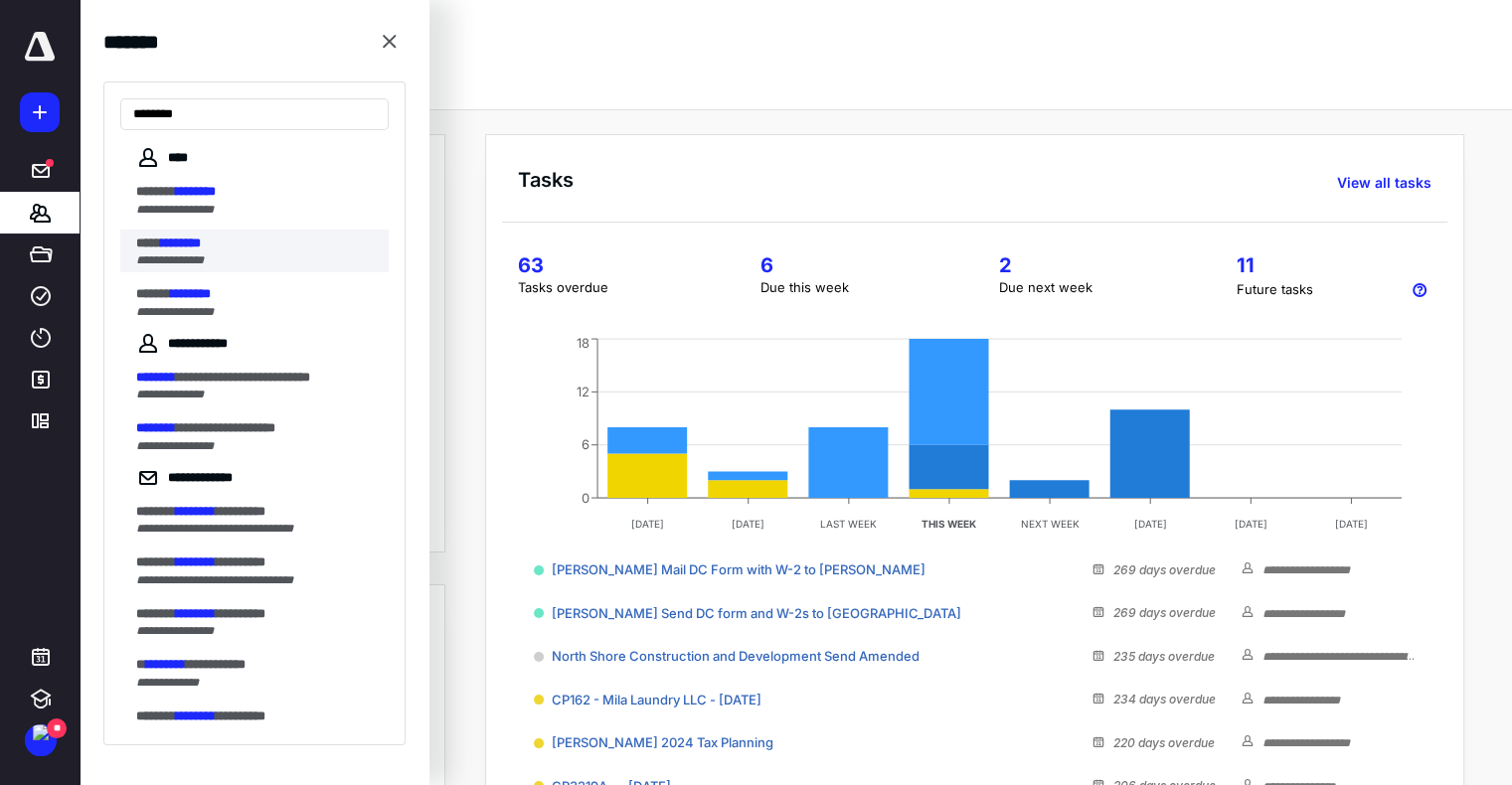 type on "********" 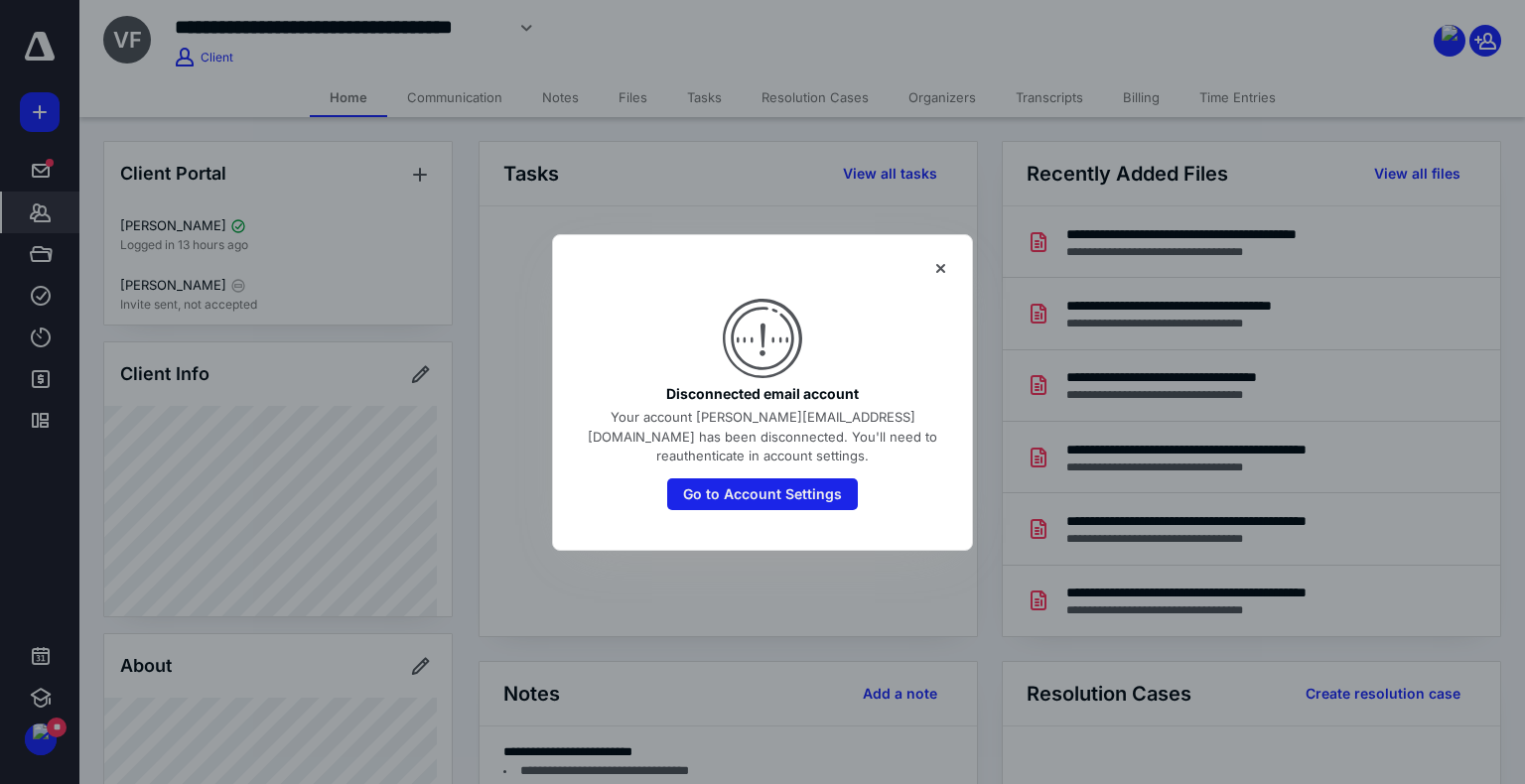 click on "Go to Account Settings" at bounding box center [762, 494] 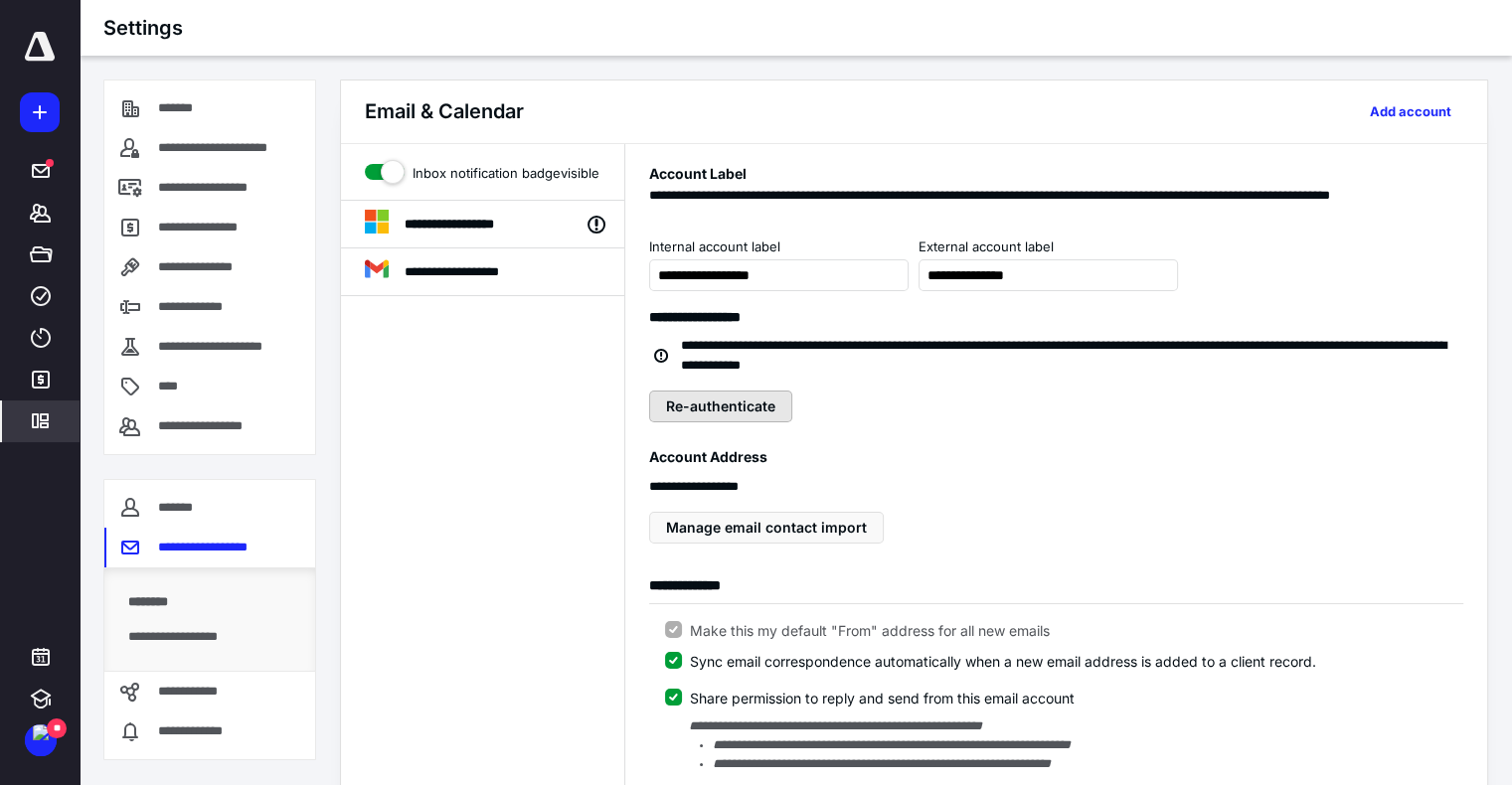 click on "Re-authenticate" at bounding box center [721, 406] 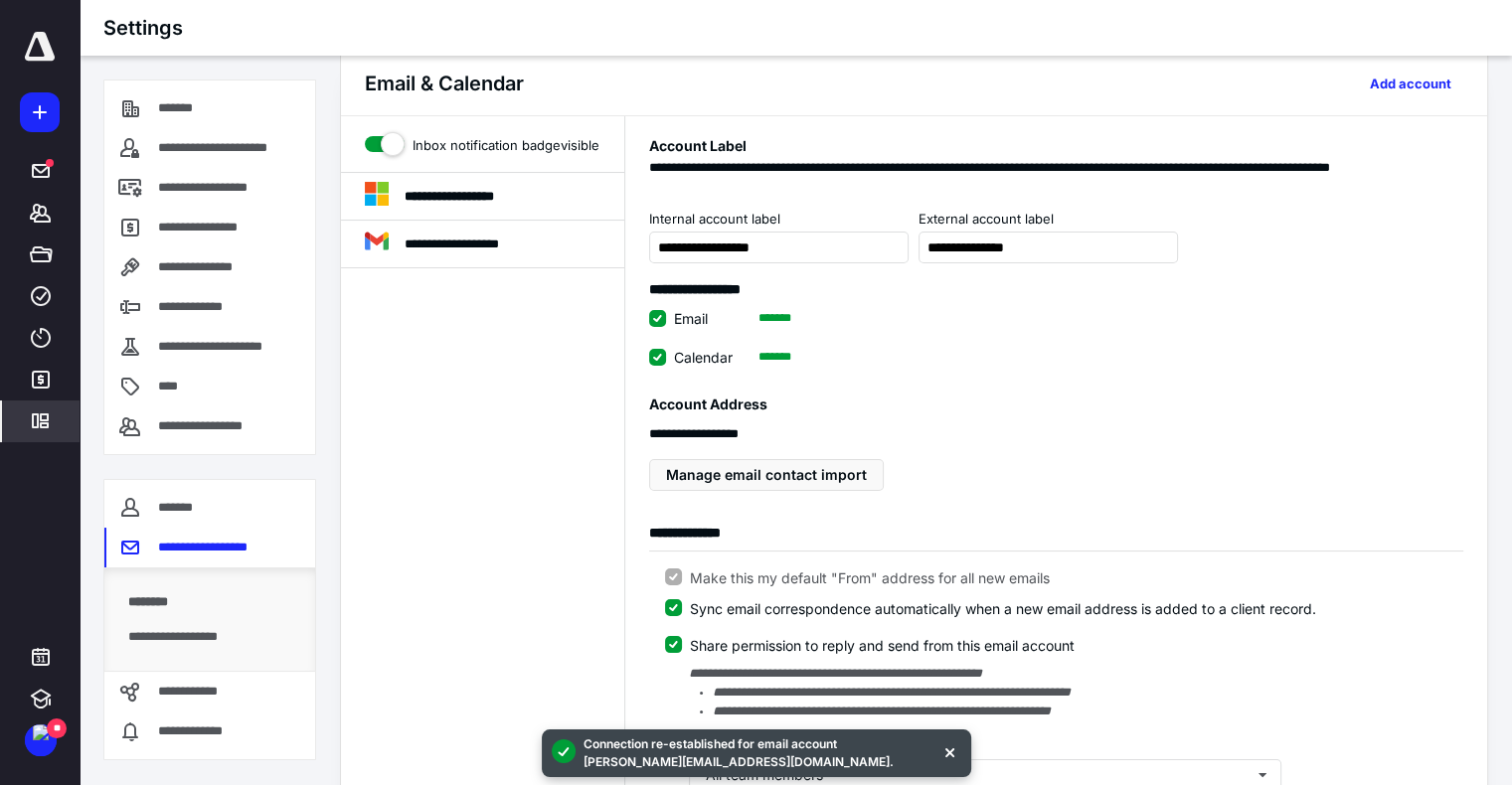 scroll, scrollTop: 11, scrollLeft: 0, axis: vertical 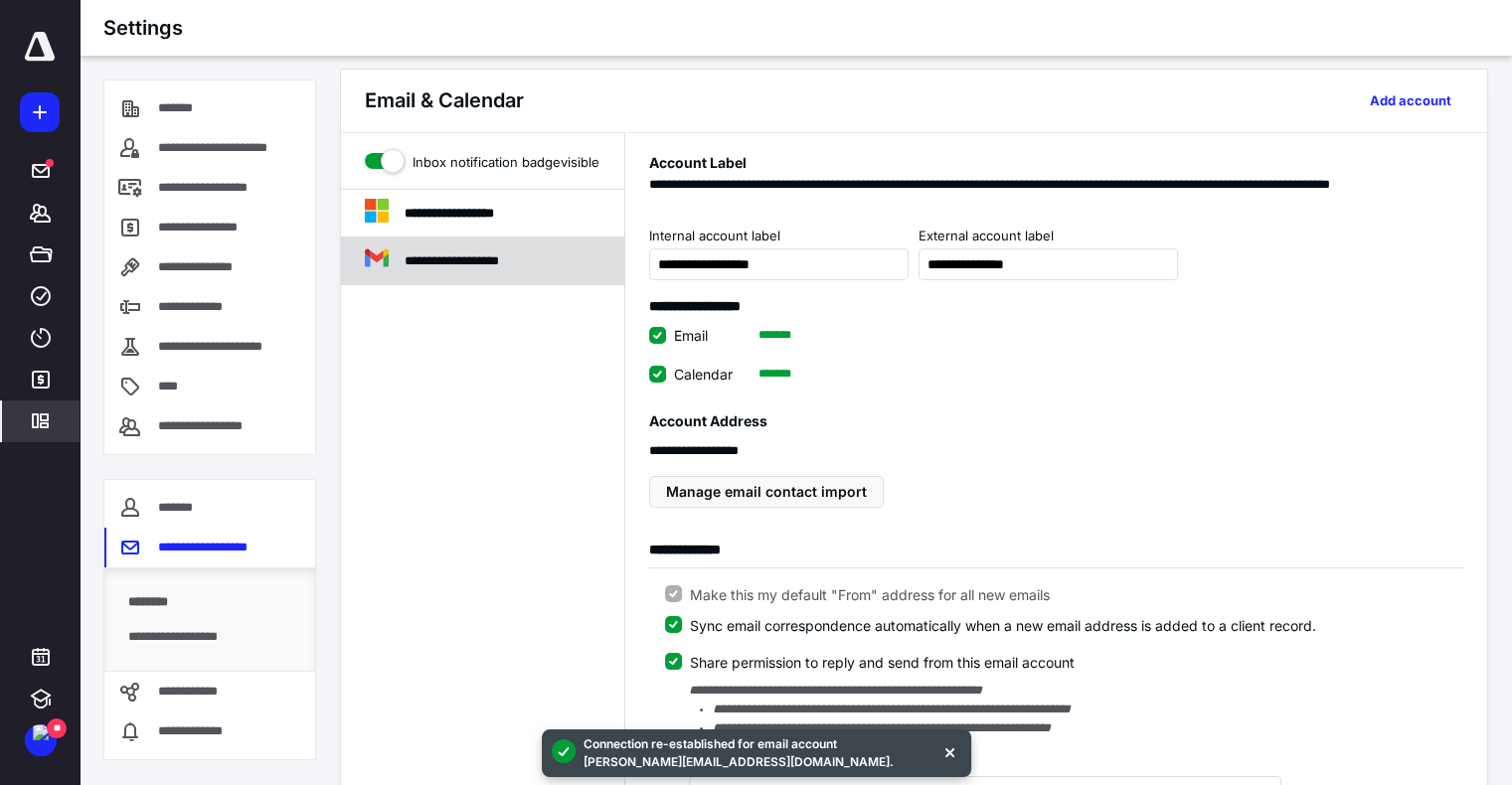 click on "**********" at bounding box center (472, 261) 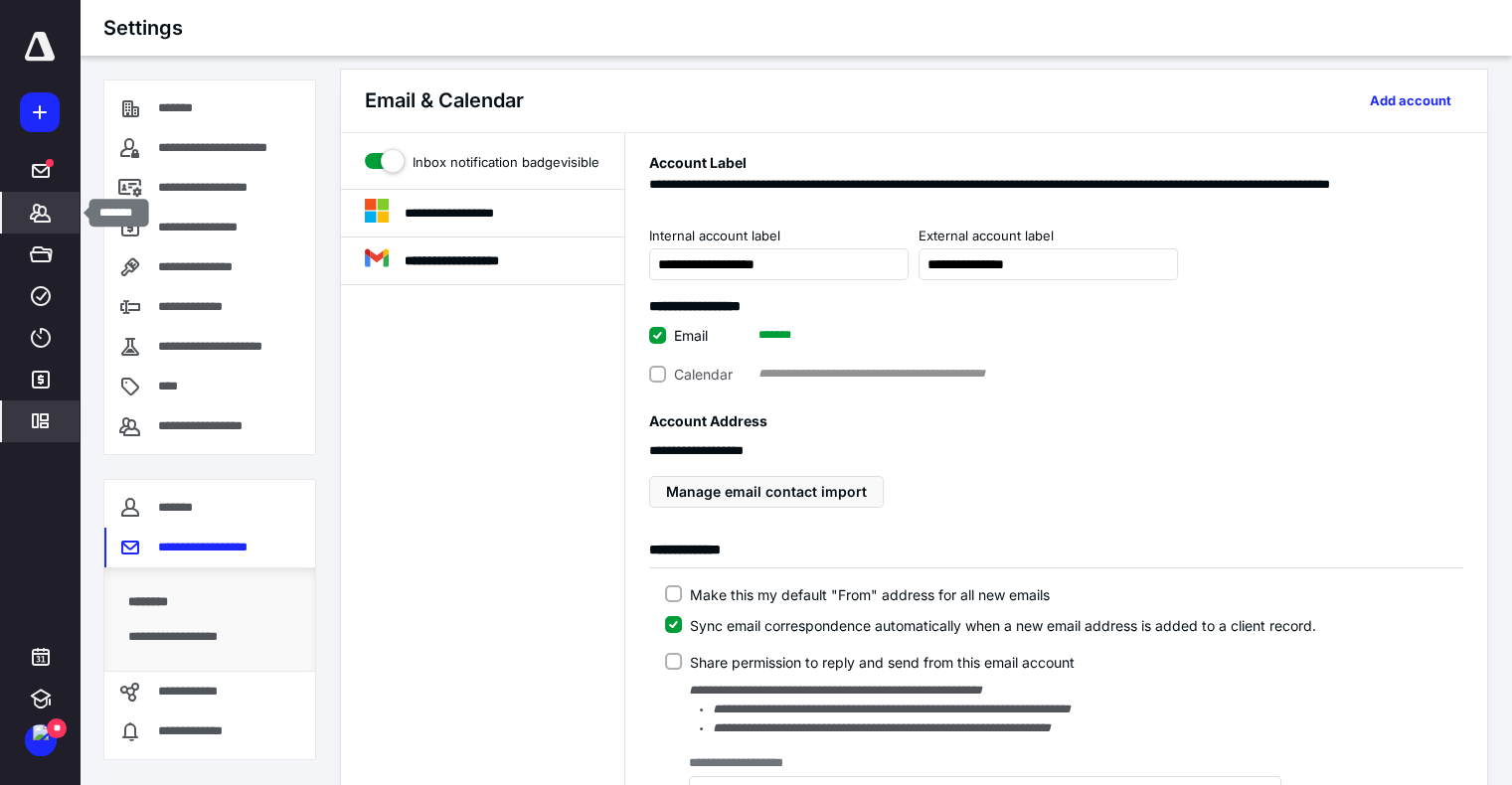 click 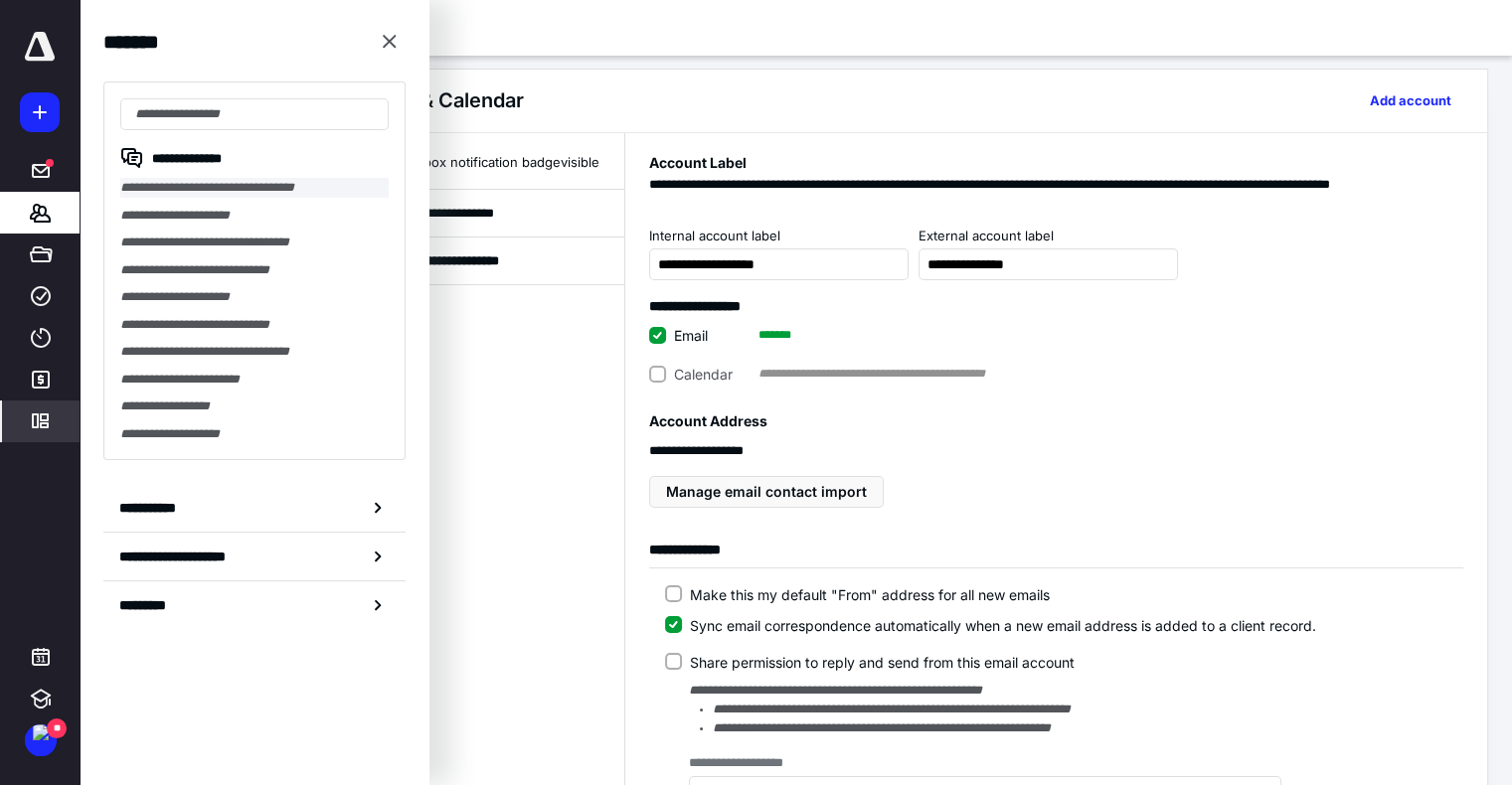 click on "**********" at bounding box center (254, 188) 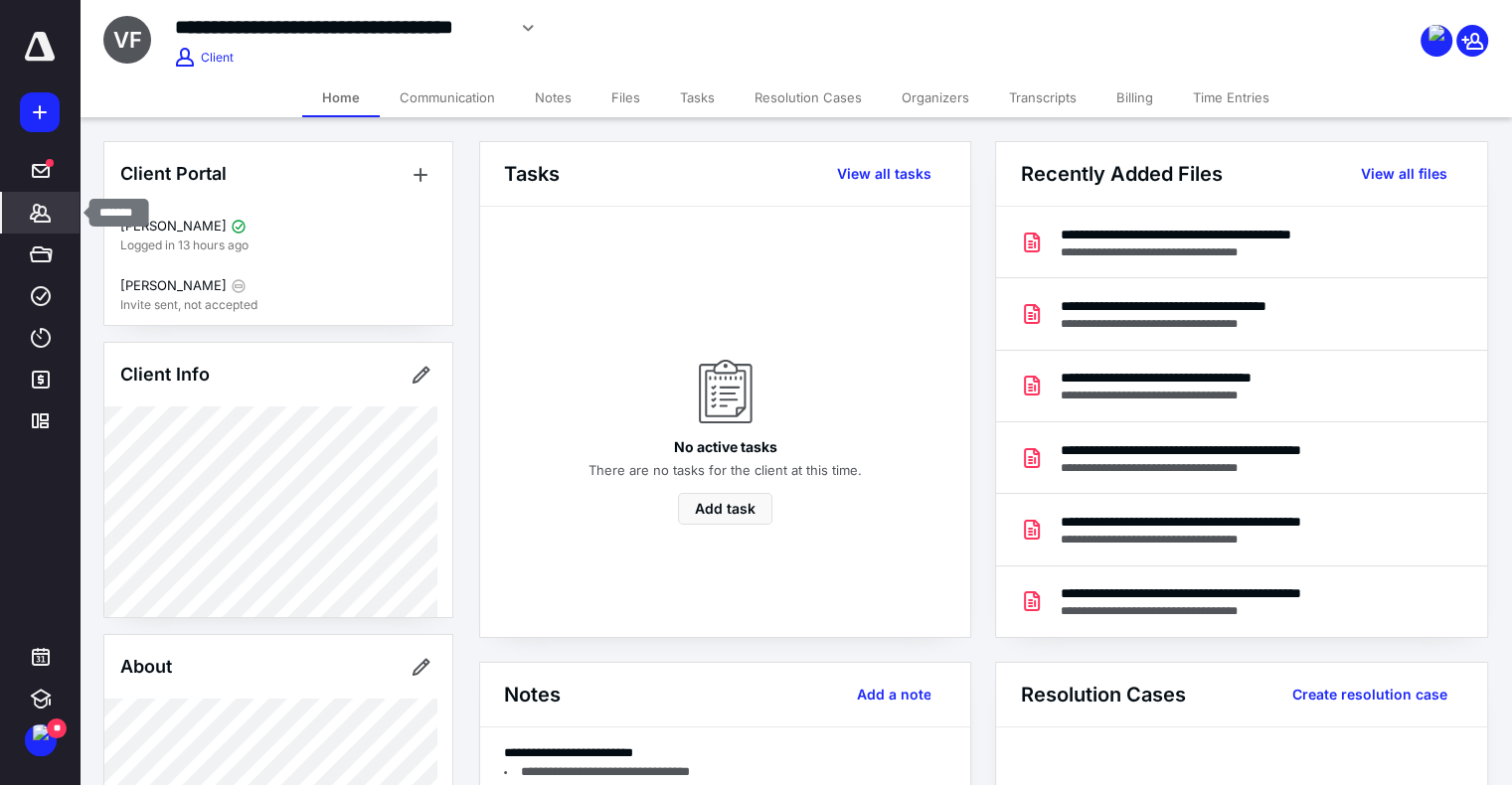 click 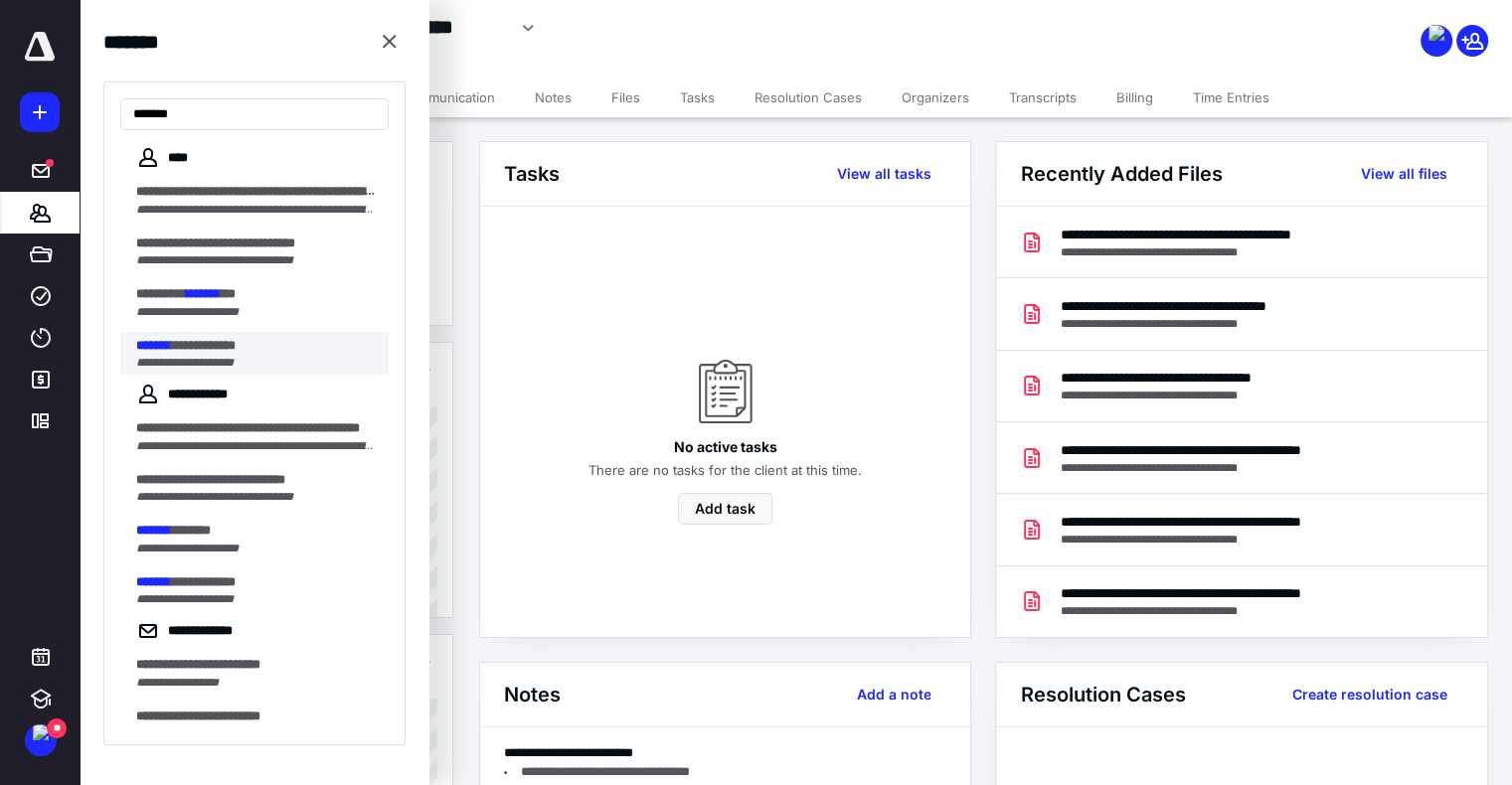 type on "*******" 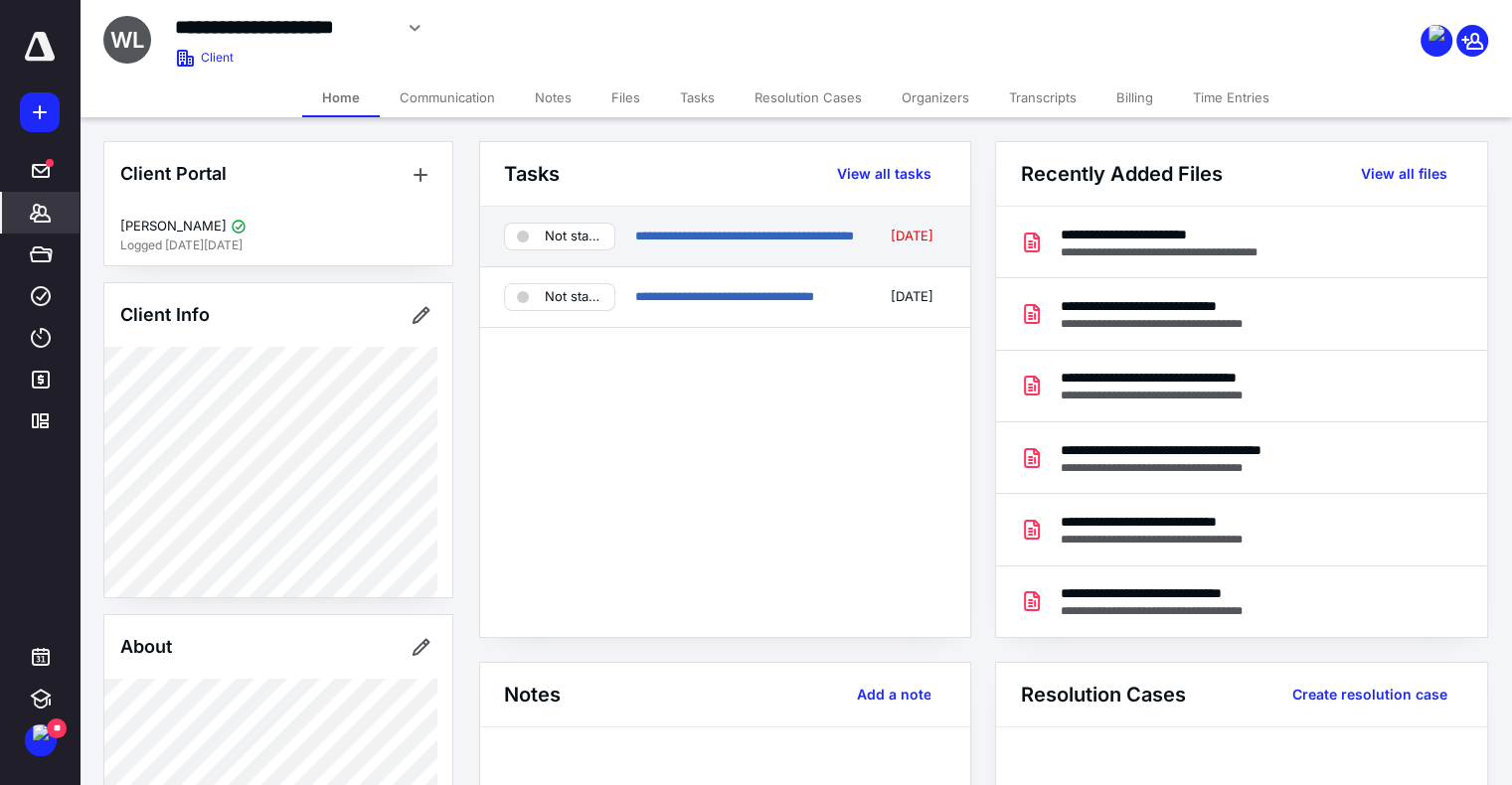click on "Not started" at bounding box center [574, 236] 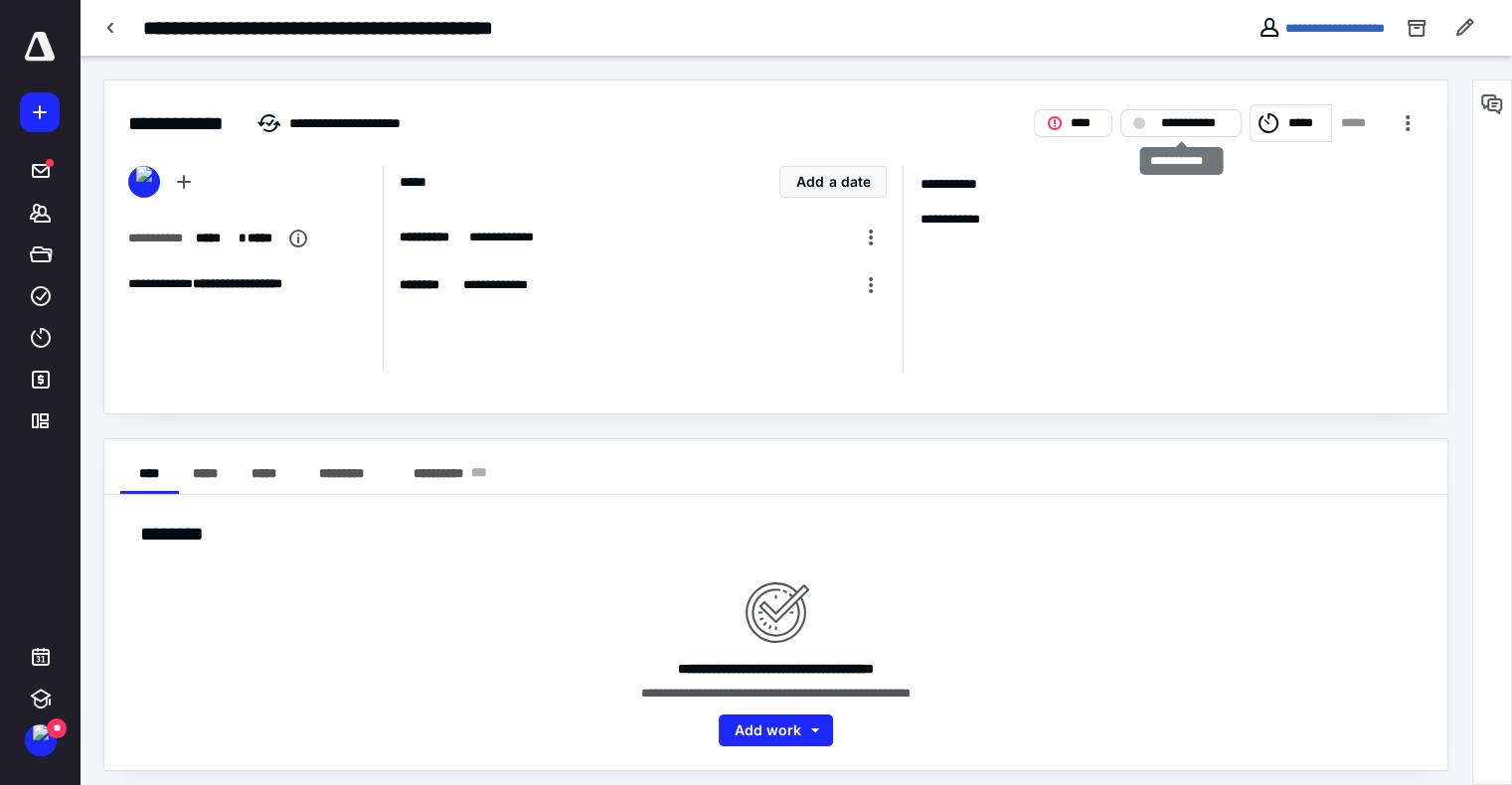 click on "**********" at bounding box center (1195, 123) 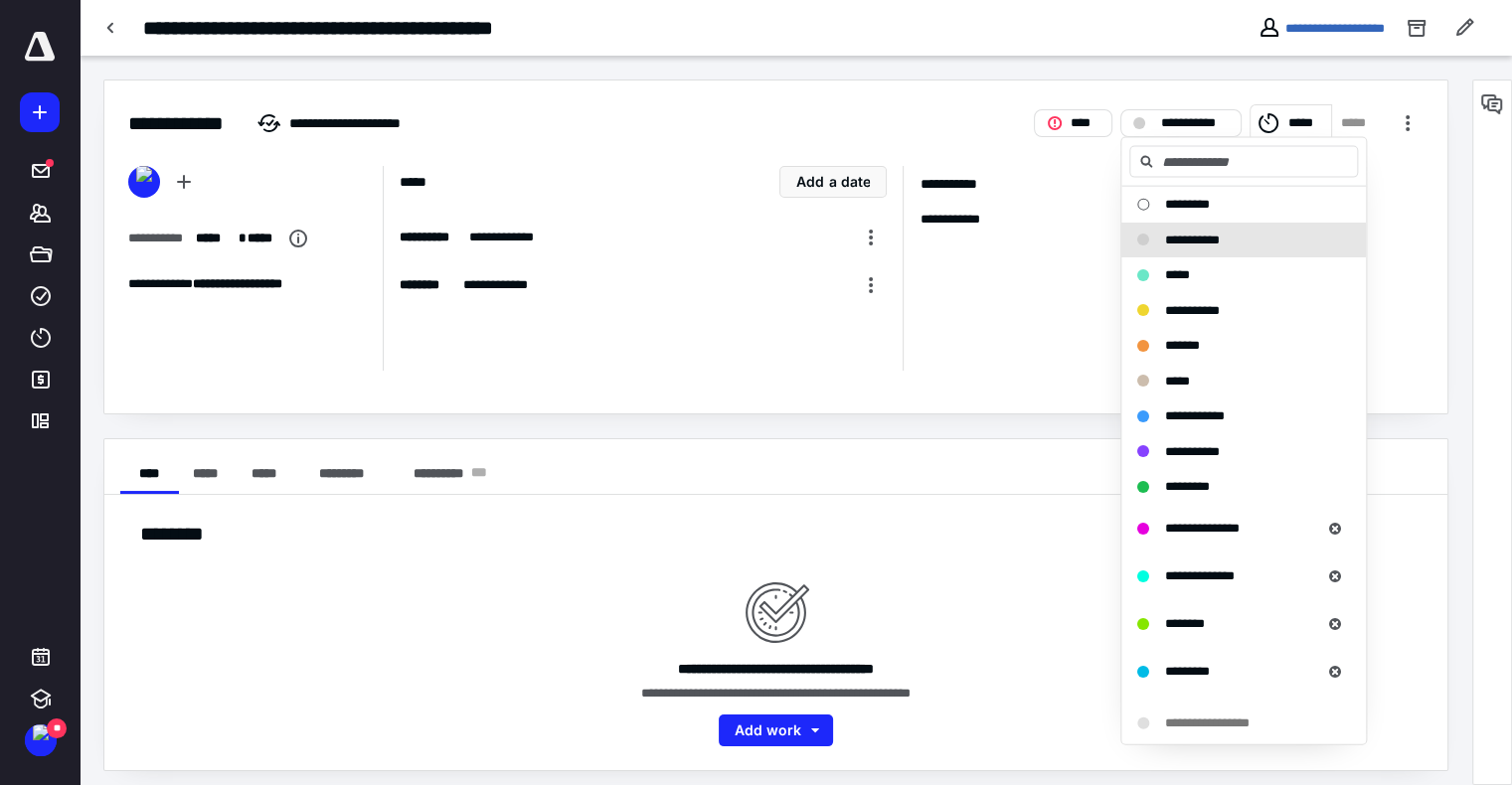 click on "*****" at bounding box center (1306, 123) 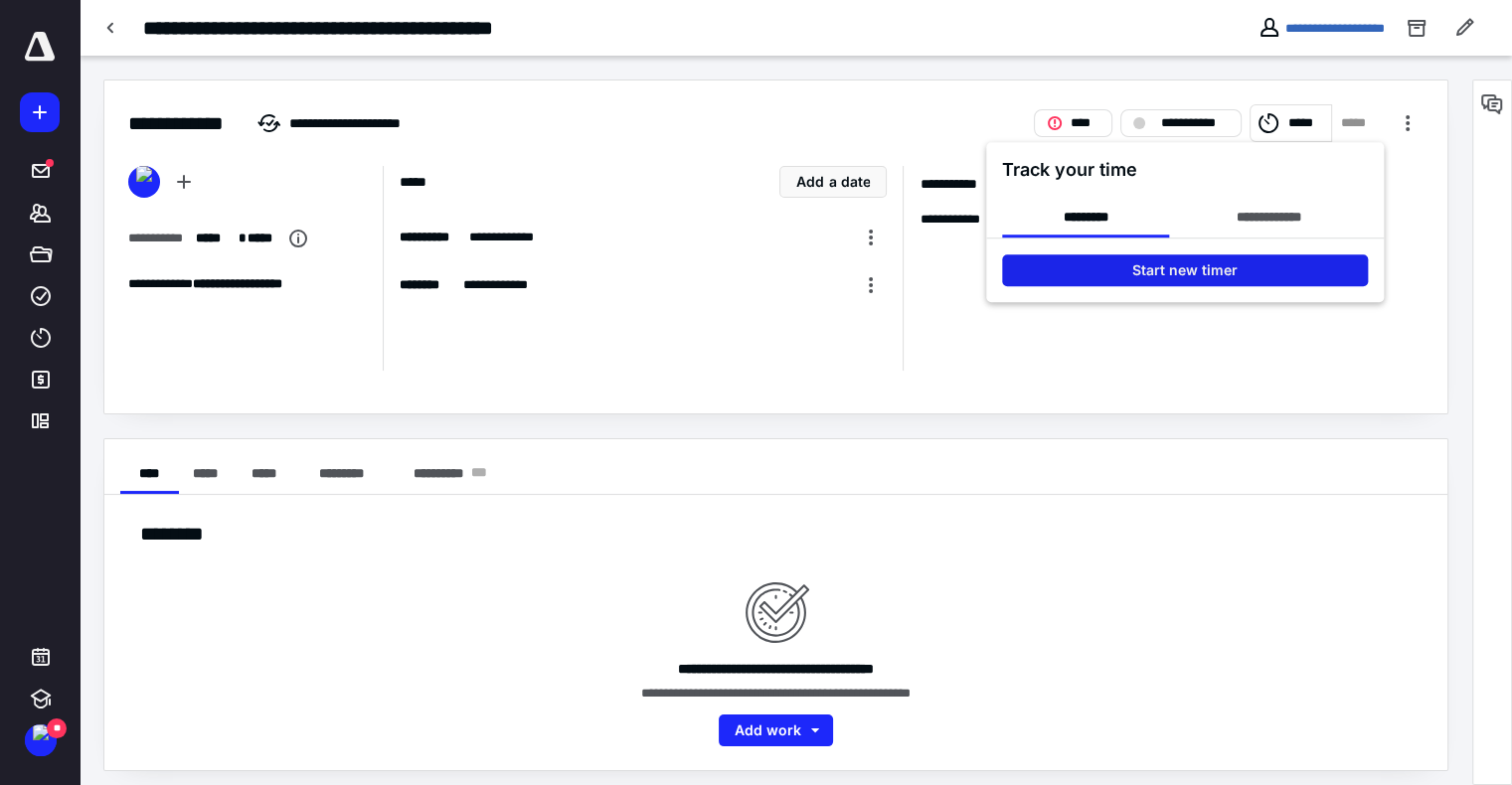 click on "Start new timer" at bounding box center (1185, 270) 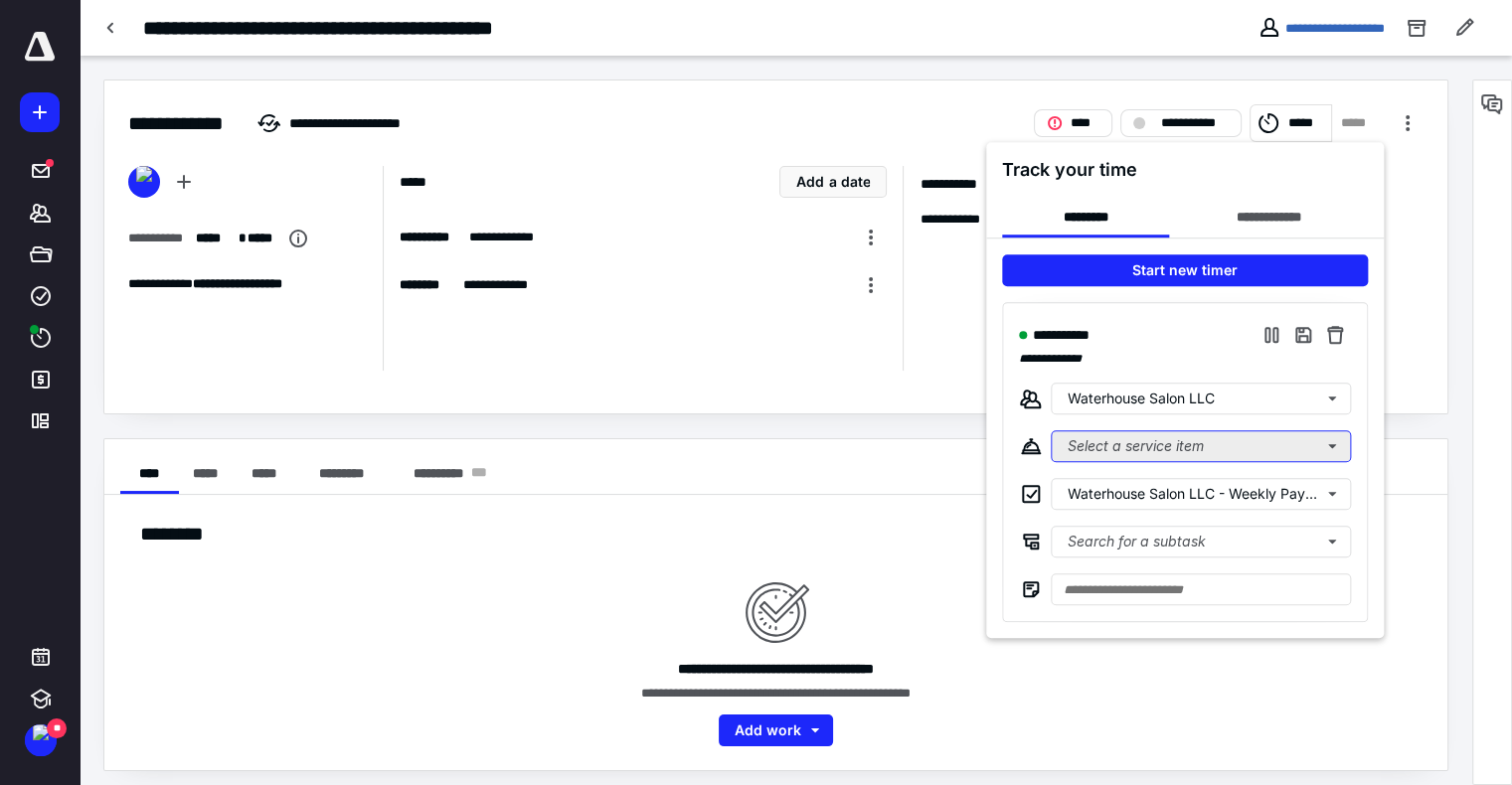click on "Select a service item" at bounding box center [1201, 446] 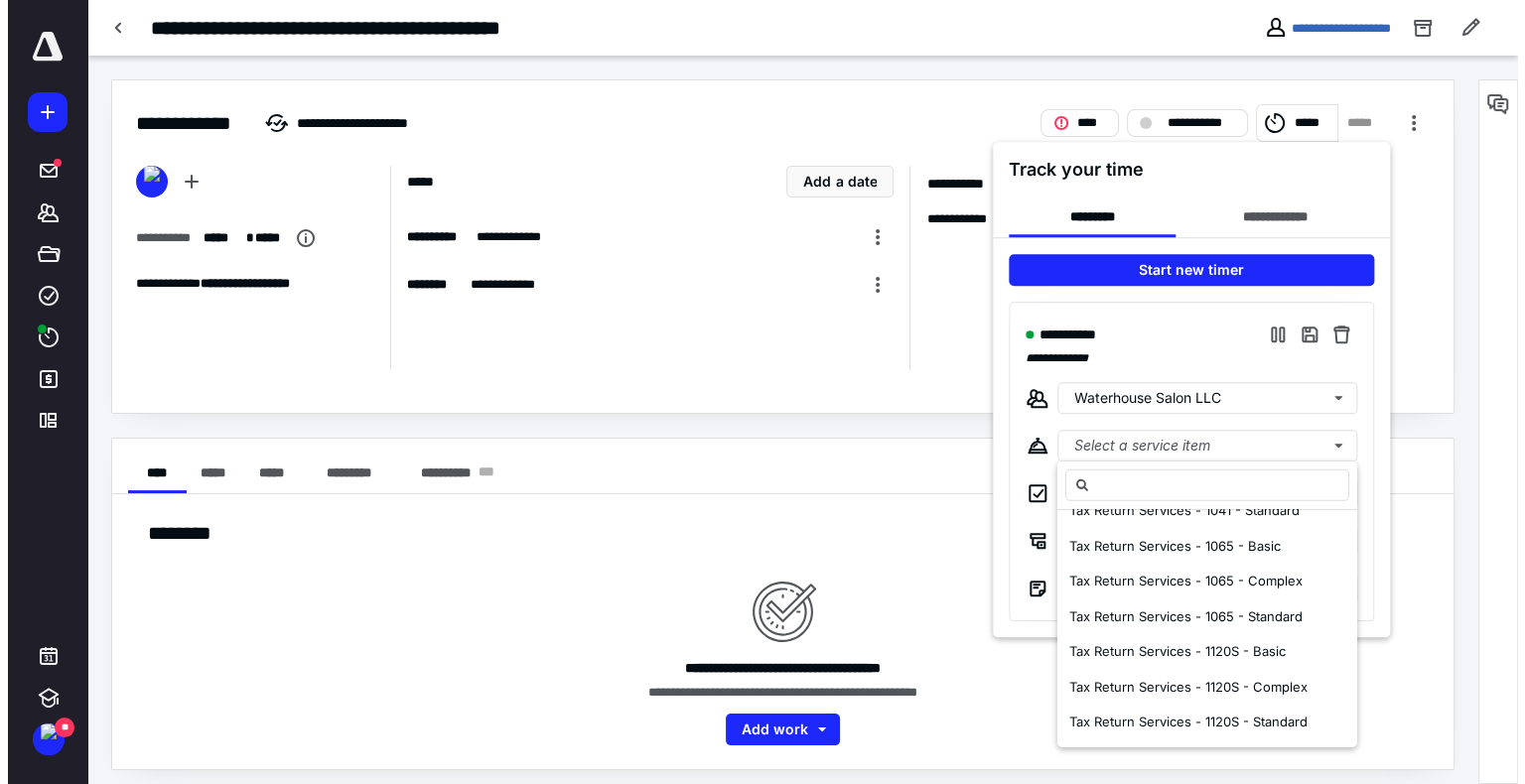 scroll, scrollTop: 0, scrollLeft: 0, axis: both 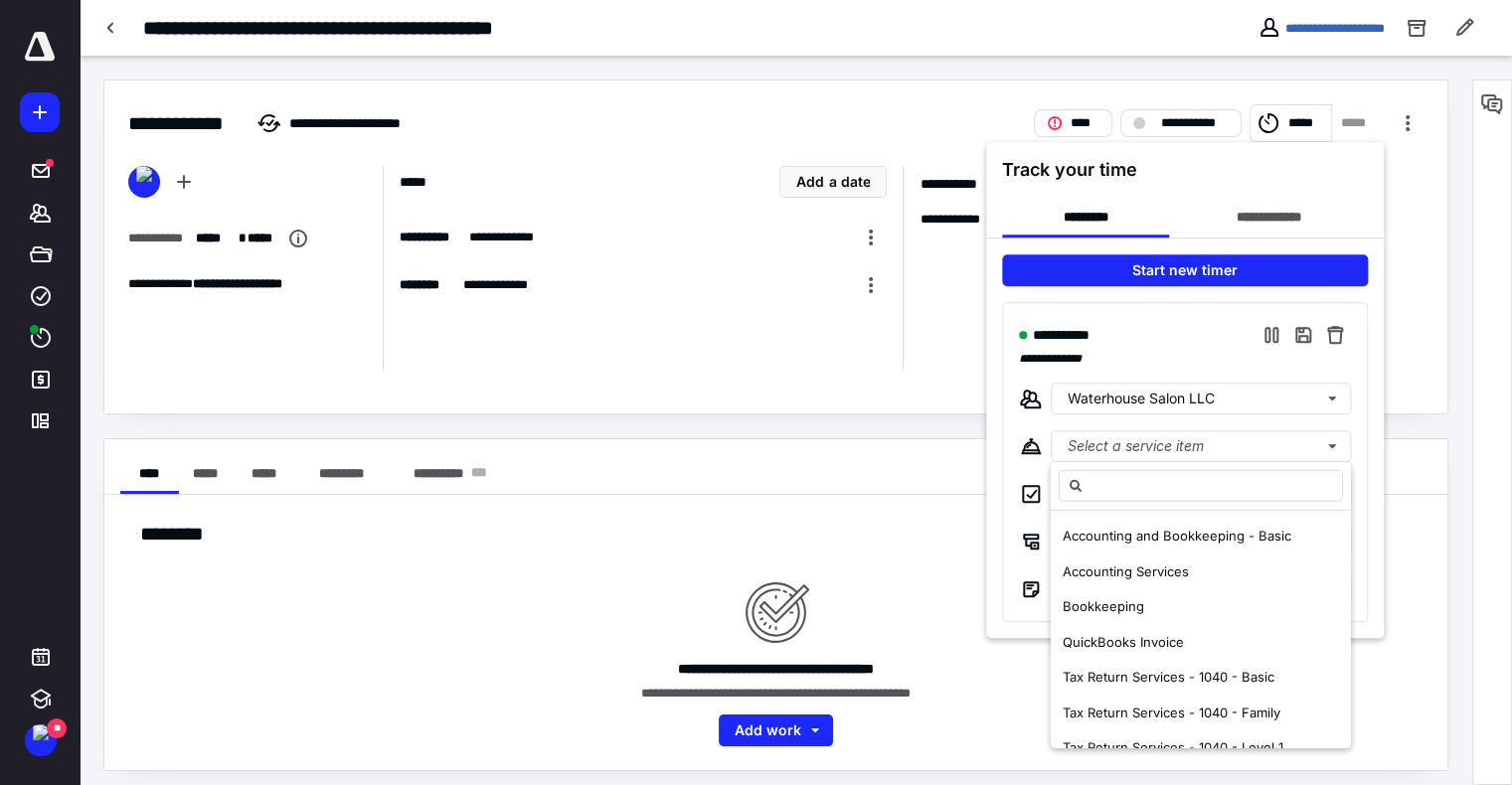 click on "**********" at bounding box center (1185, 335) 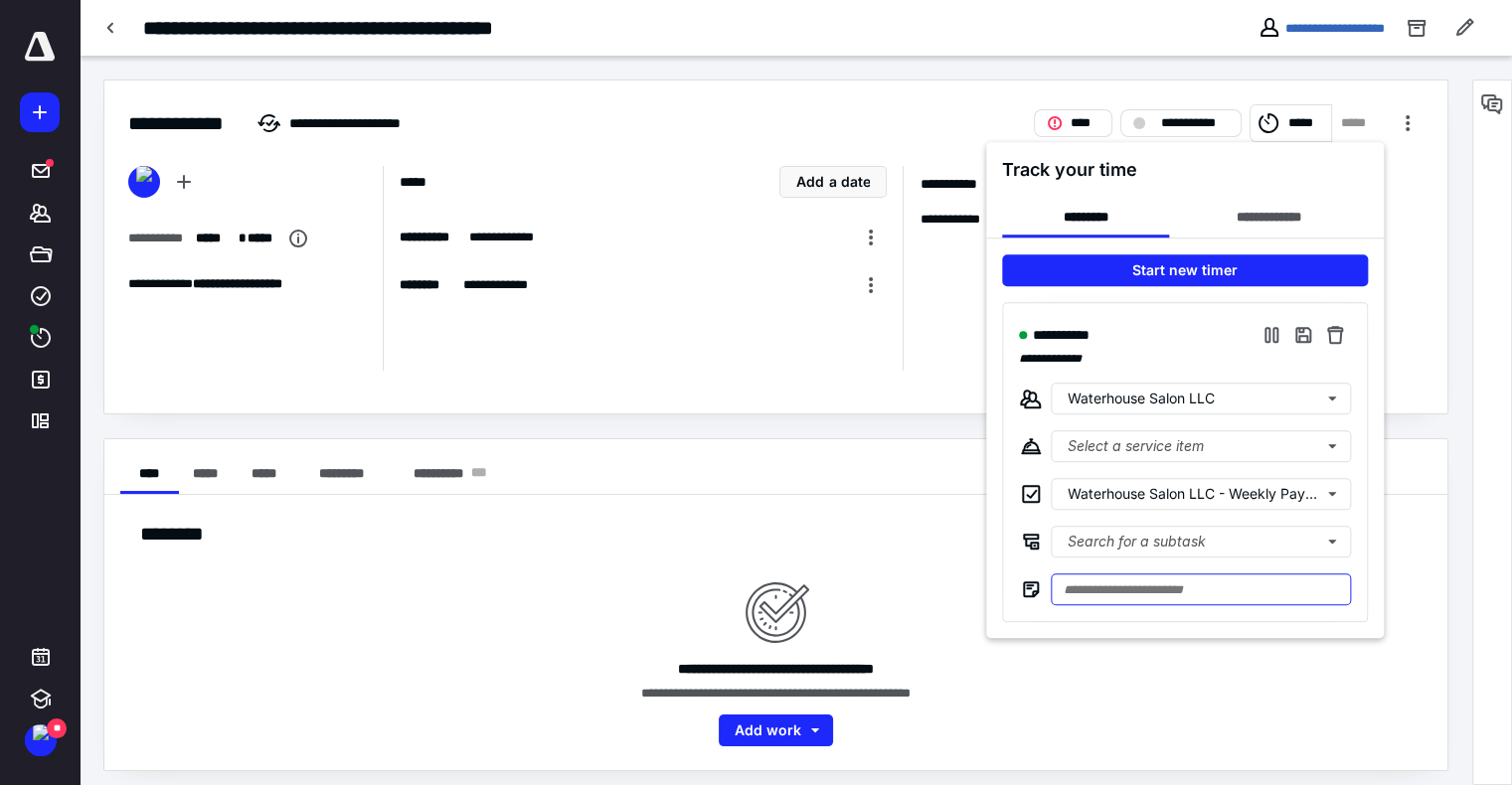 click at bounding box center (1201, 589) 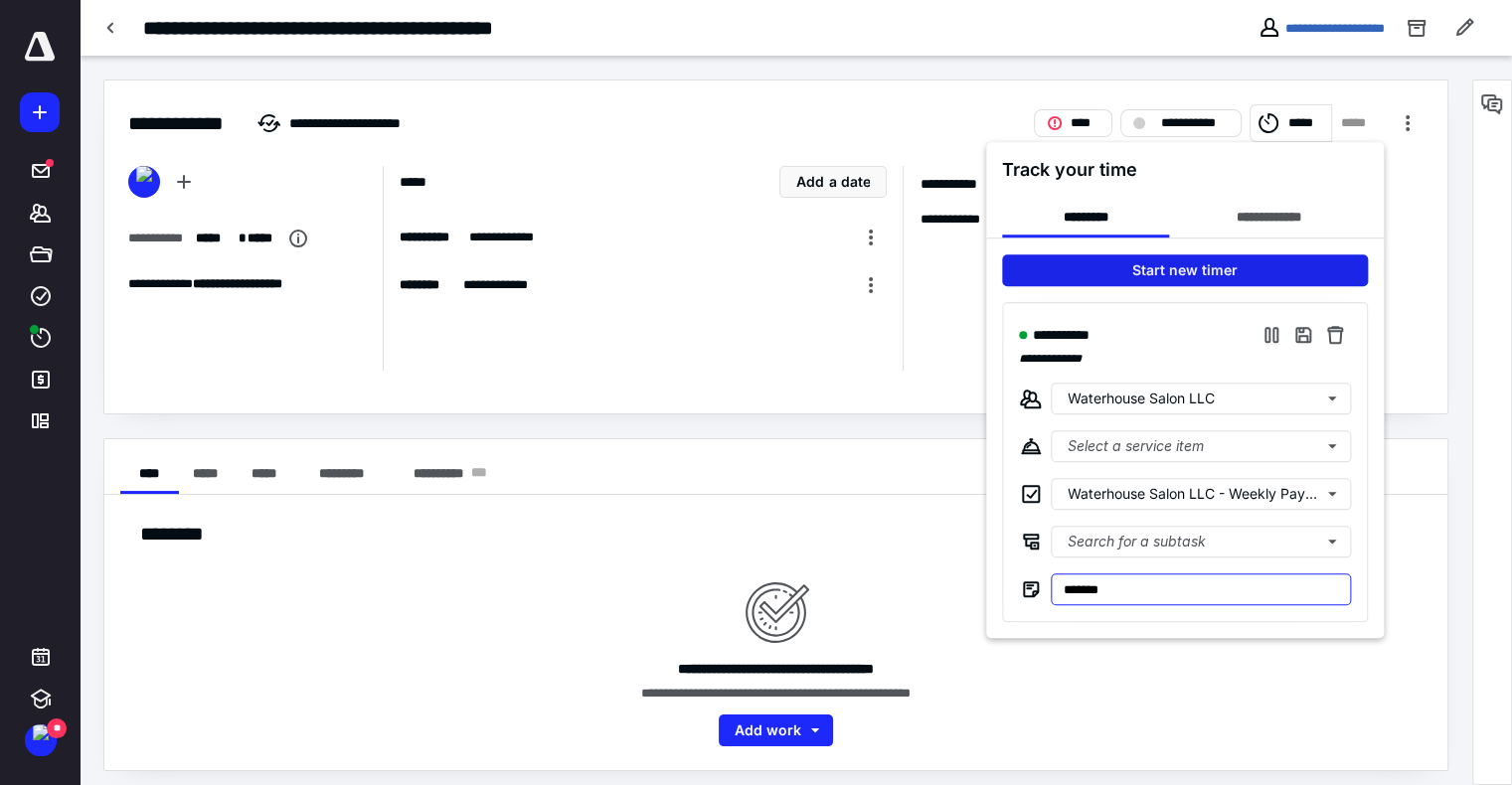 type on "*******" 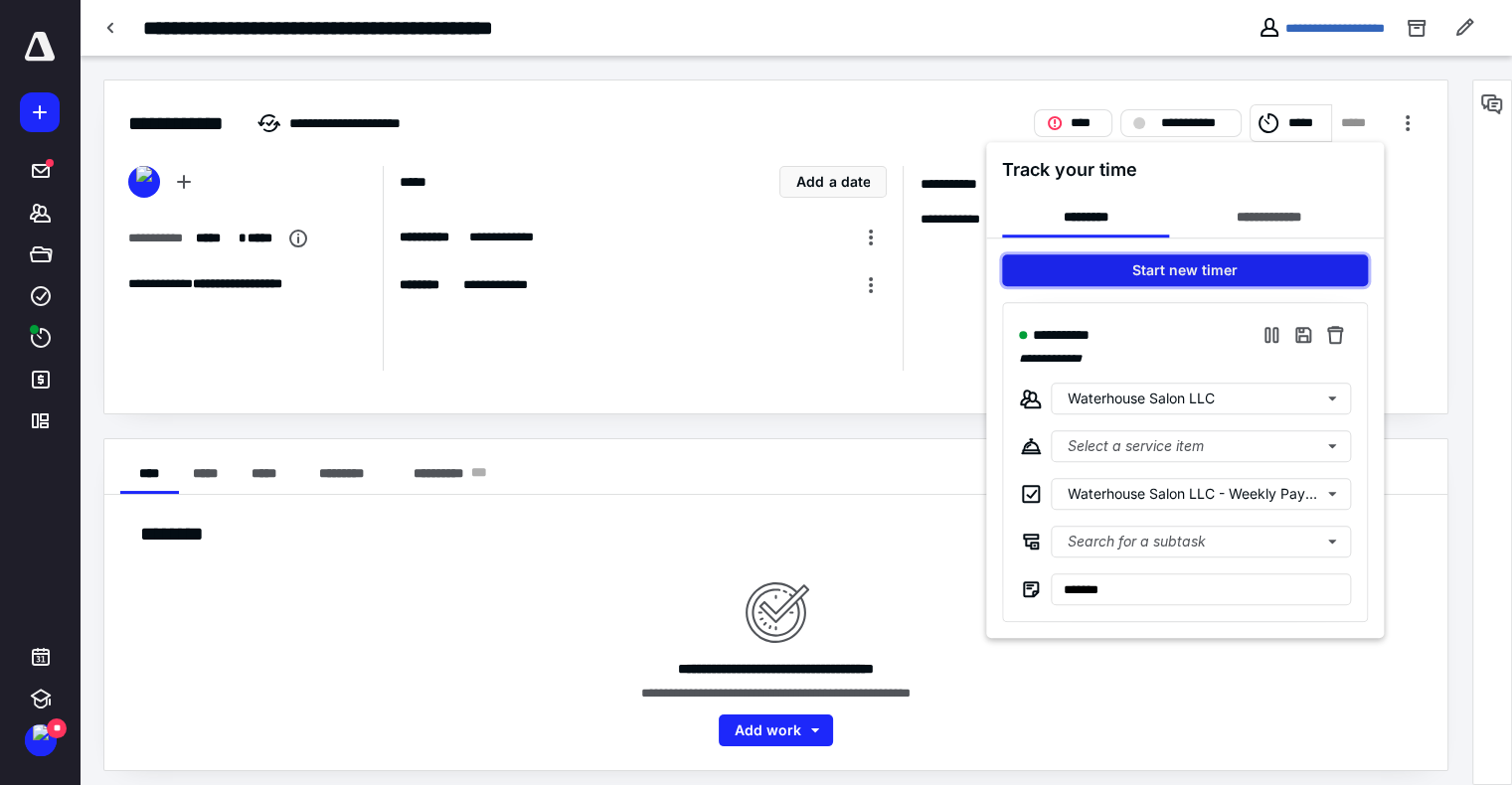 click on "Start new timer" at bounding box center [1185, 270] 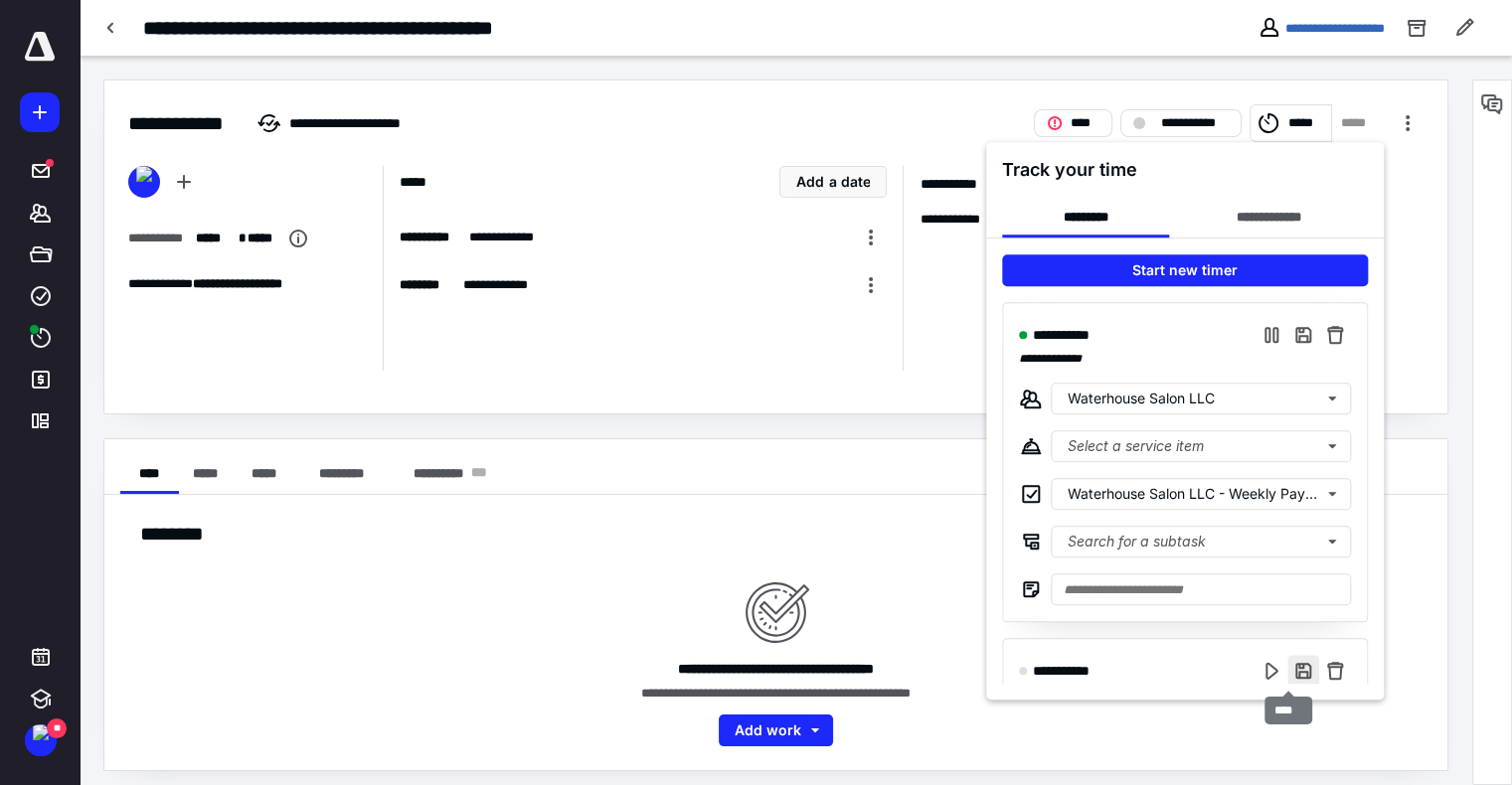 click at bounding box center [1303, 671] 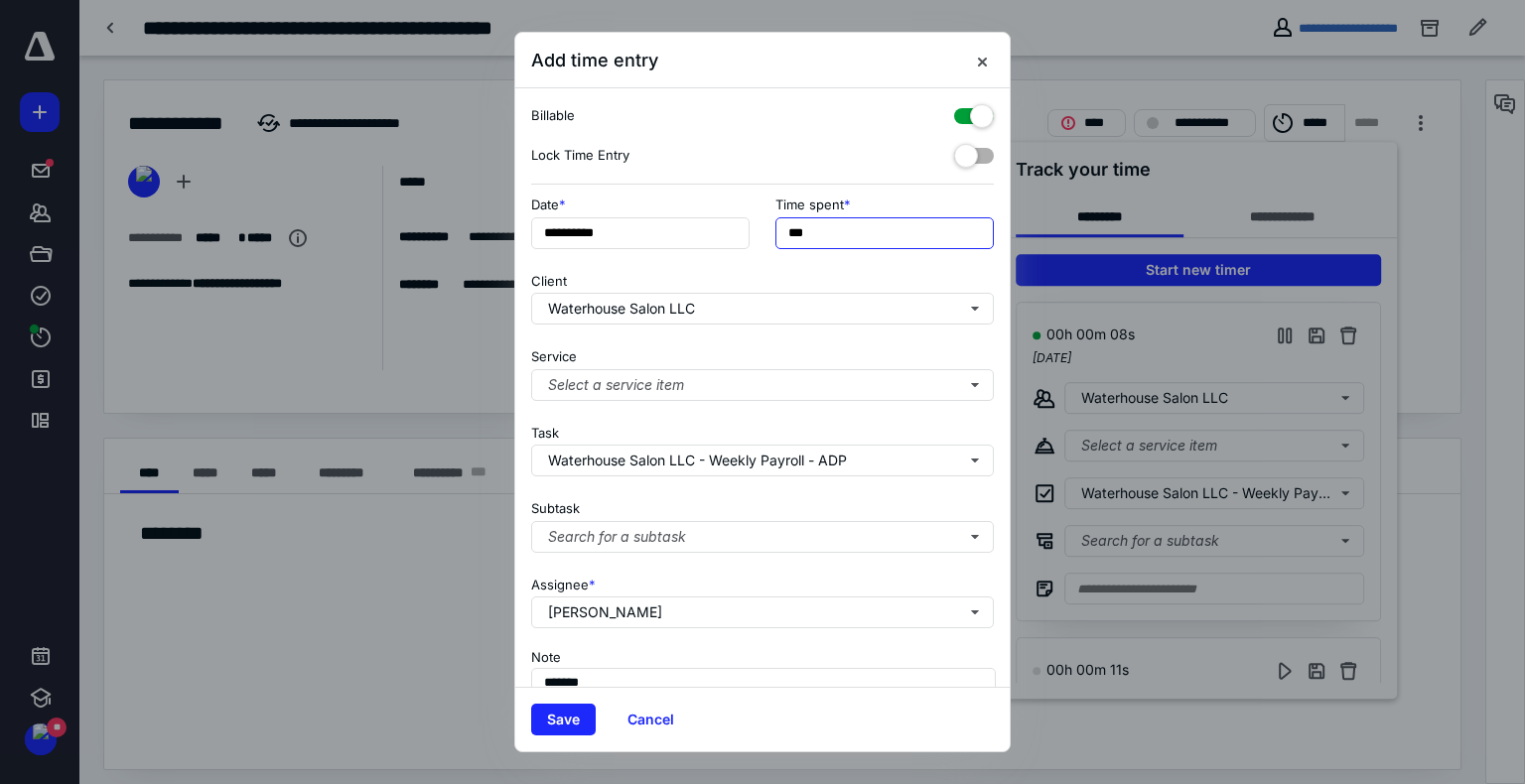 click on "***" at bounding box center [885, 233] 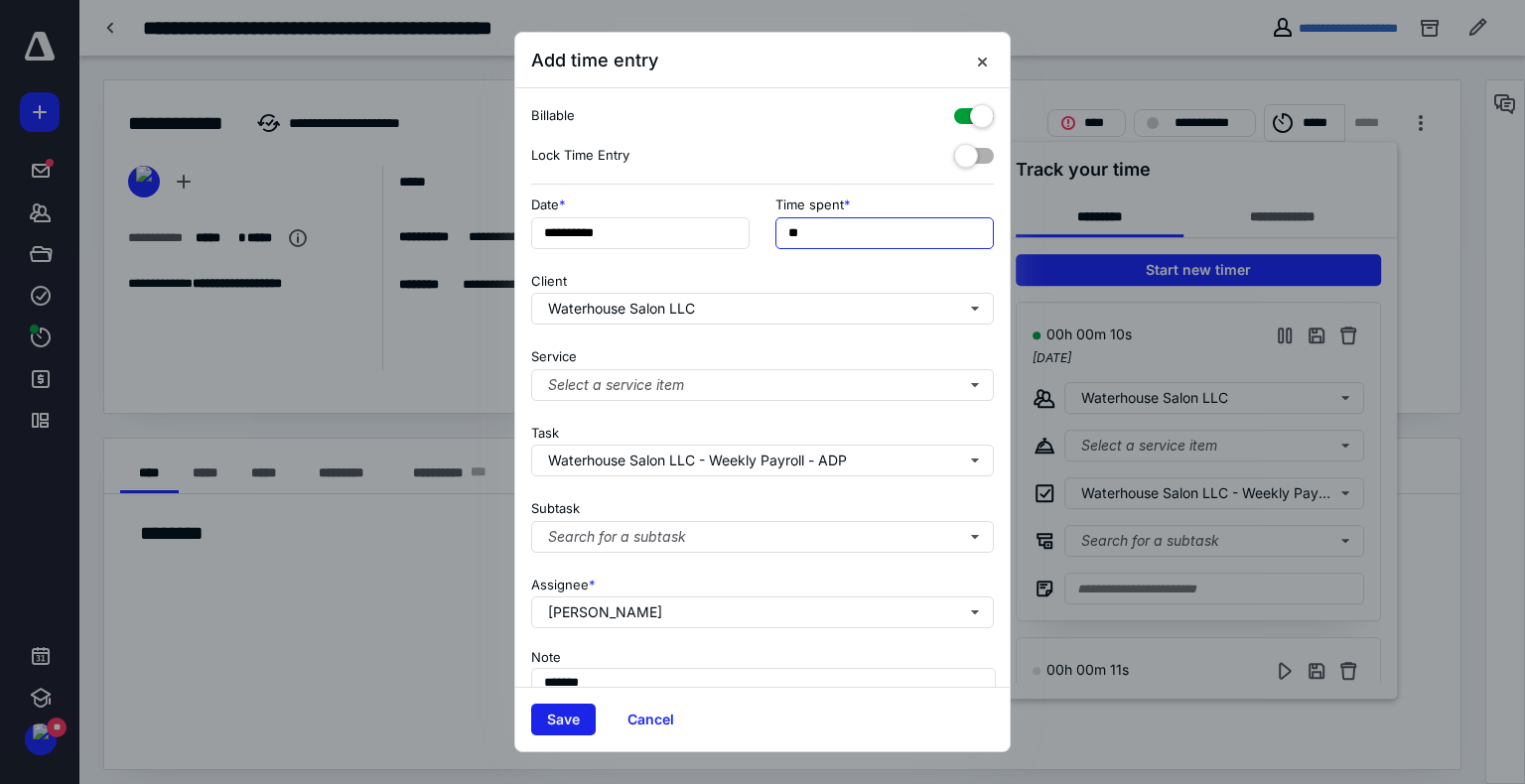 type on "**" 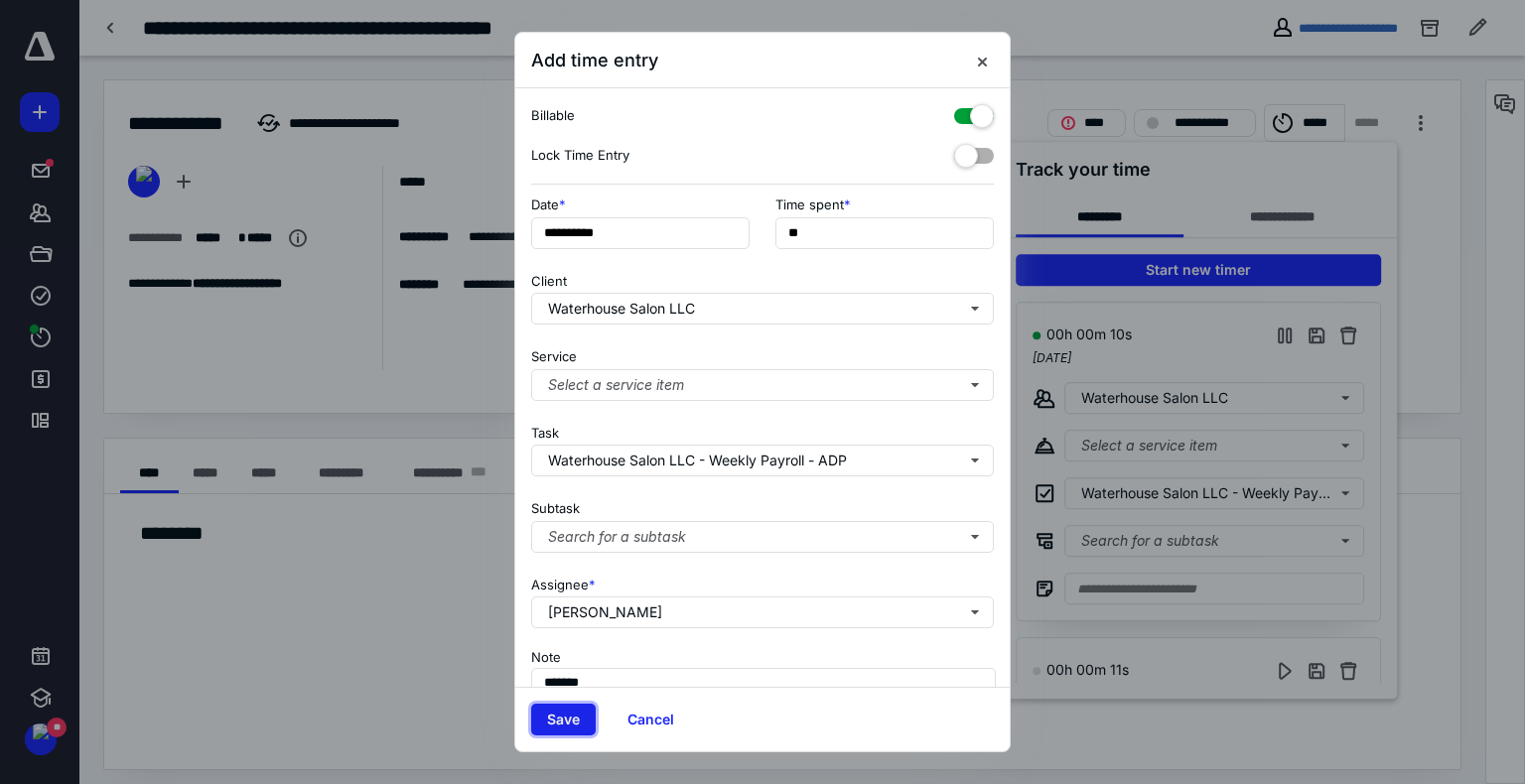 click on "Save" at bounding box center [563, 719] 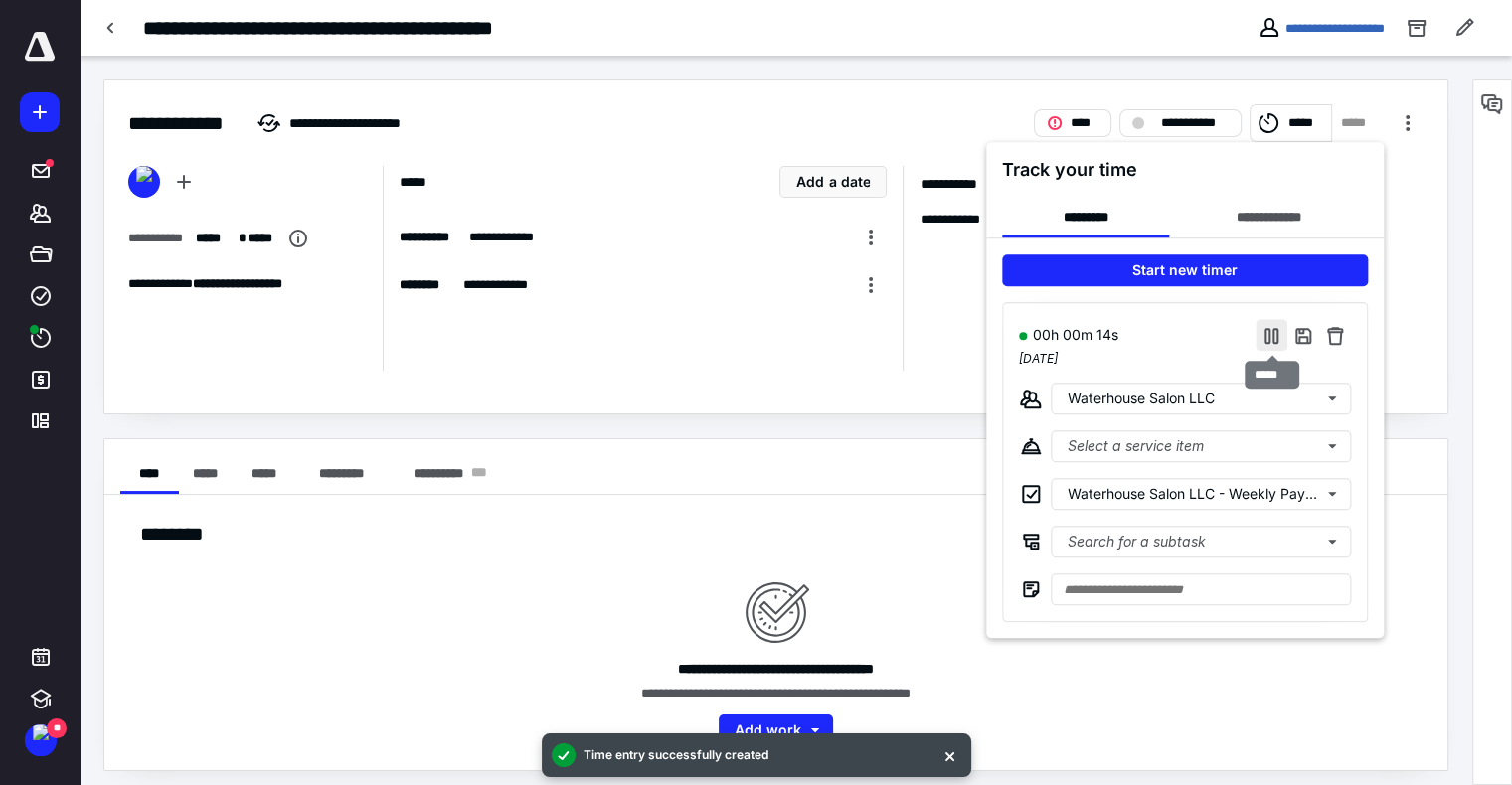click at bounding box center (1271, 335) 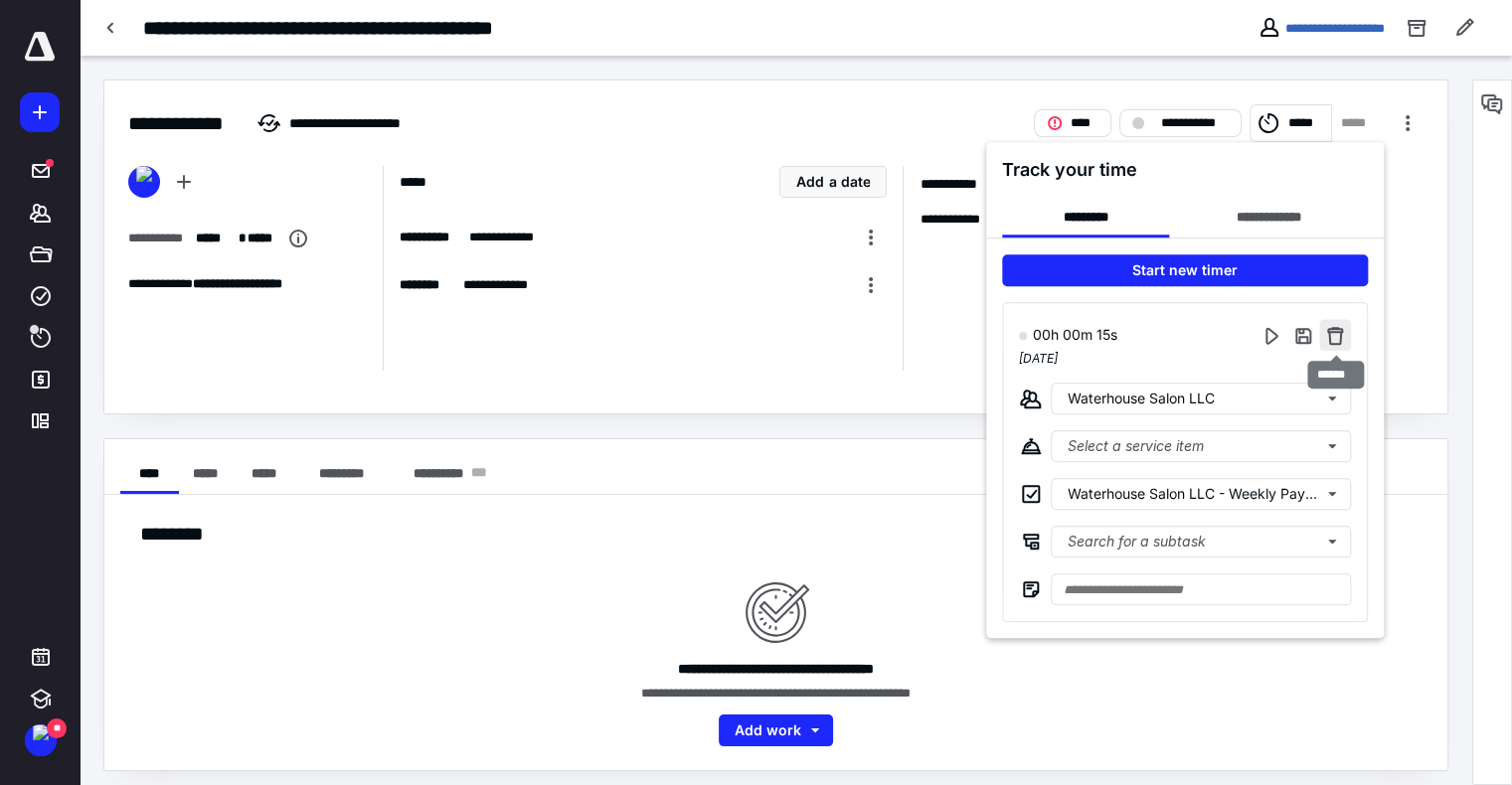 click at bounding box center [1335, 335] 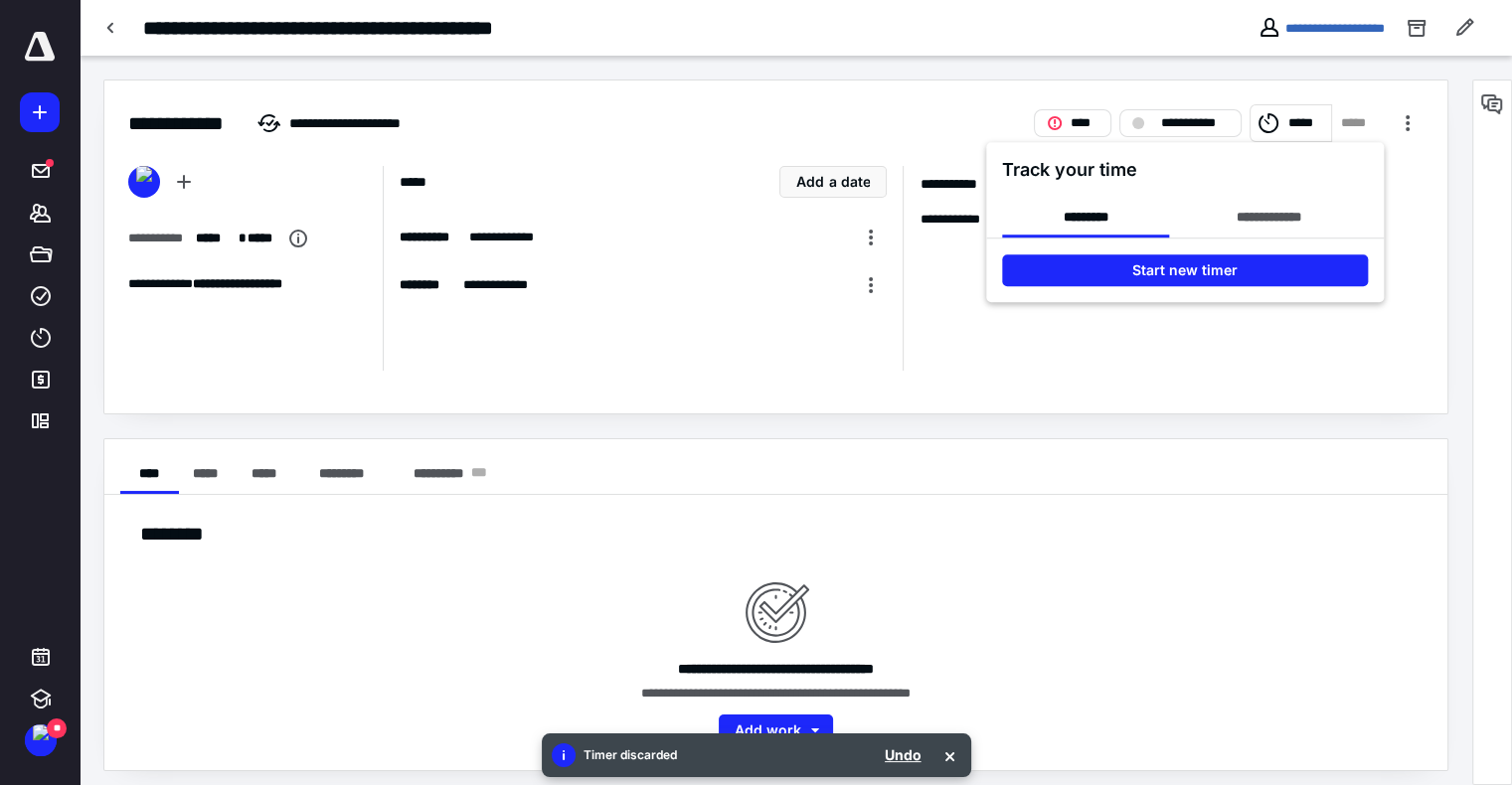 click at bounding box center [756, 392] 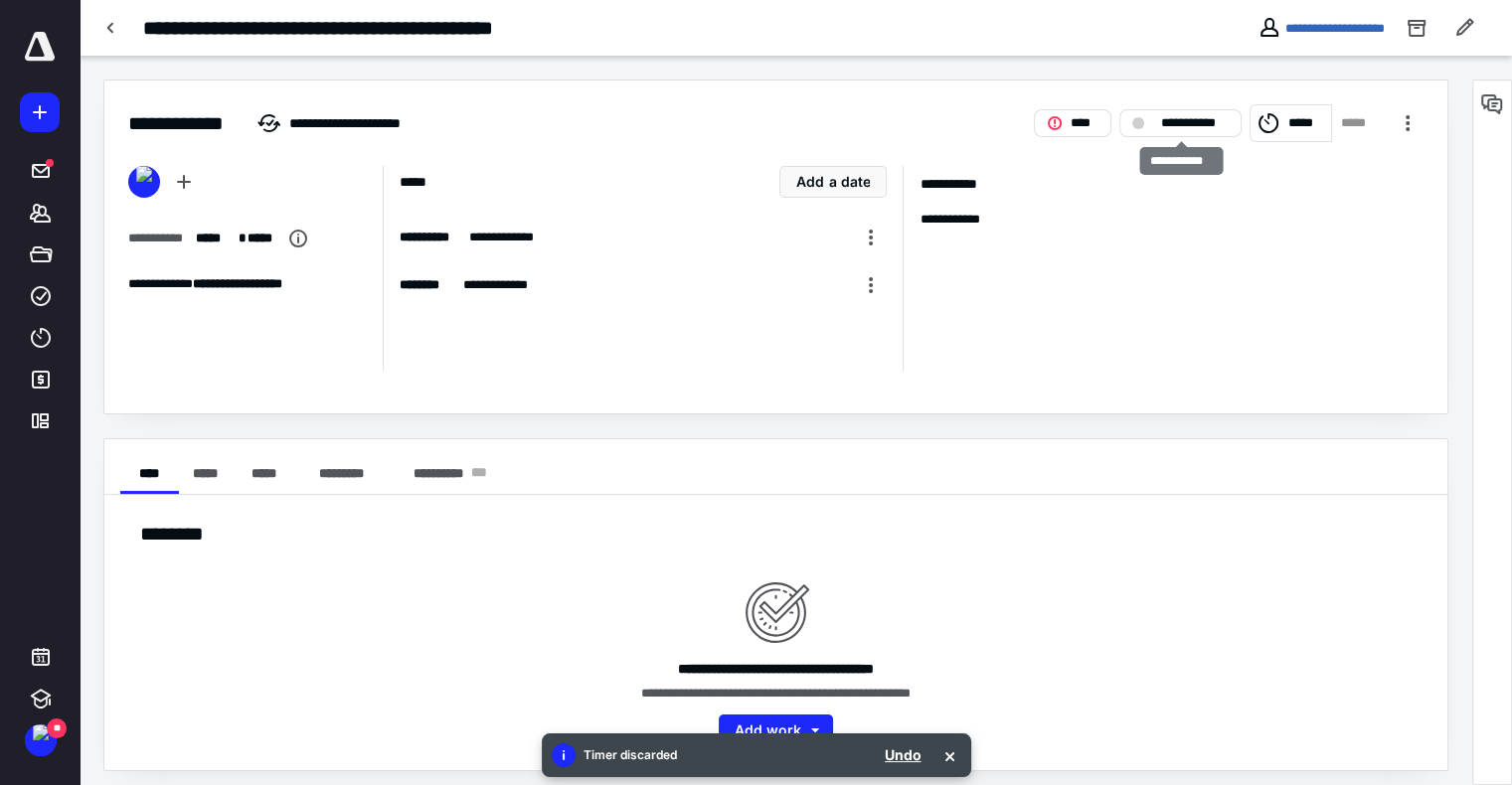 click on "**********" at bounding box center (1180, 123) 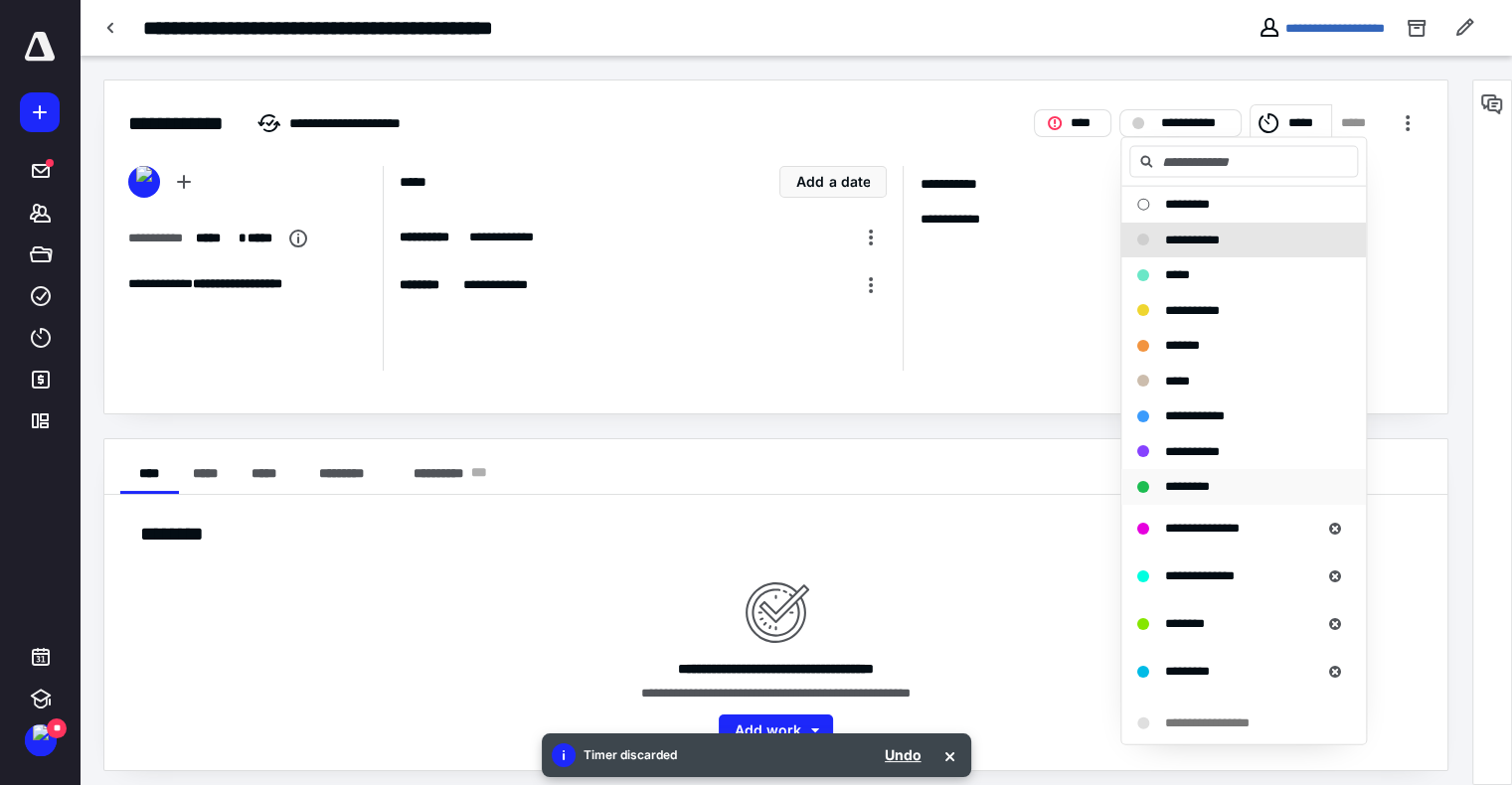 click on "*********" at bounding box center [1187, 486] 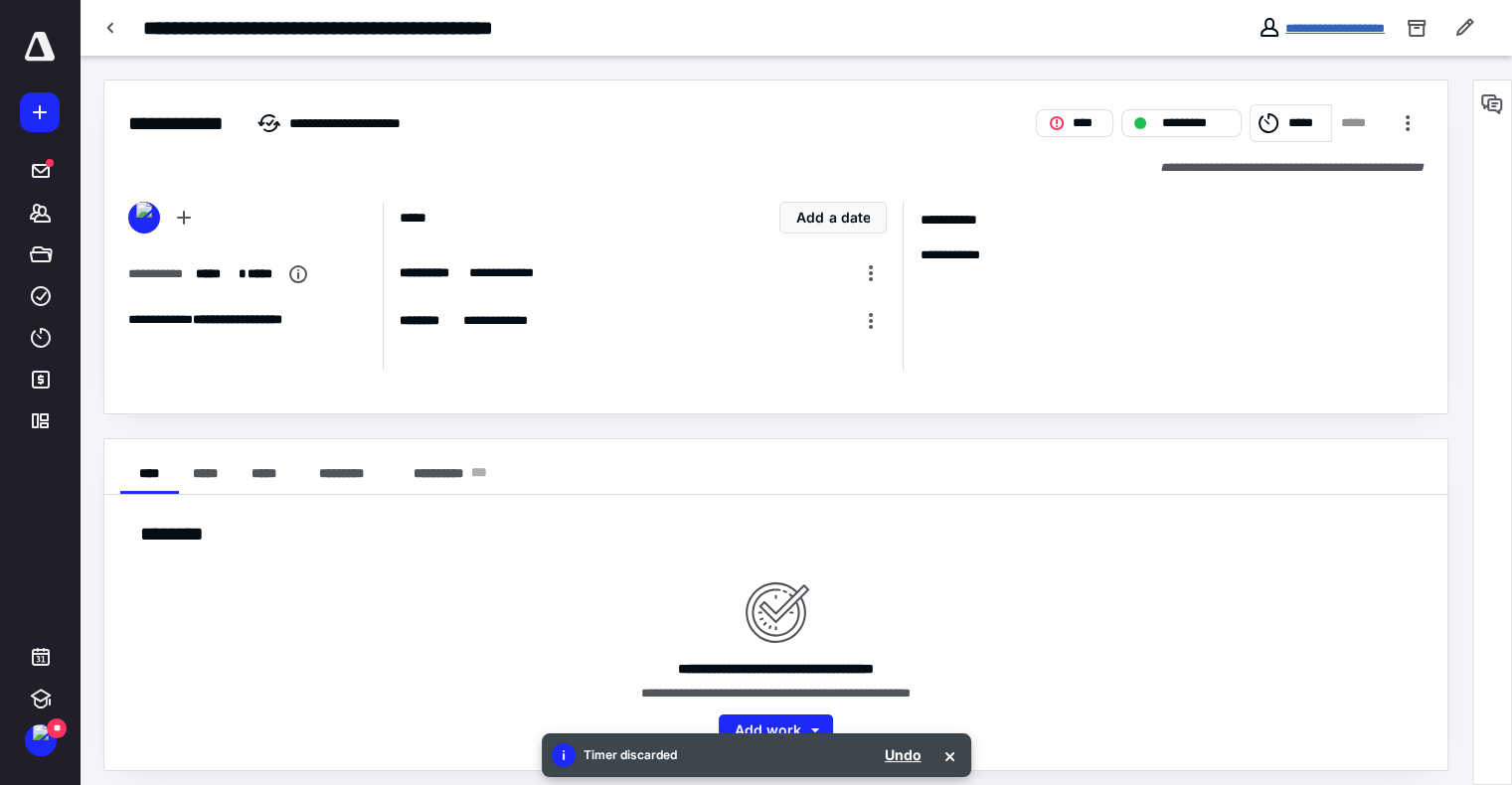 click on "**********" at bounding box center [1335, 28] 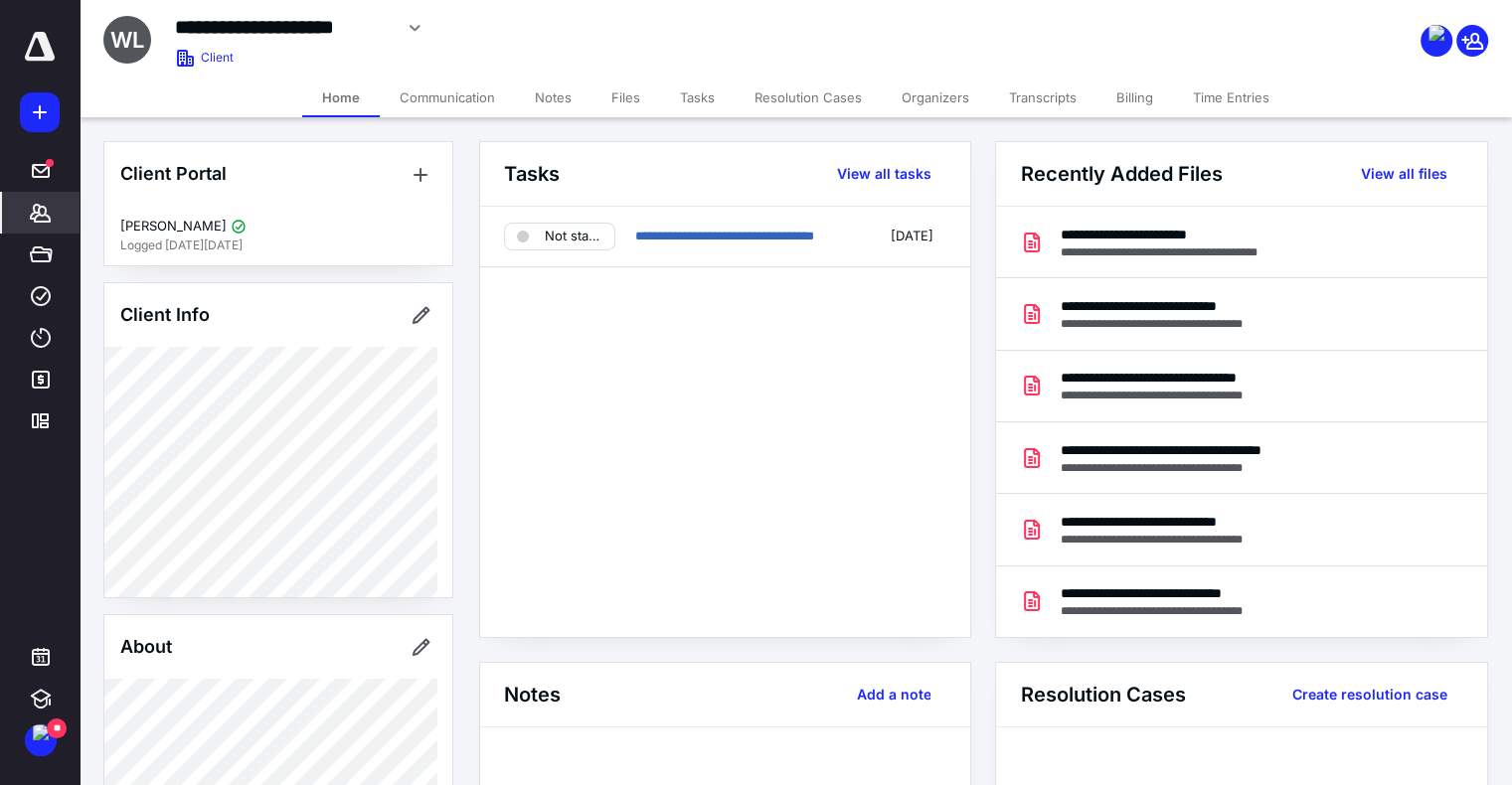 click on "Recently Added Files View all files" at bounding box center [1241, 174] 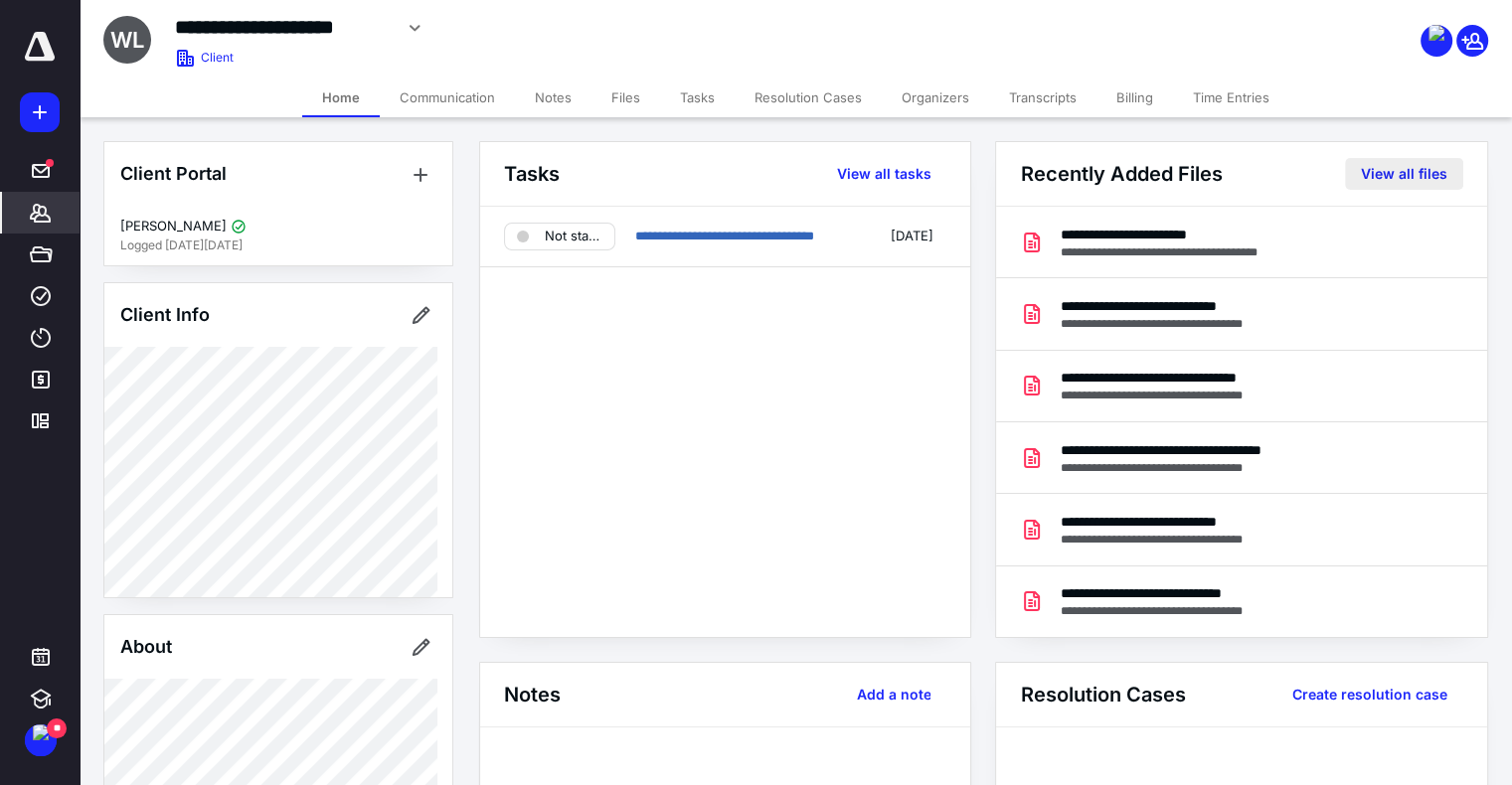 click on "View all files" at bounding box center (1404, 174) 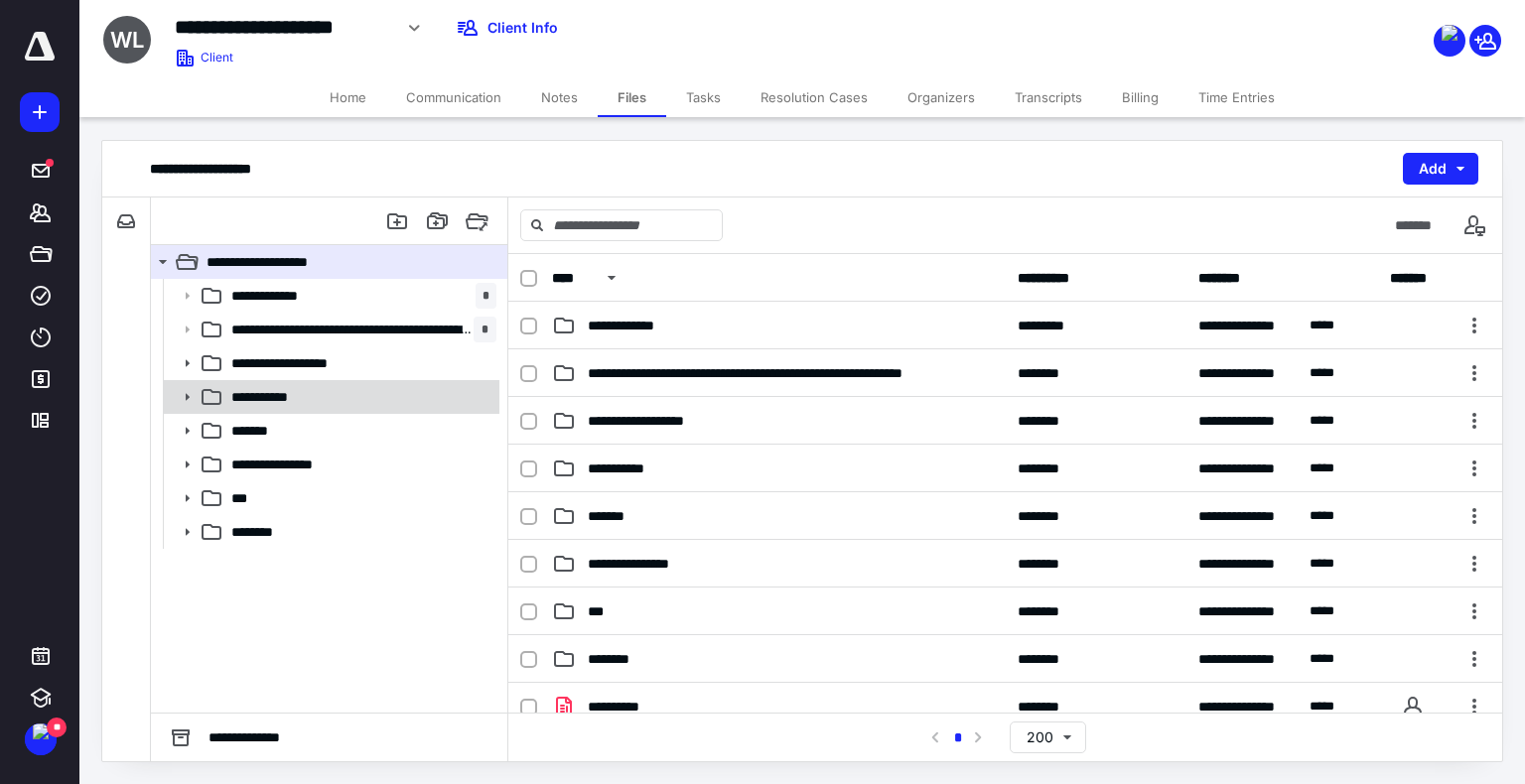 click 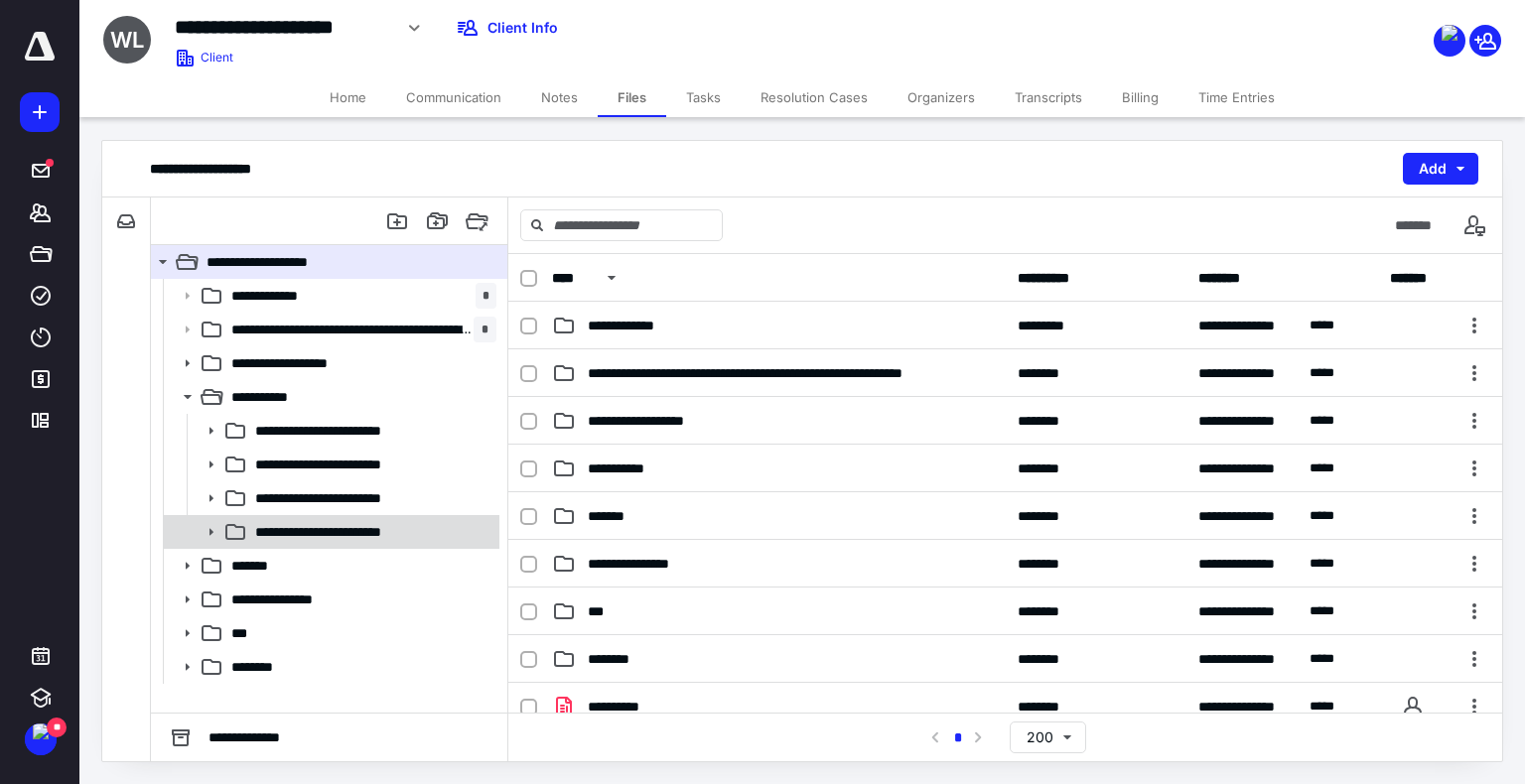 click on "**********" at bounding box center [347, 532] 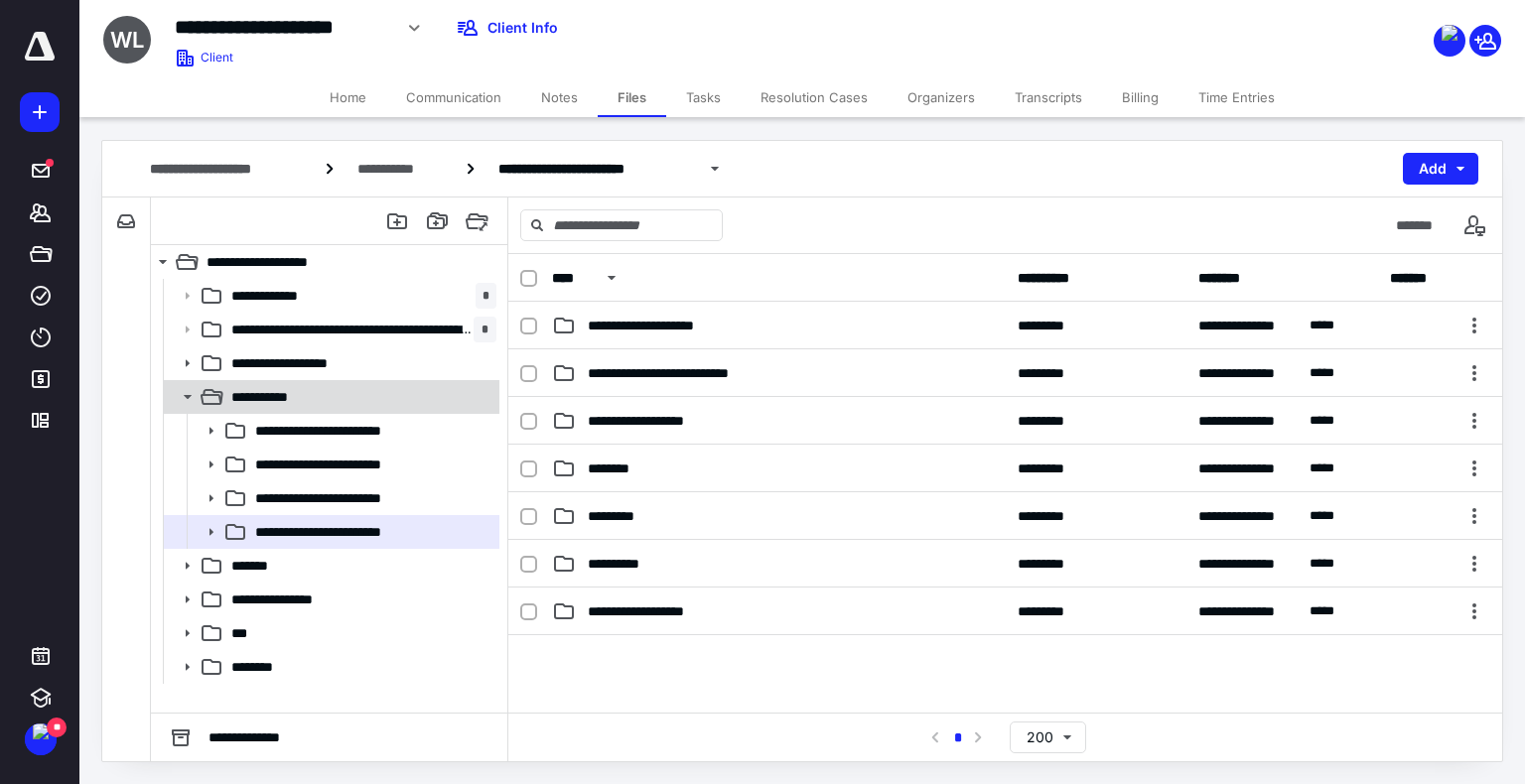 click 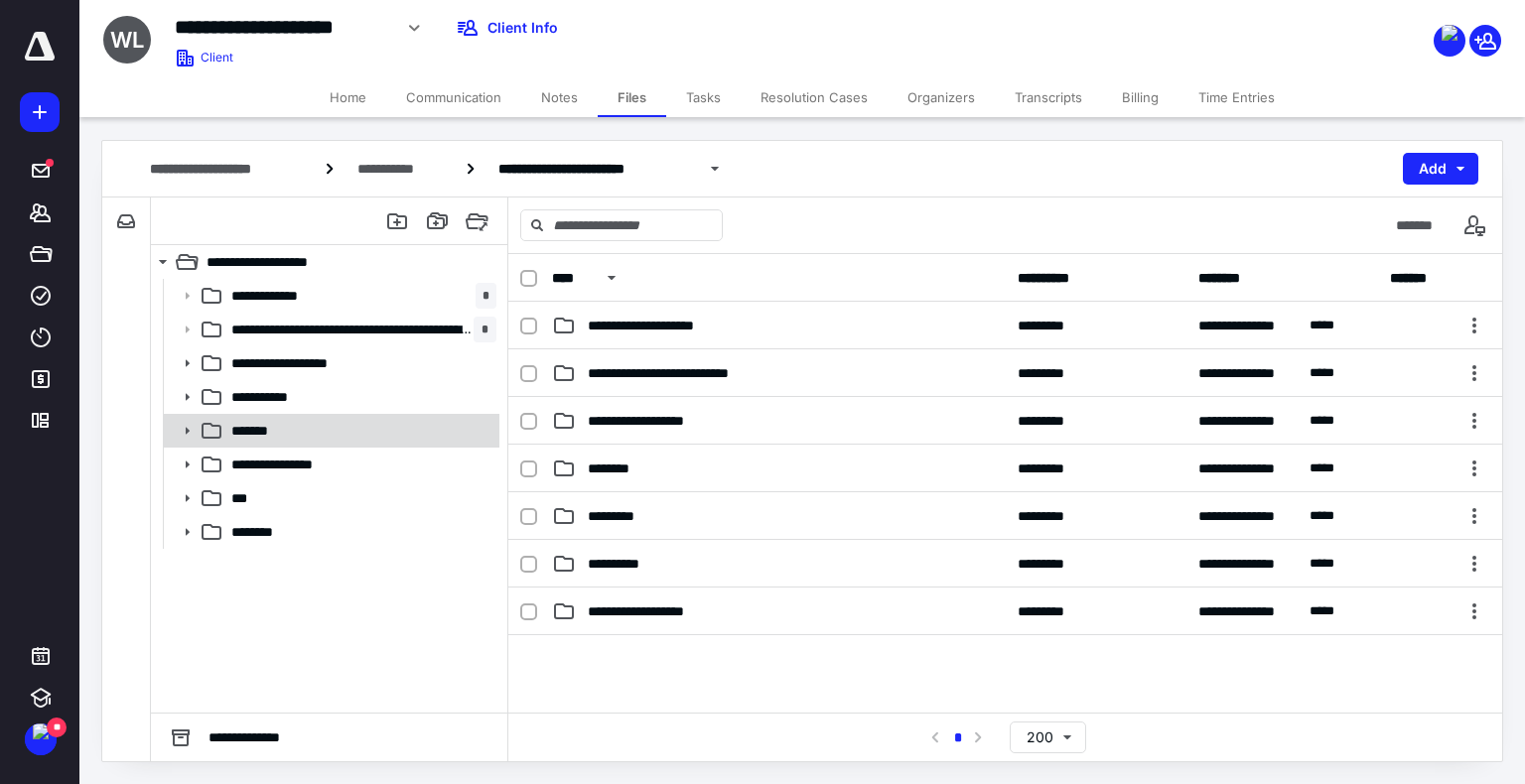 click 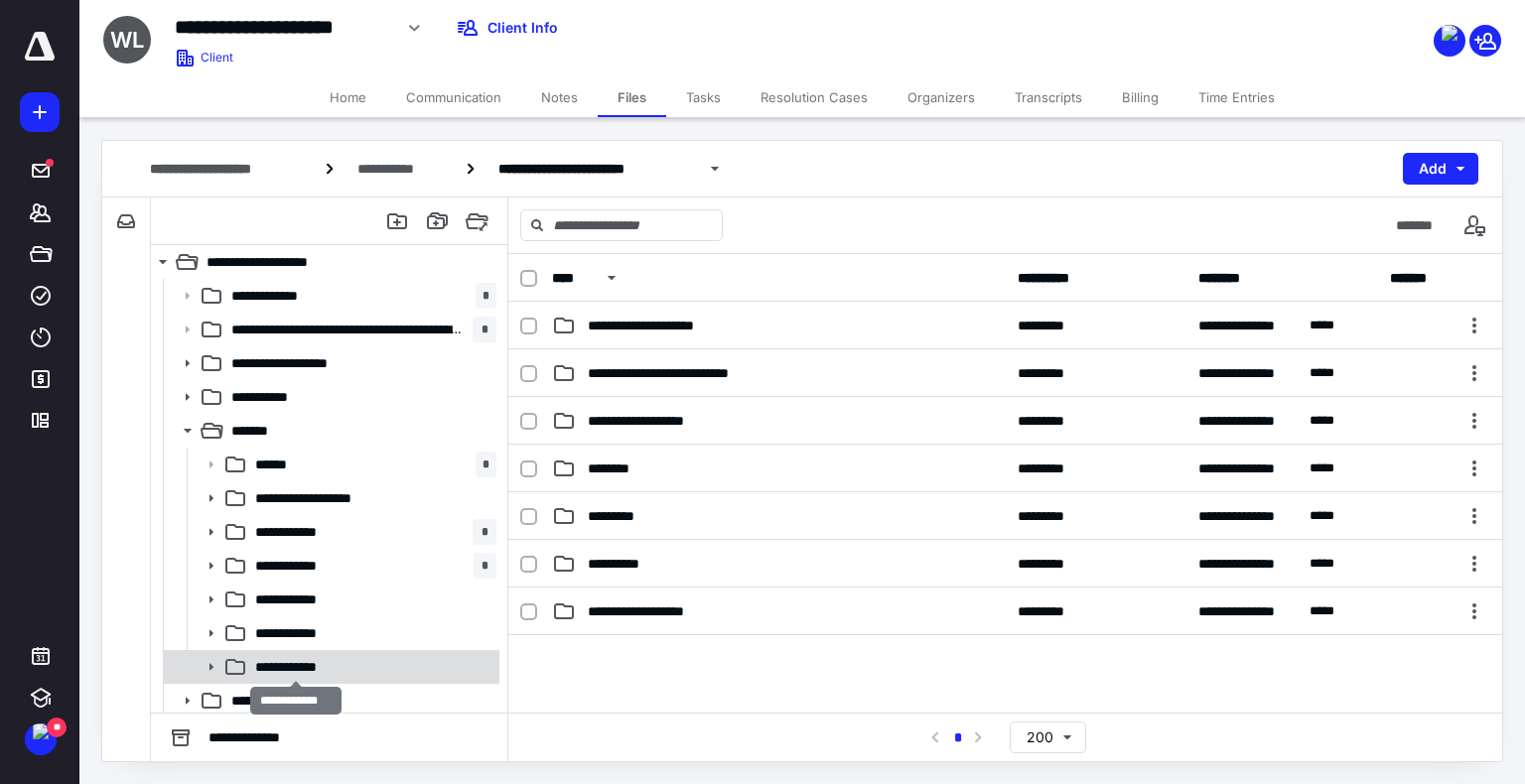 click on "**********" at bounding box center (296, 667) 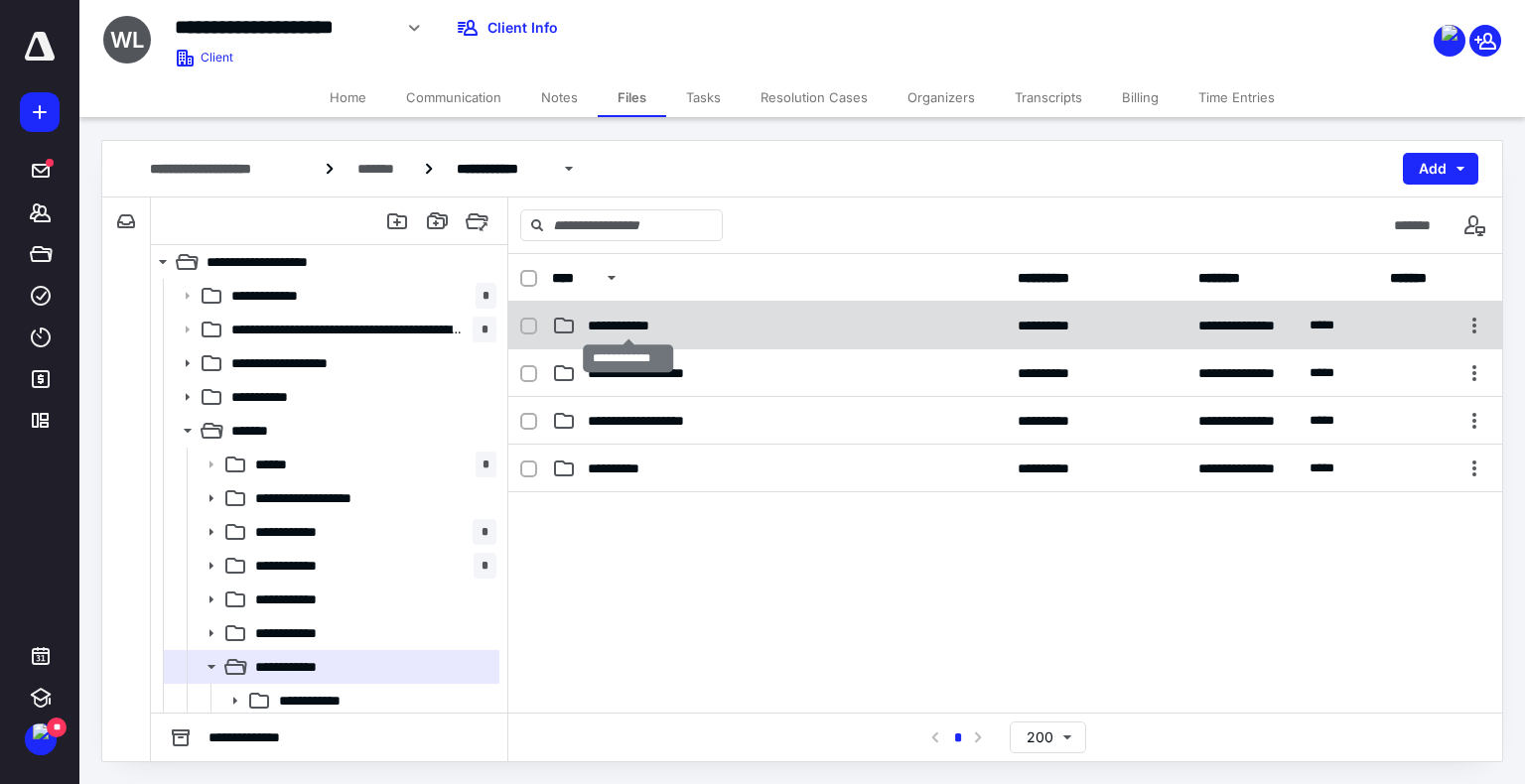 click on "**********" at bounding box center [628, 326] 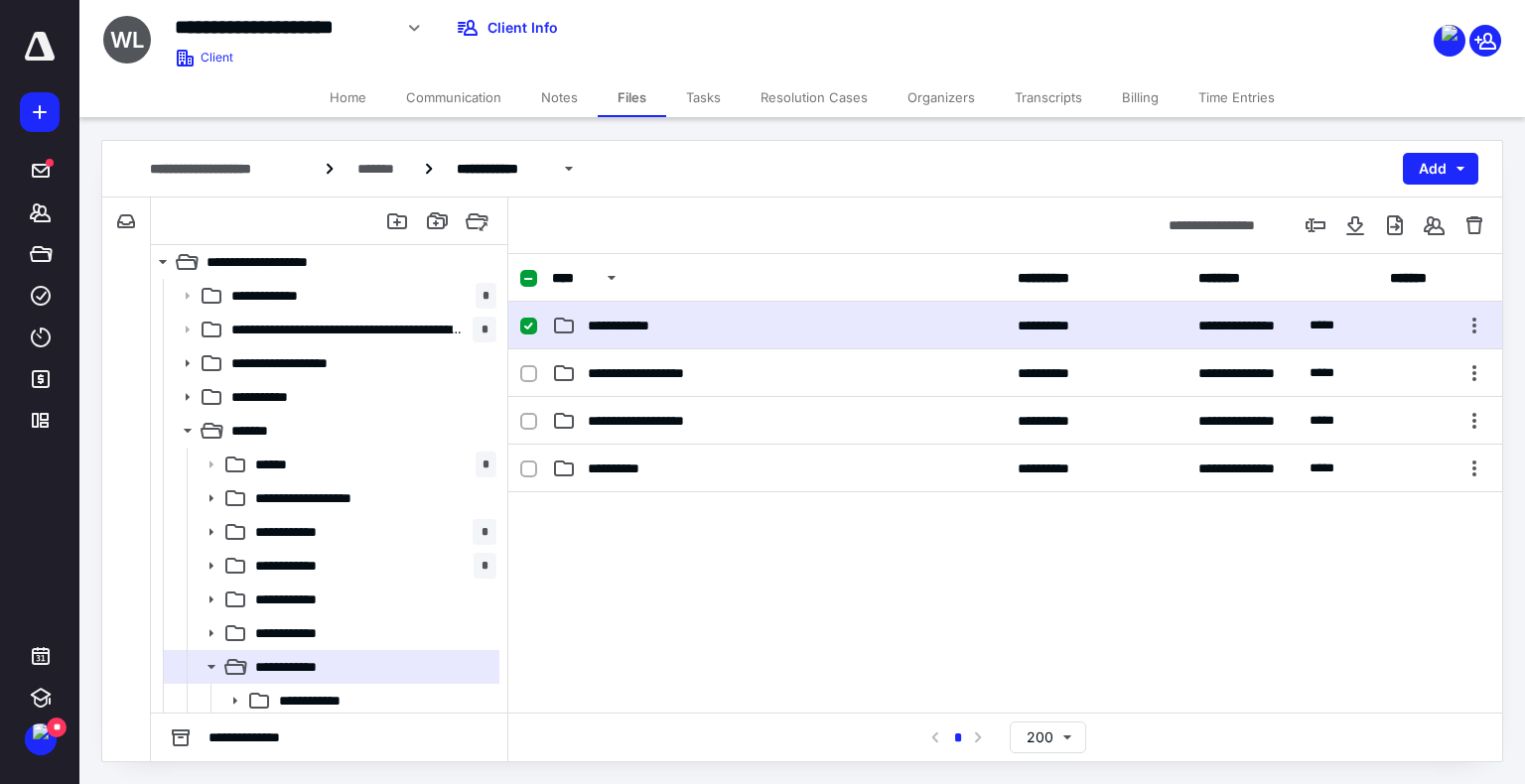 click on "**********" at bounding box center [778, 326] 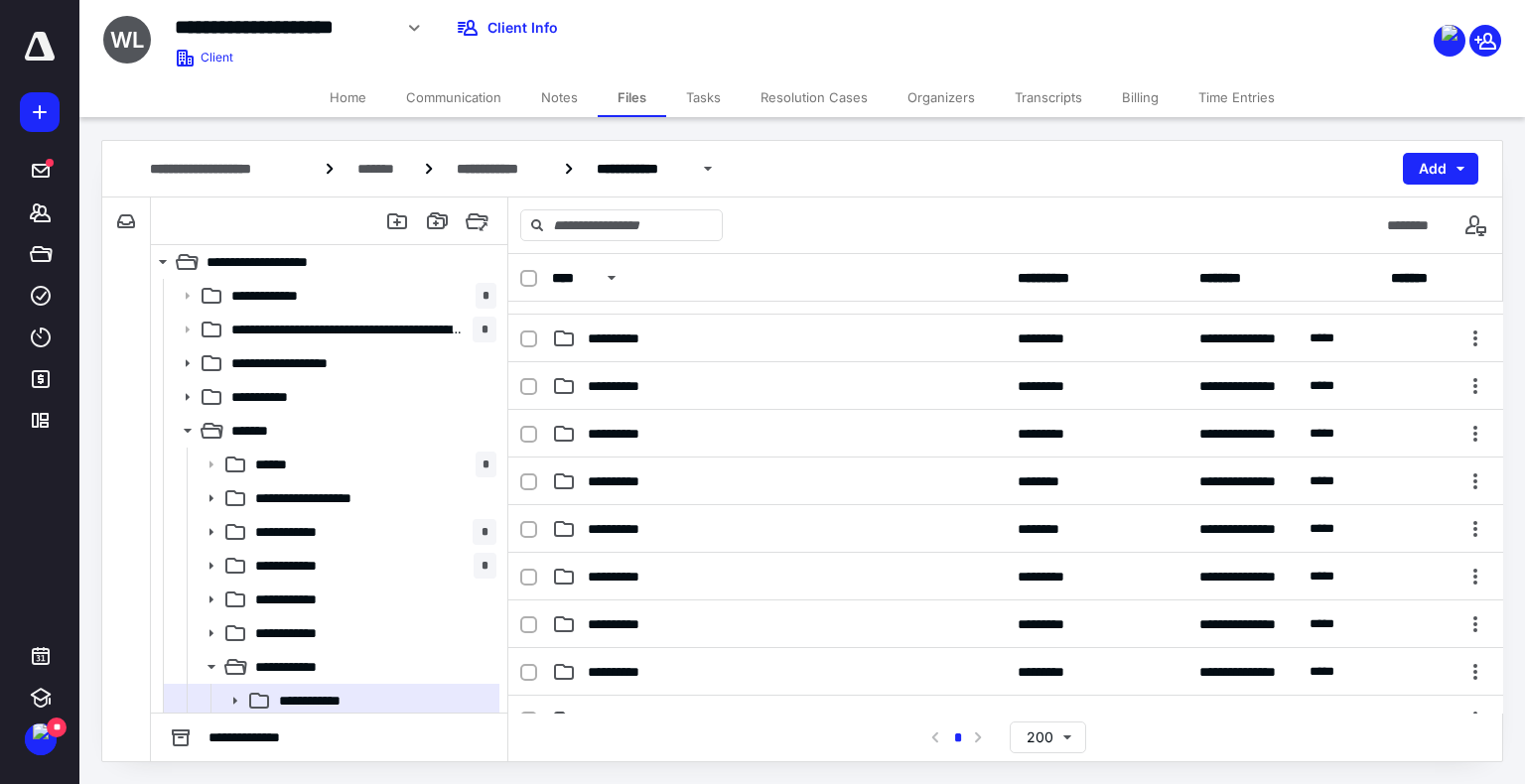 scroll, scrollTop: 1261, scrollLeft: 0, axis: vertical 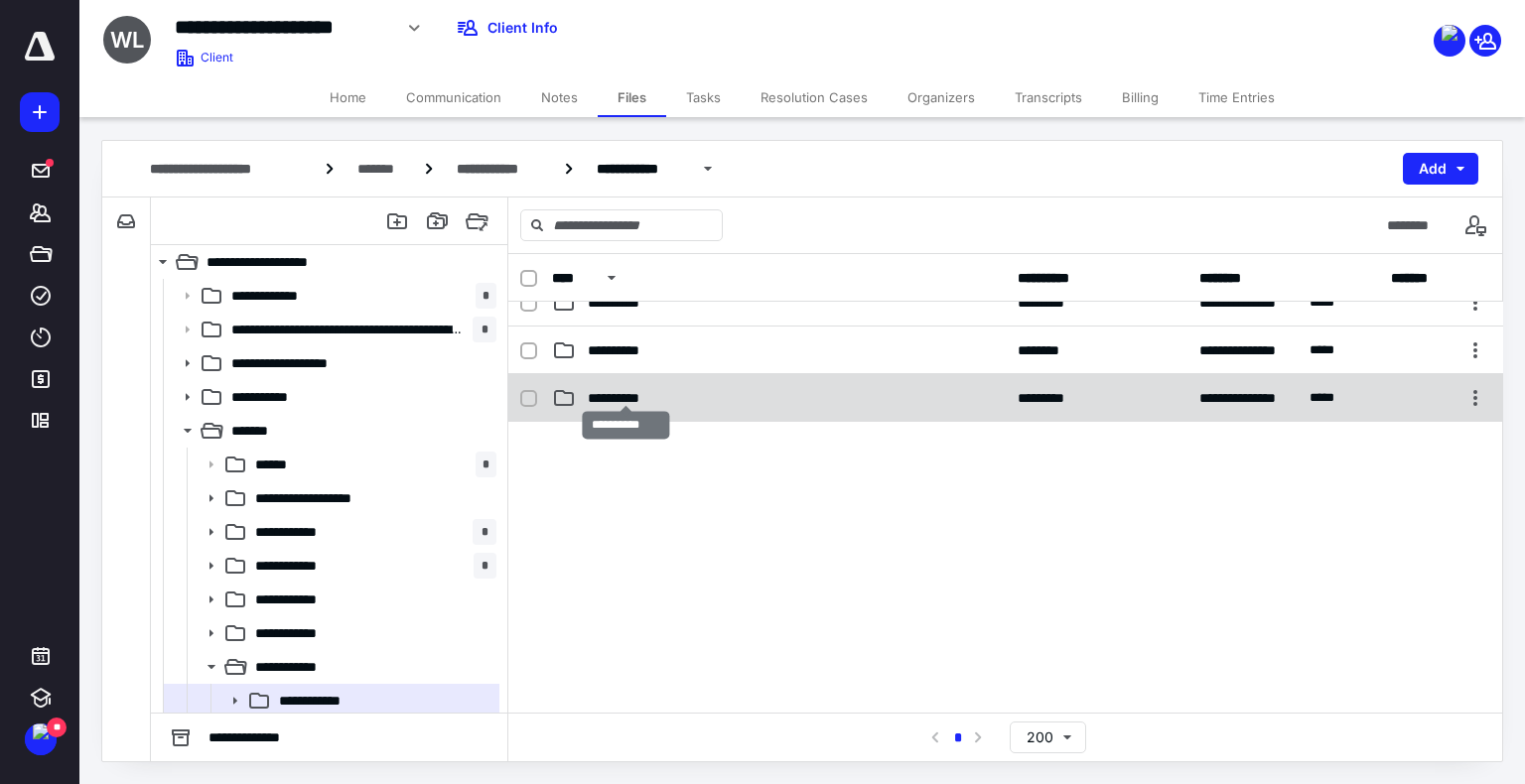 click on "**********" at bounding box center [626, 398] 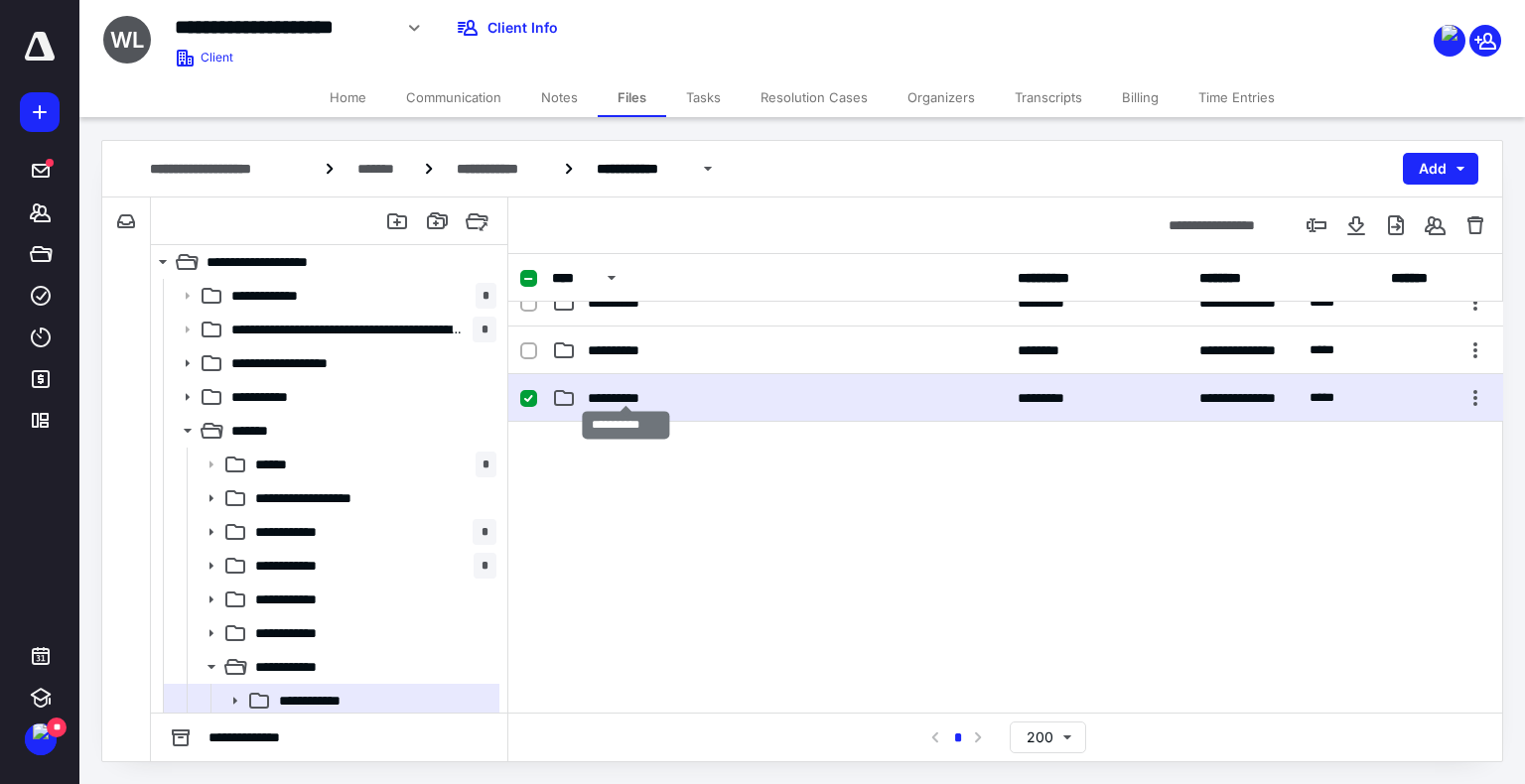 click on "**********" at bounding box center [626, 398] 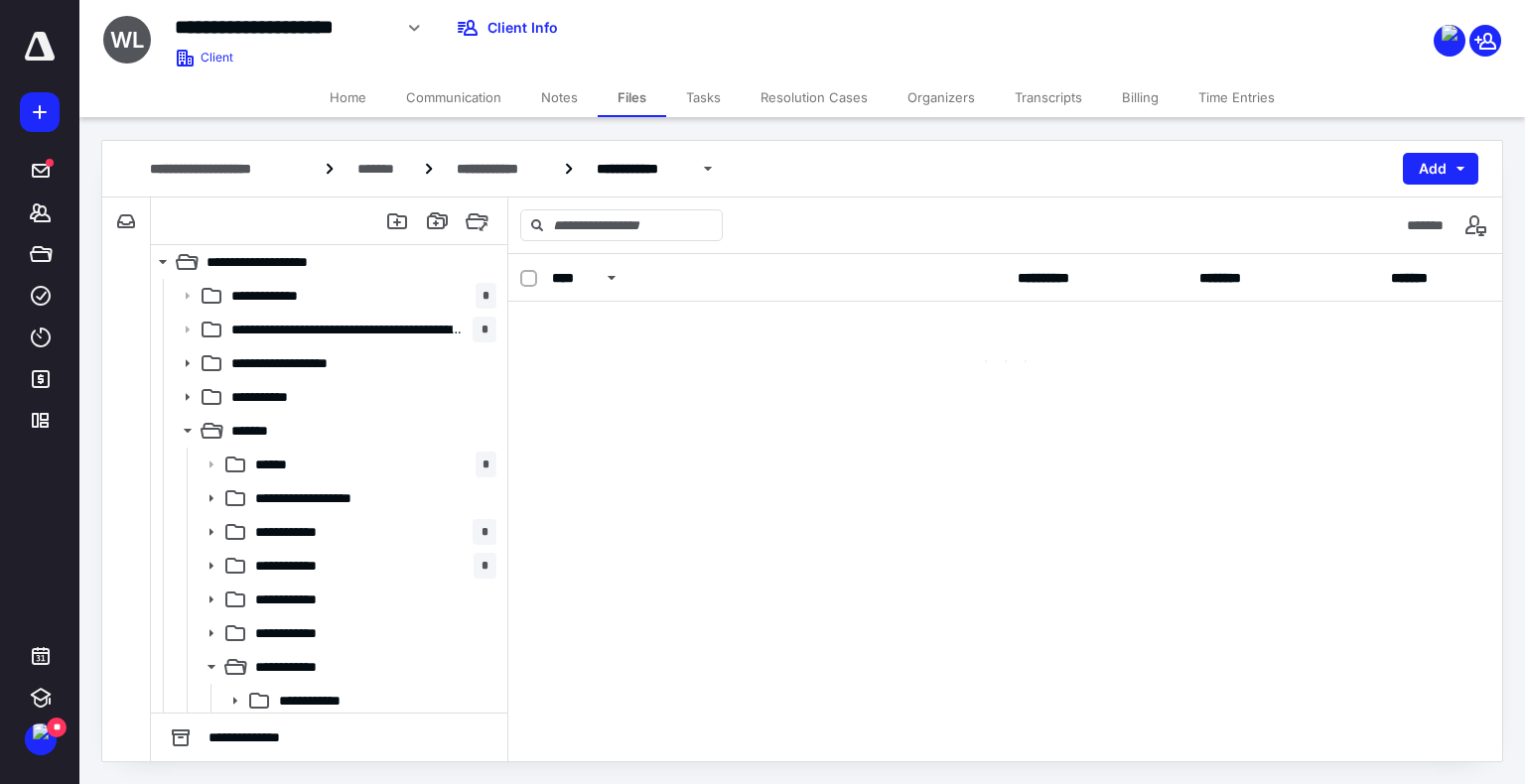 scroll, scrollTop: 0, scrollLeft: 0, axis: both 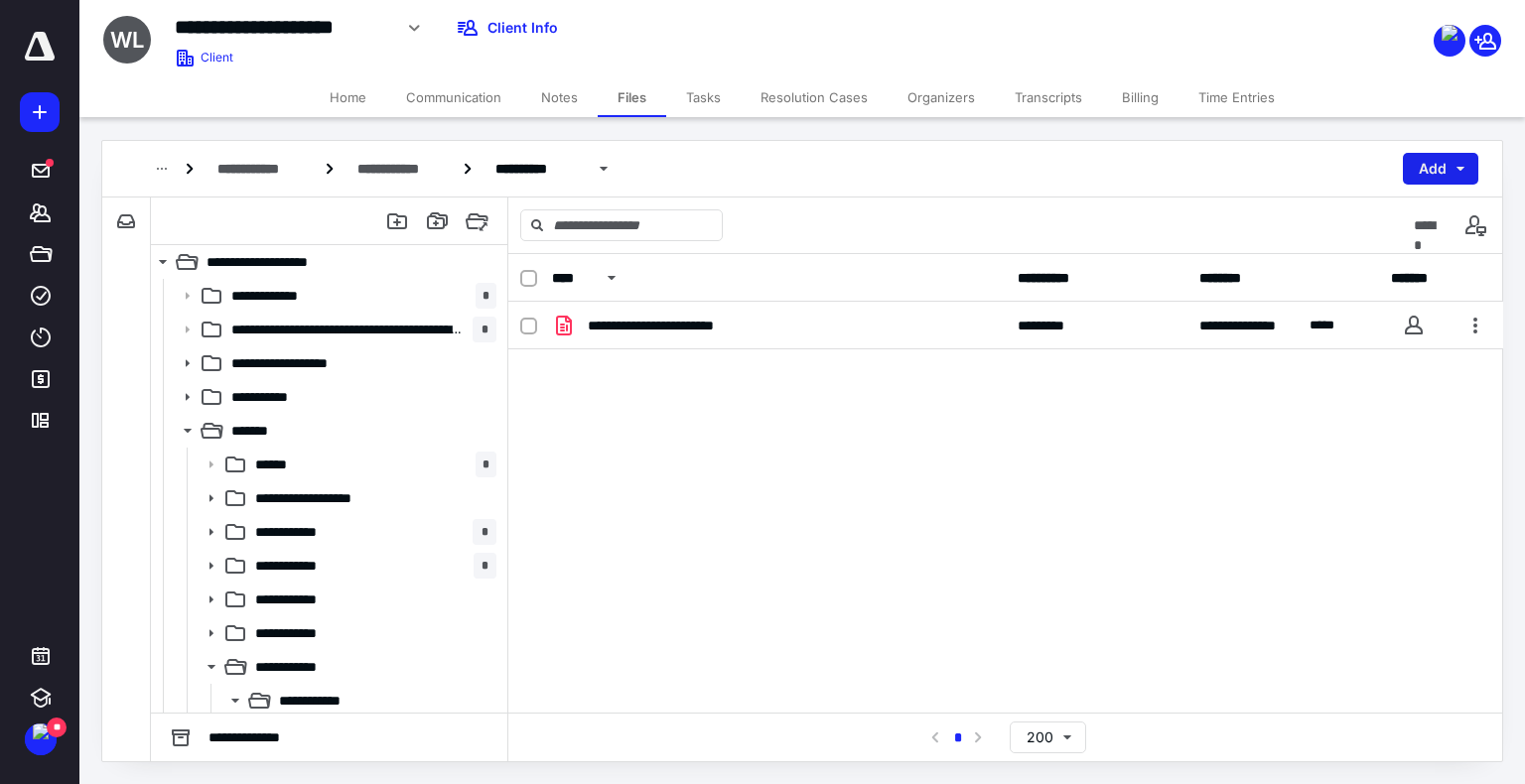 click on "Add" at bounding box center [1441, 169] 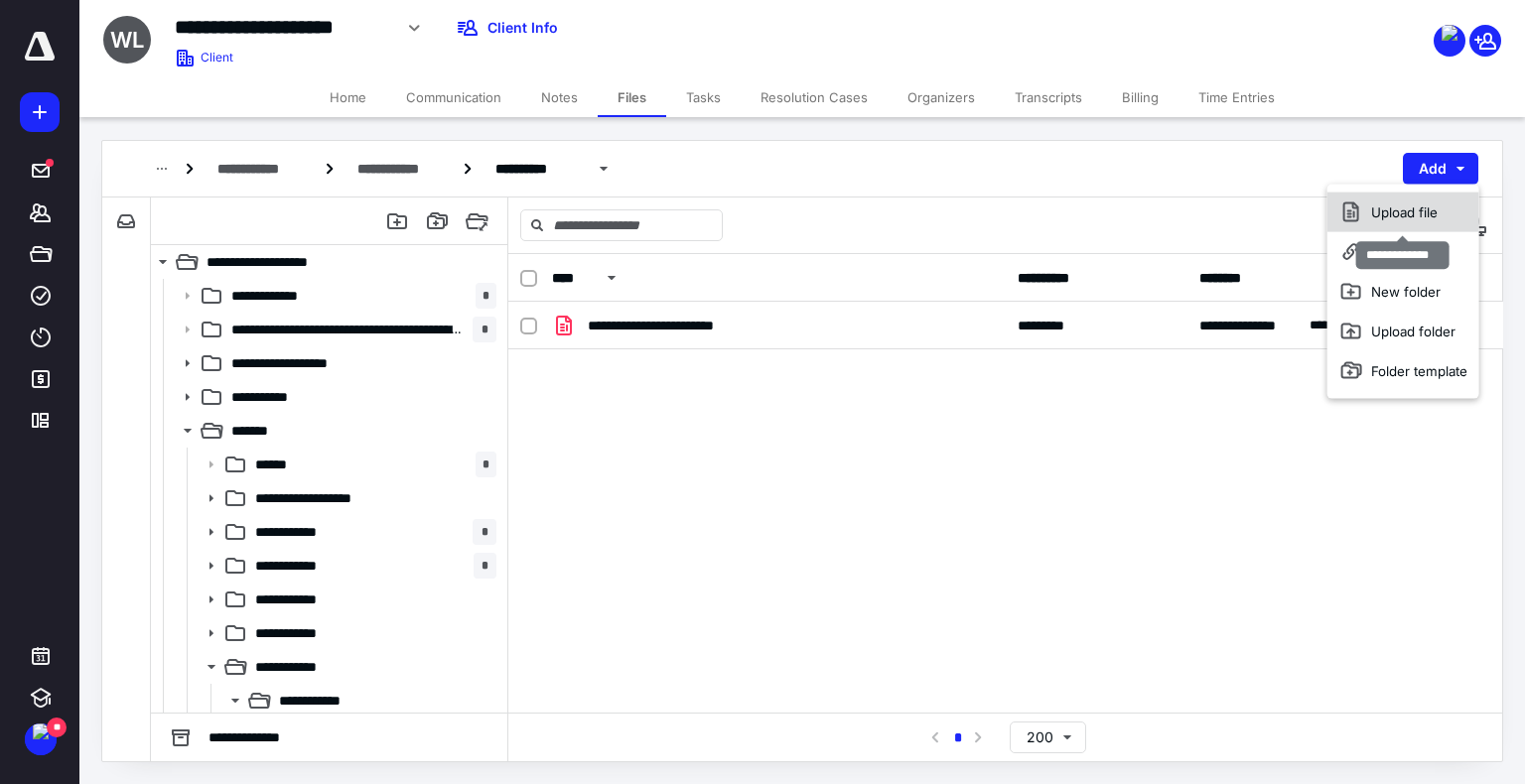 click on "Upload file" at bounding box center [1403, 212] 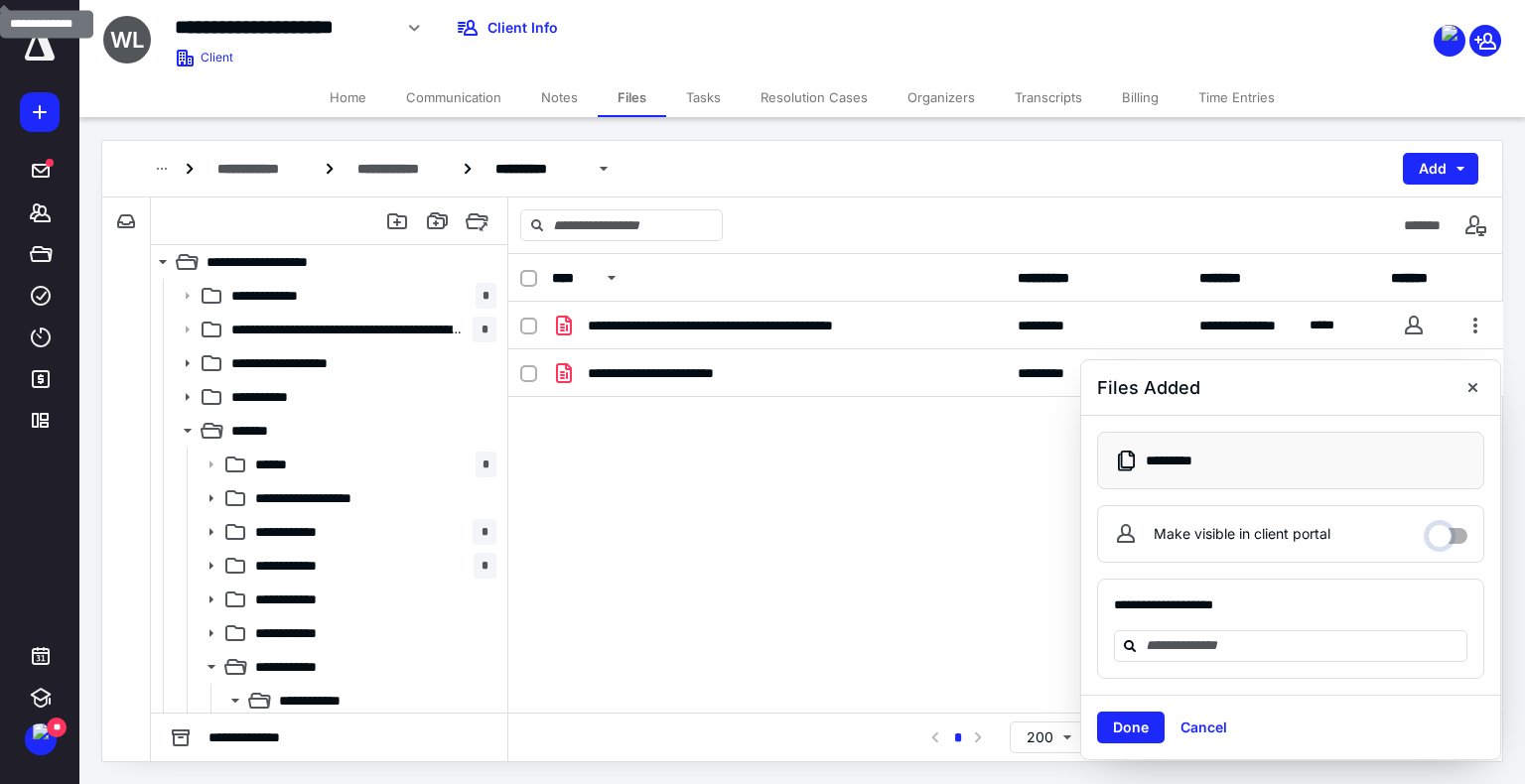 click on "Make visible in client portal" at bounding box center [1448, 531] 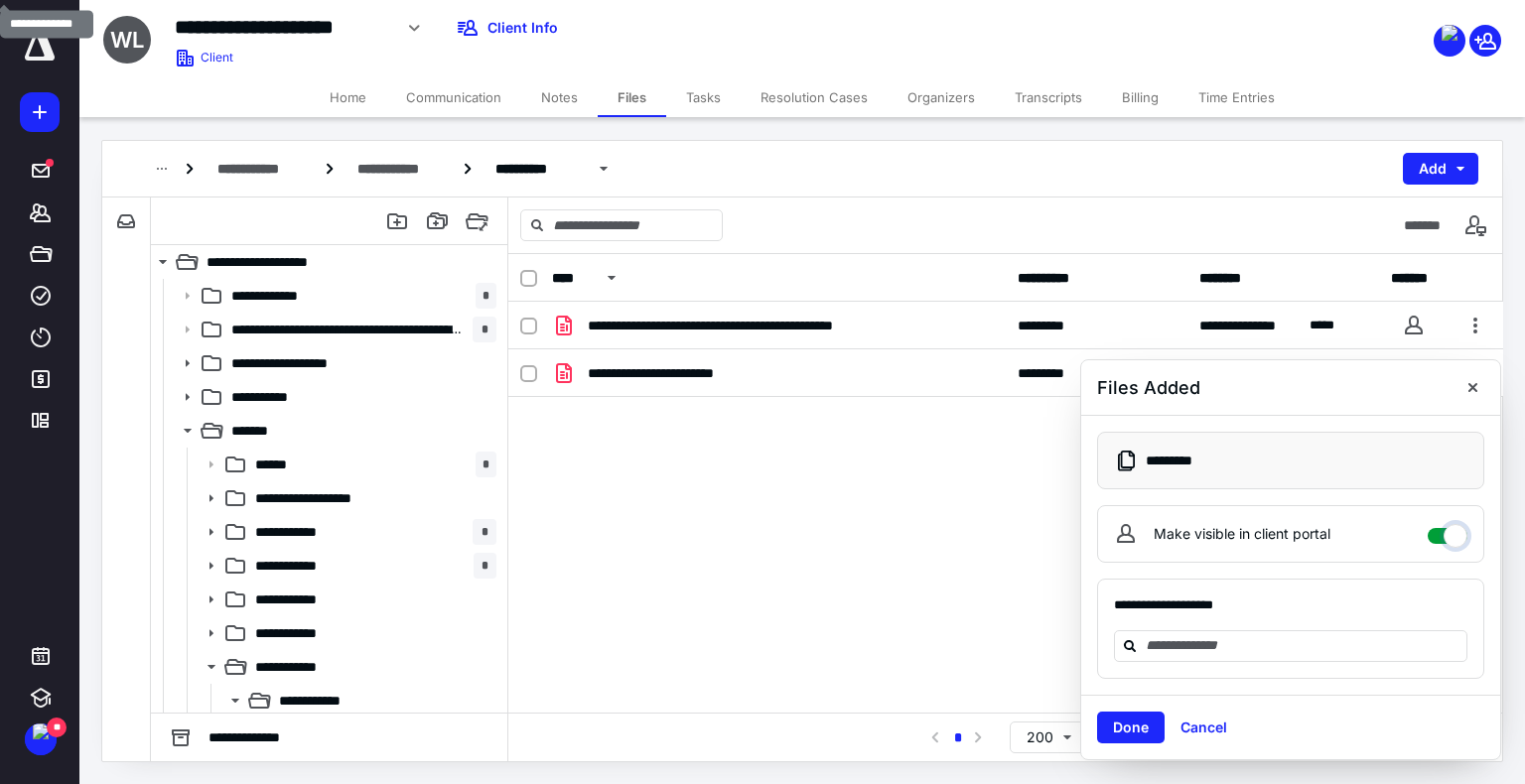 checkbox on "****" 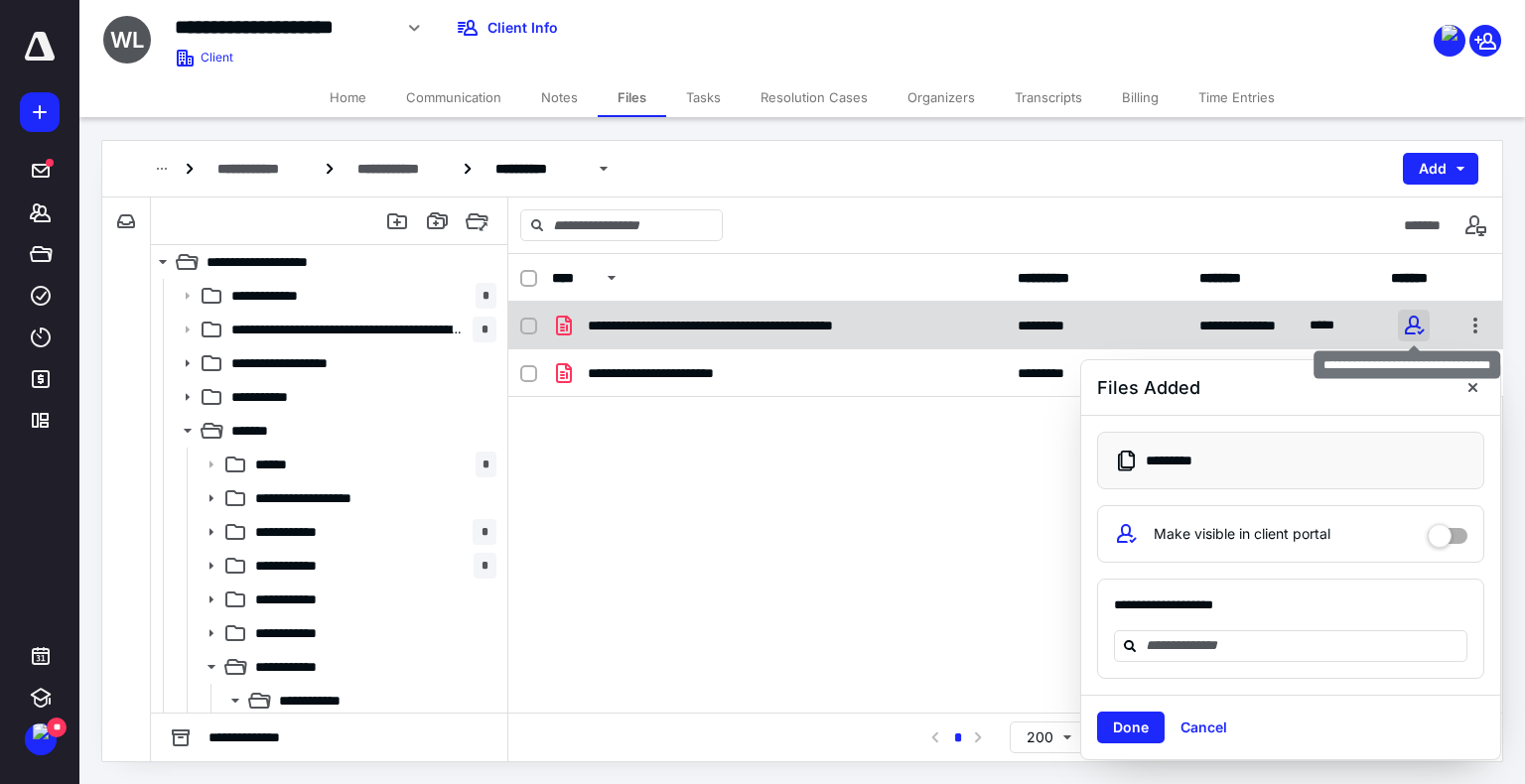 click at bounding box center (1414, 326) 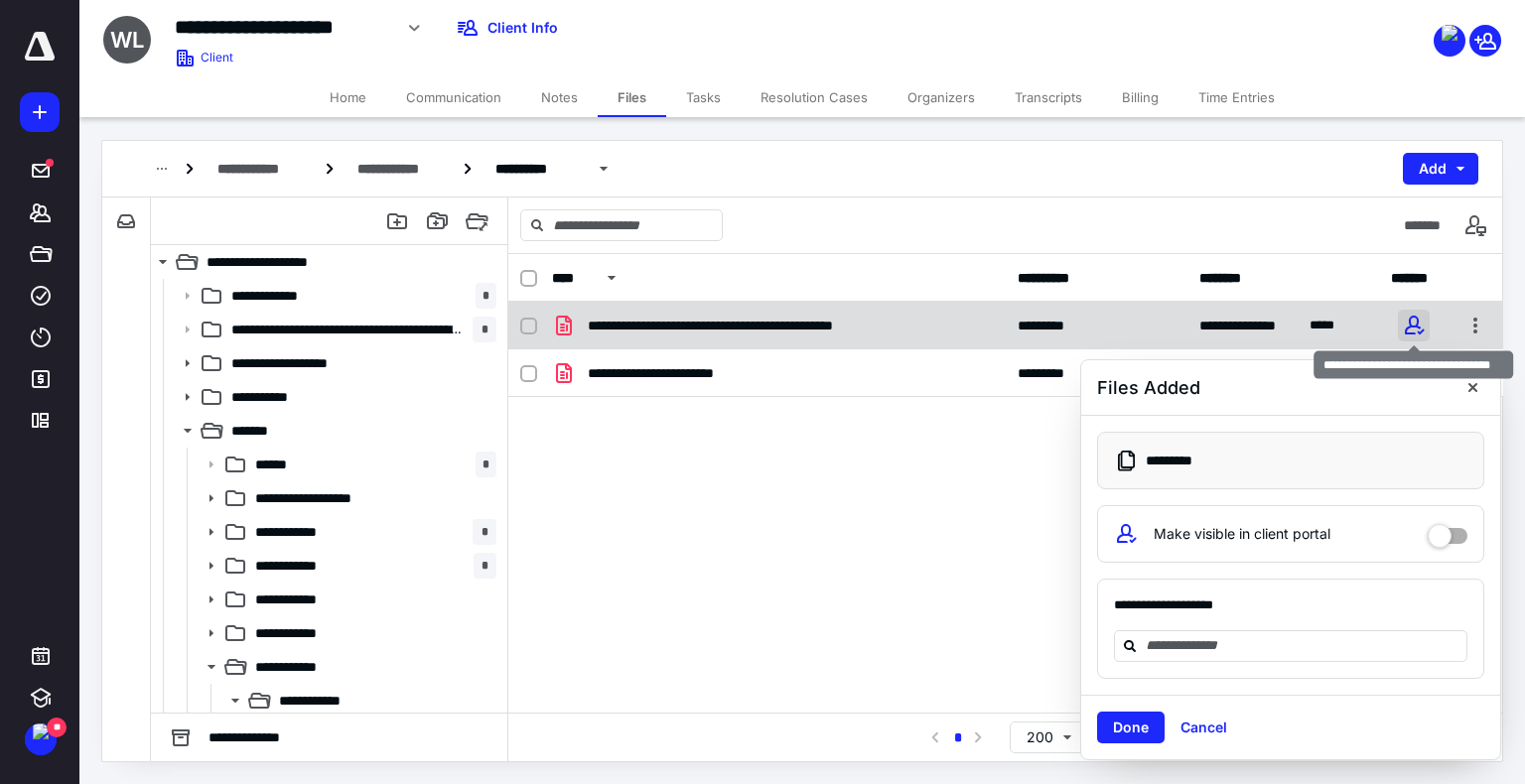 checkbox on "true" 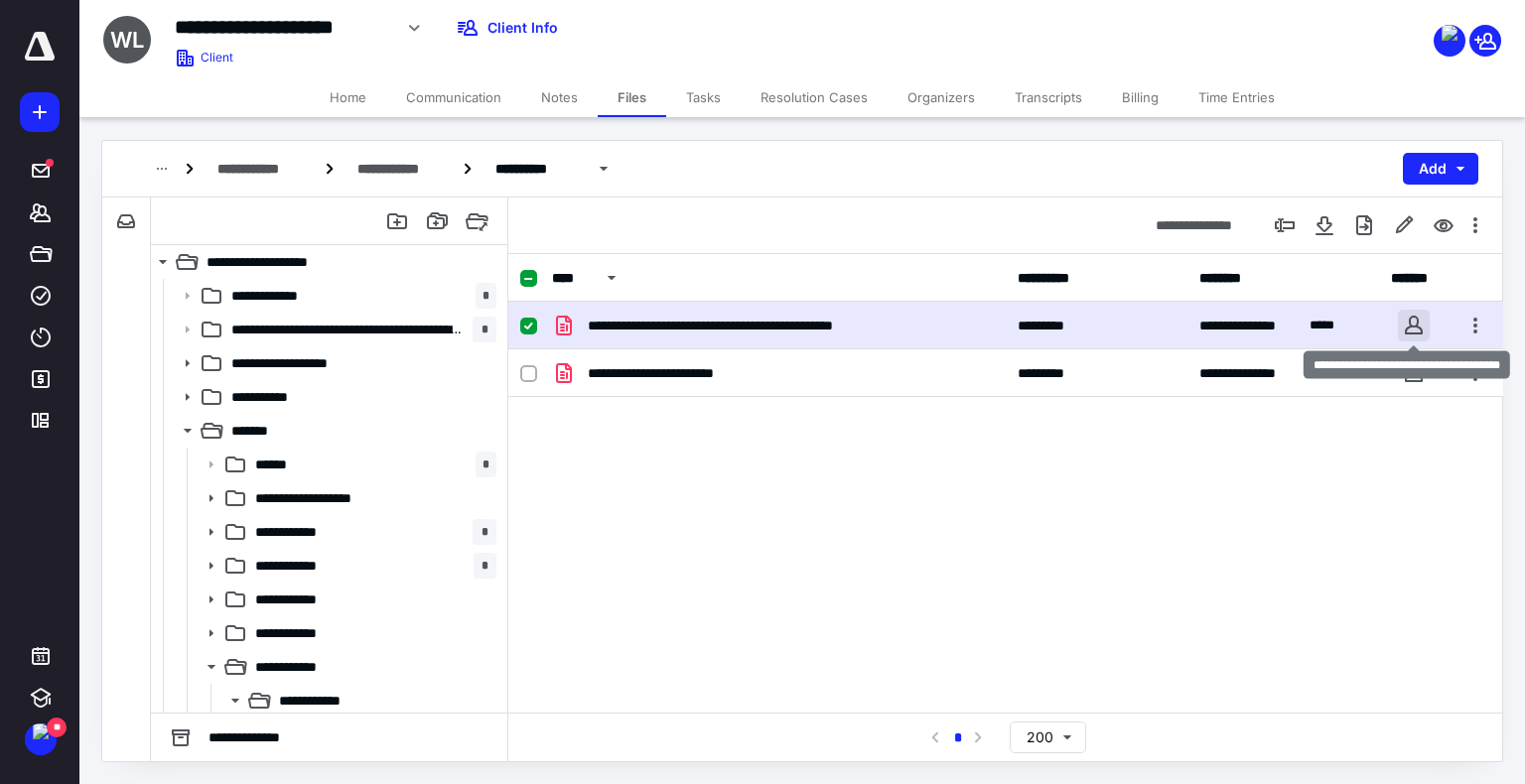 click at bounding box center (1414, 326) 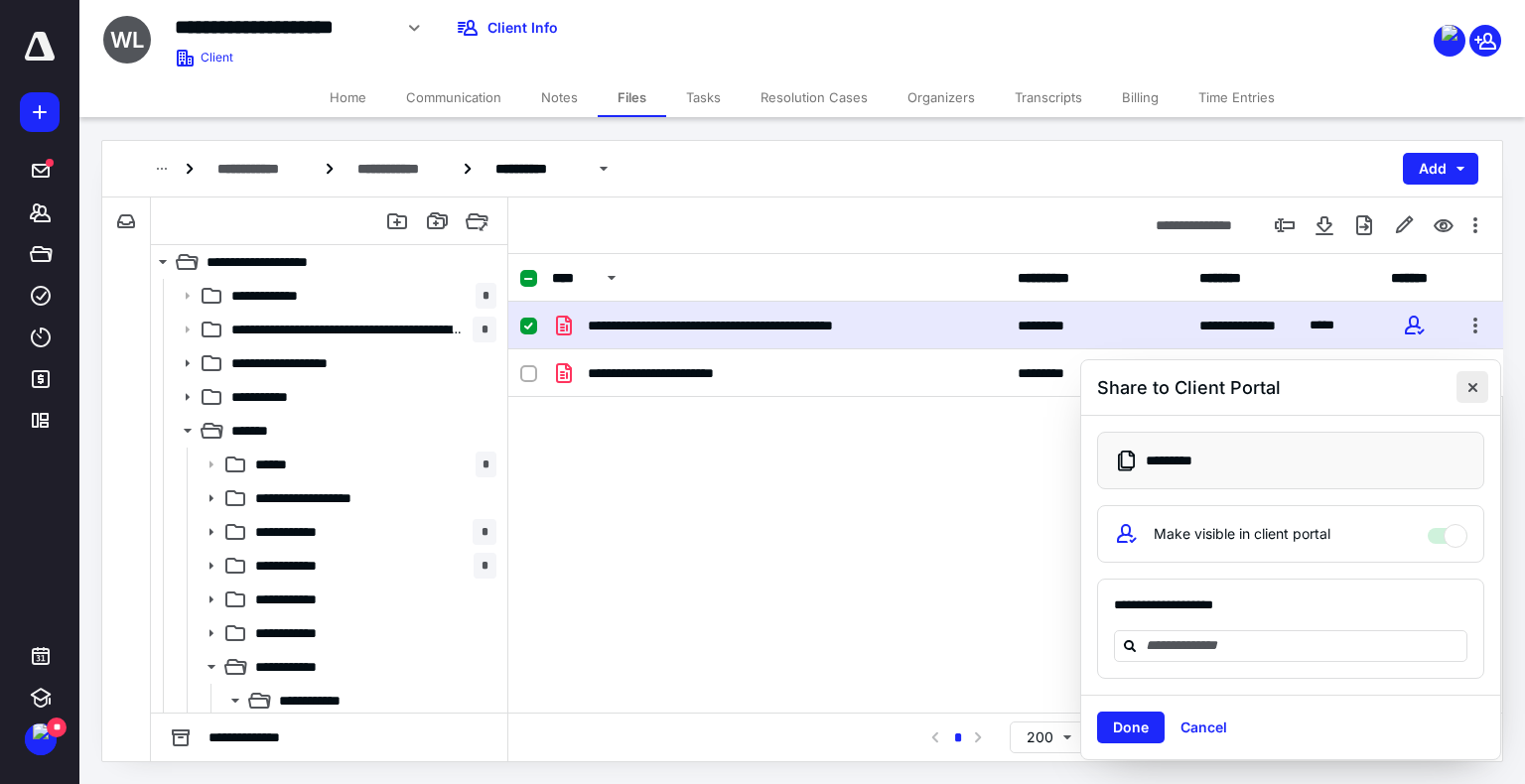 click at bounding box center [1472, 387] 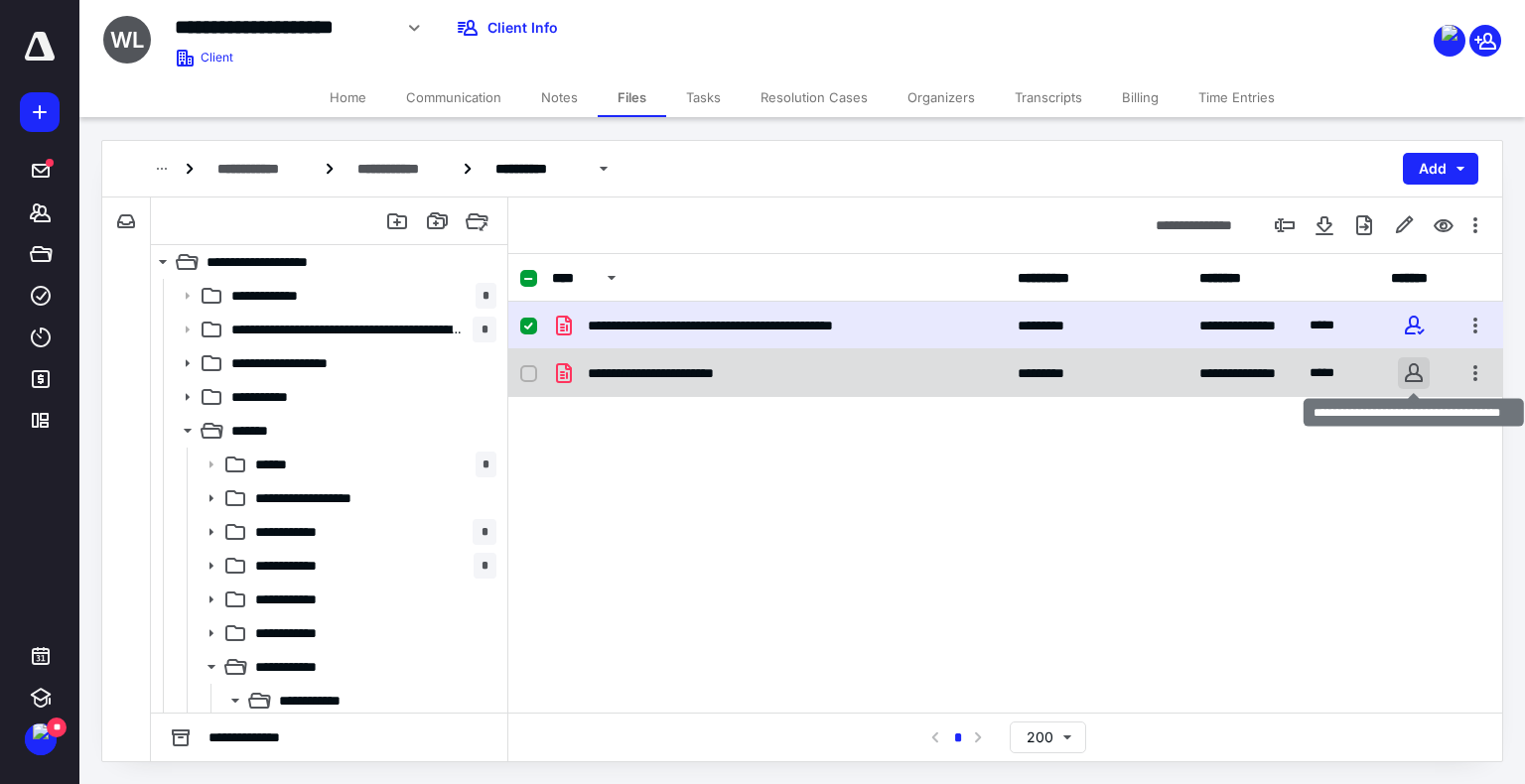 click at bounding box center (1414, 373) 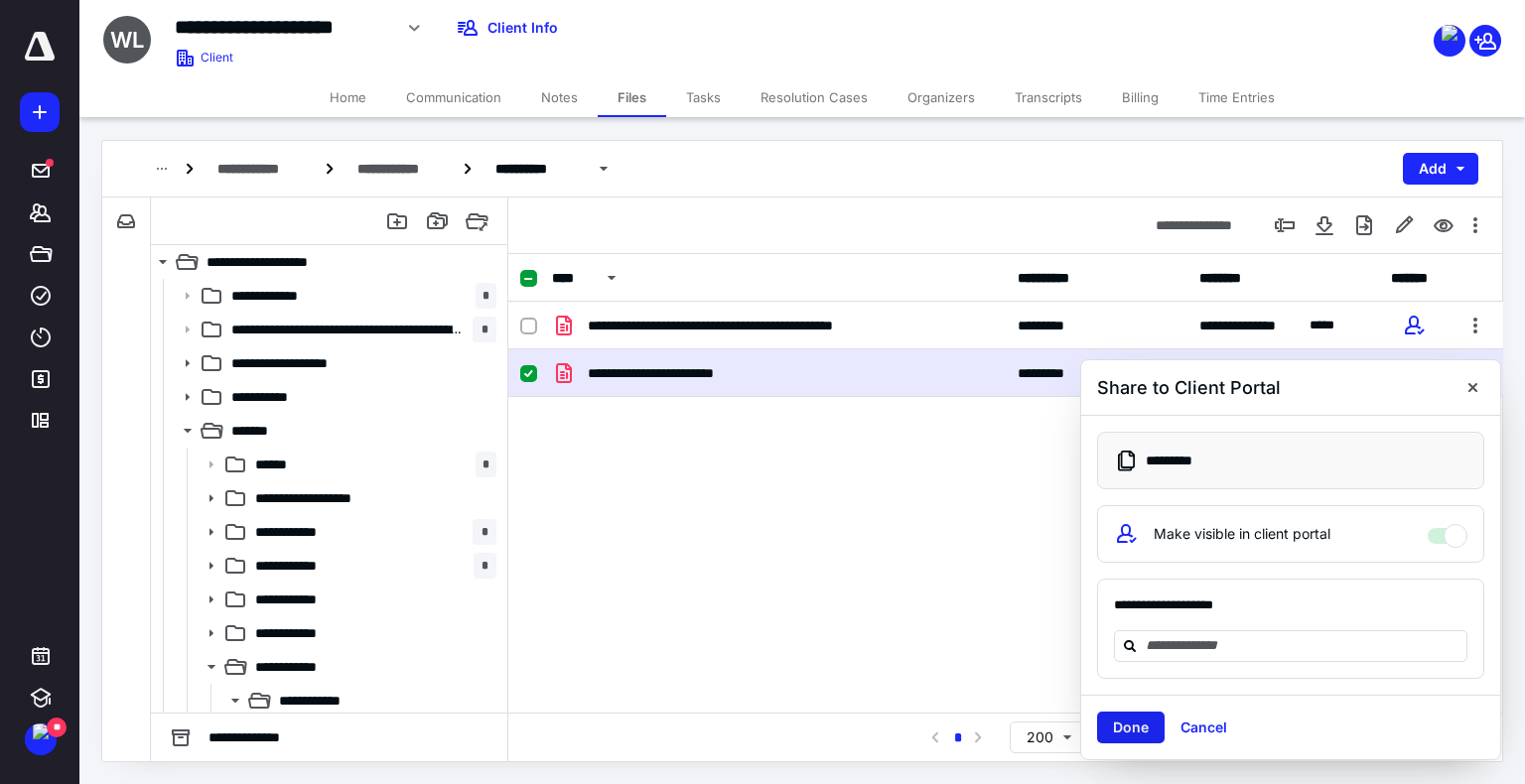 click on "Done" at bounding box center [1131, 727] 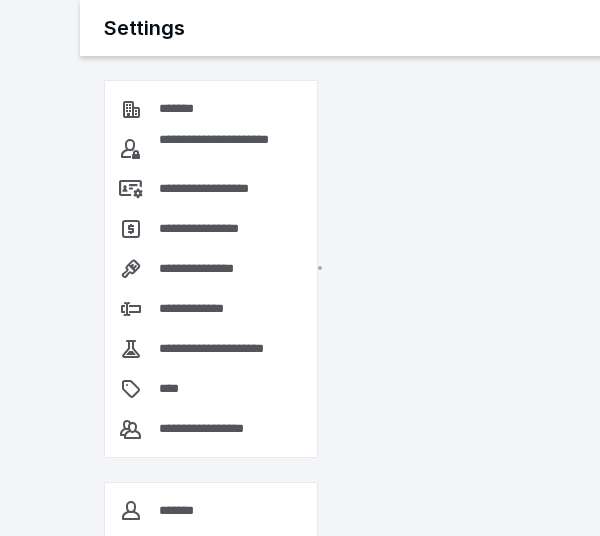 scroll, scrollTop: 0, scrollLeft: 0, axis: both 